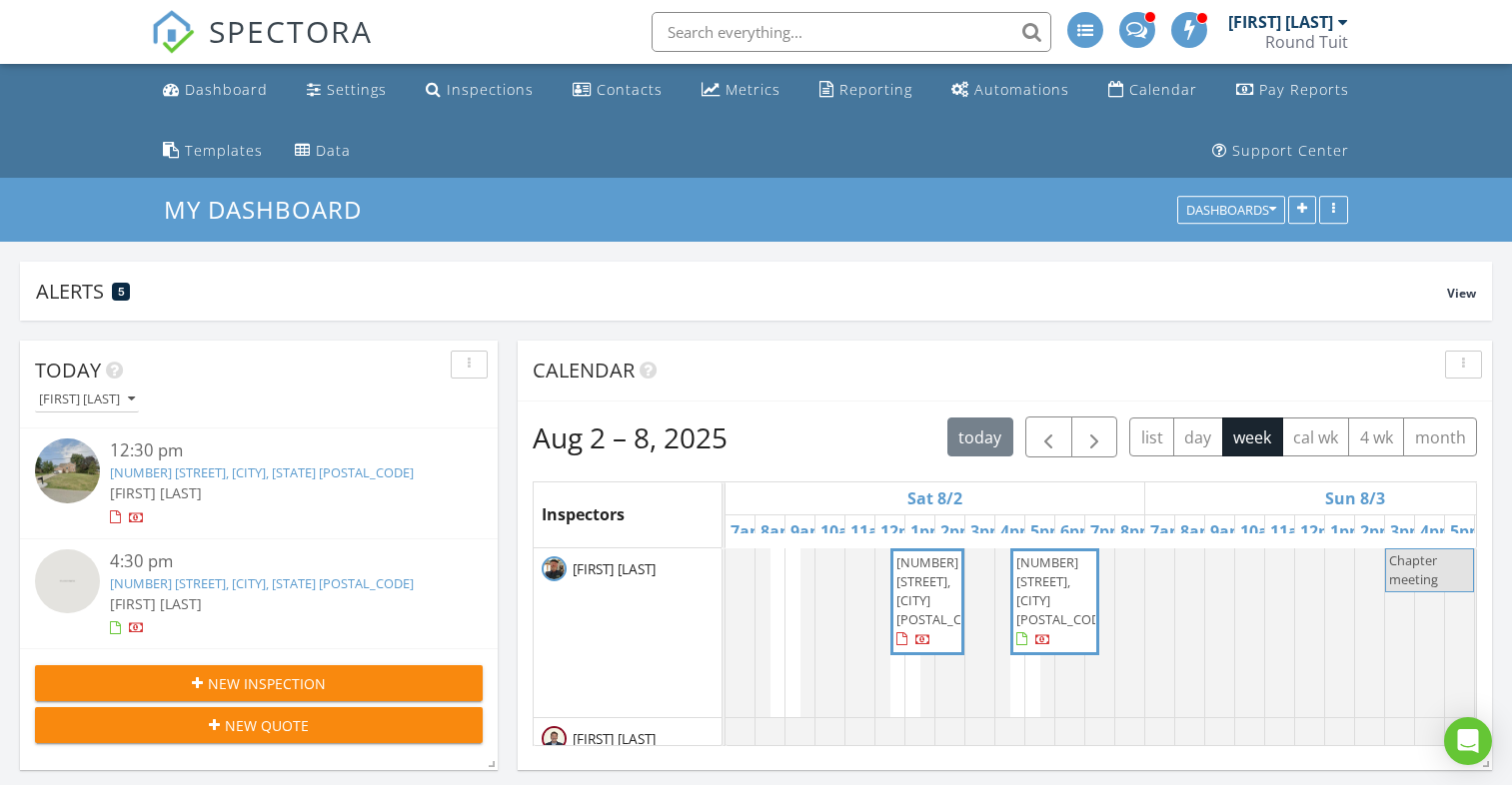 scroll, scrollTop: 0, scrollLeft: 0, axis: both 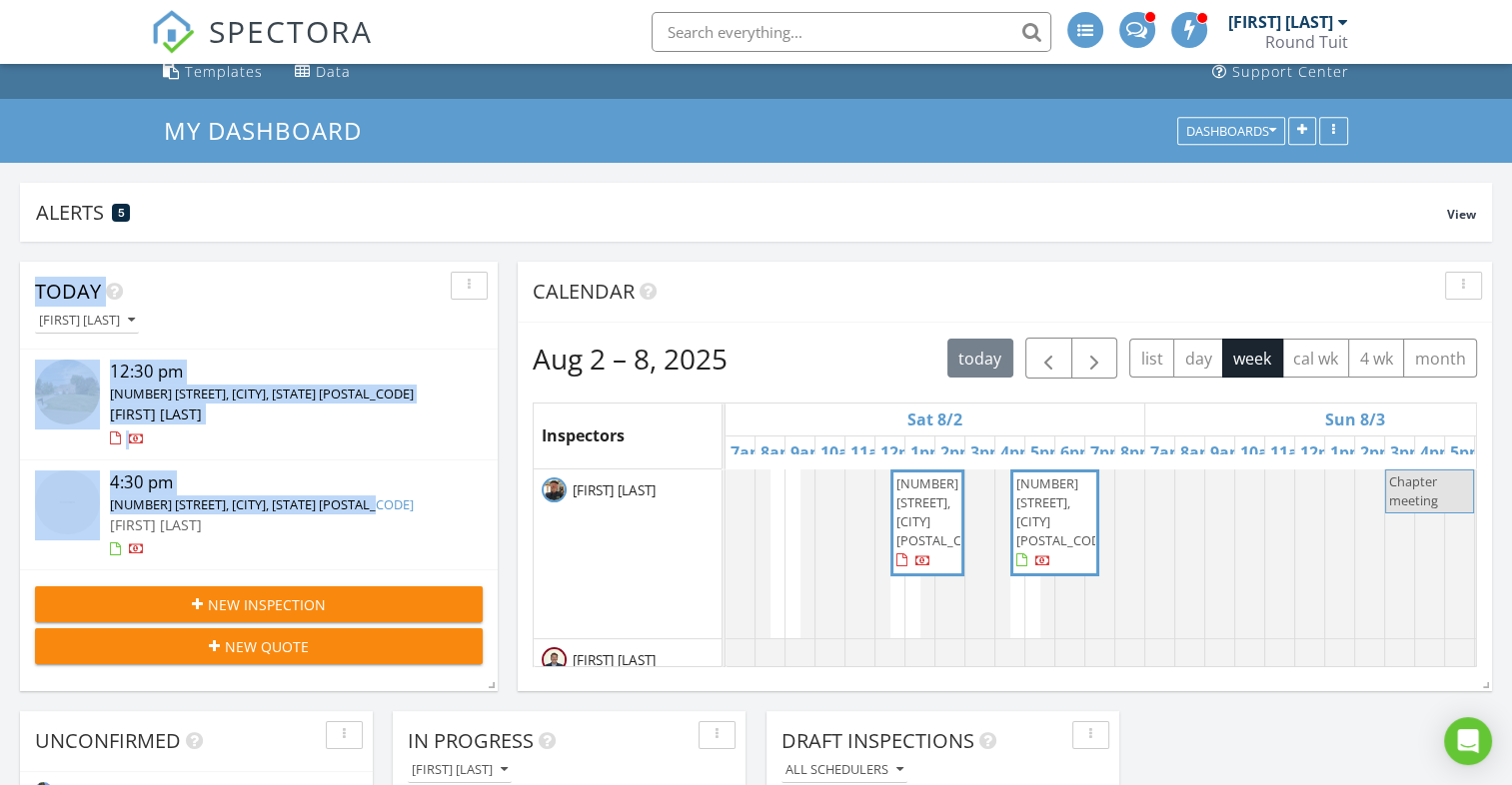 drag, startPoint x: 505, startPoint y: 572, endPoint x: 392, endPoint y: 502, distance: 132.92479 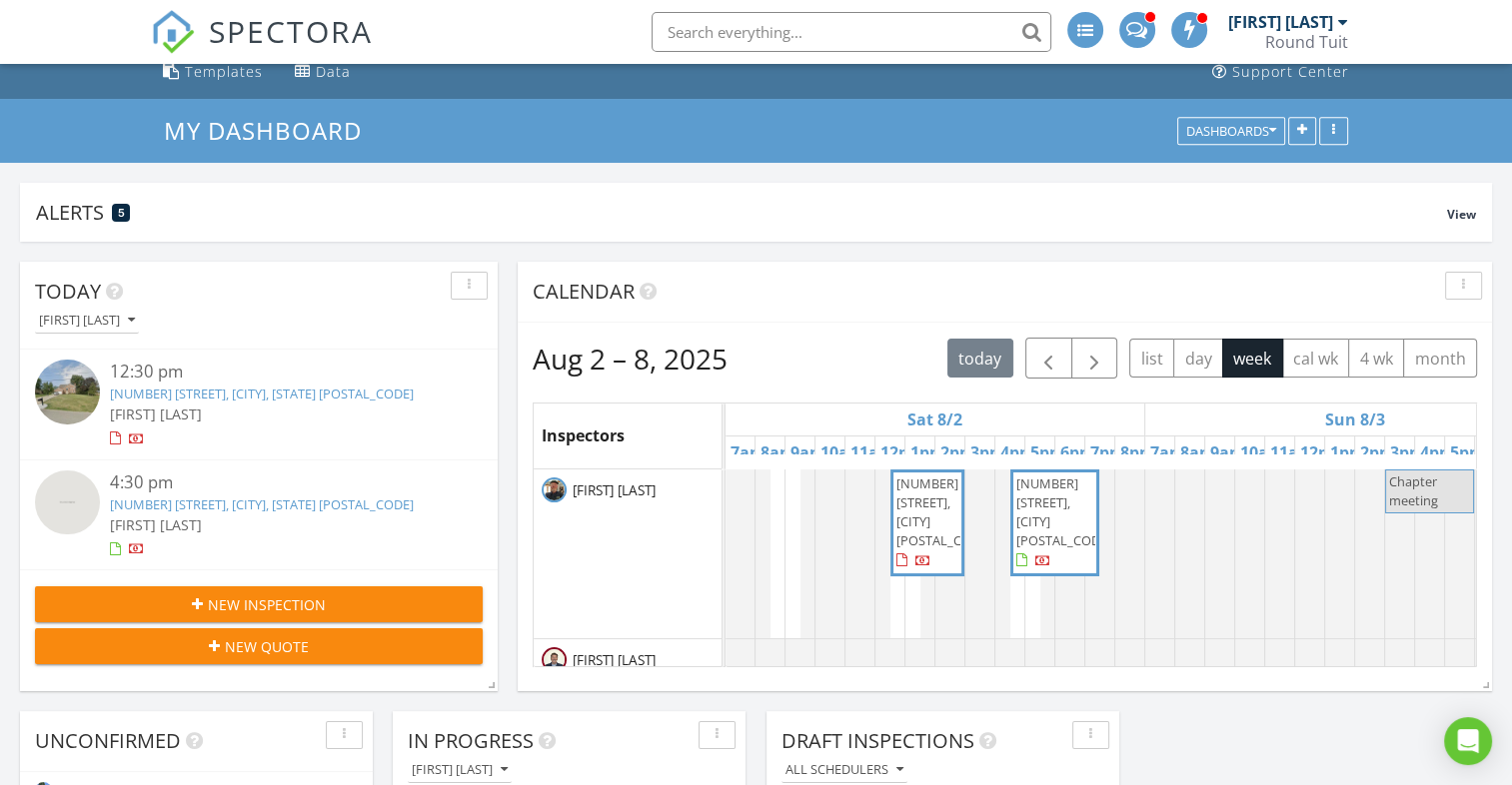 drag, startPoint x: 392, startPoint y: 502, endPoint x: 507, endPoint y: 258, distance: 269.74247 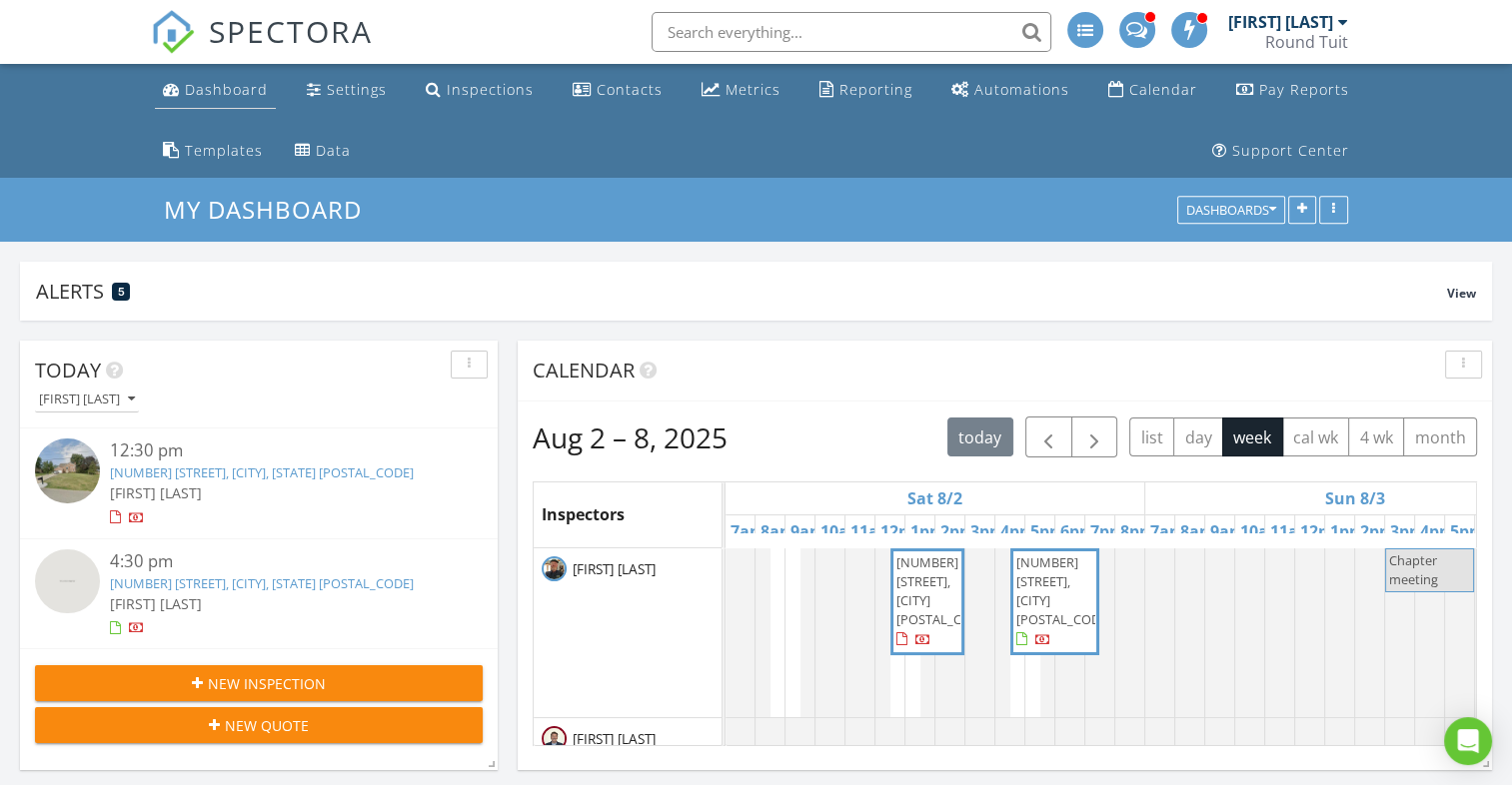 click on "Dashboard" at bounding box center [226, 89] 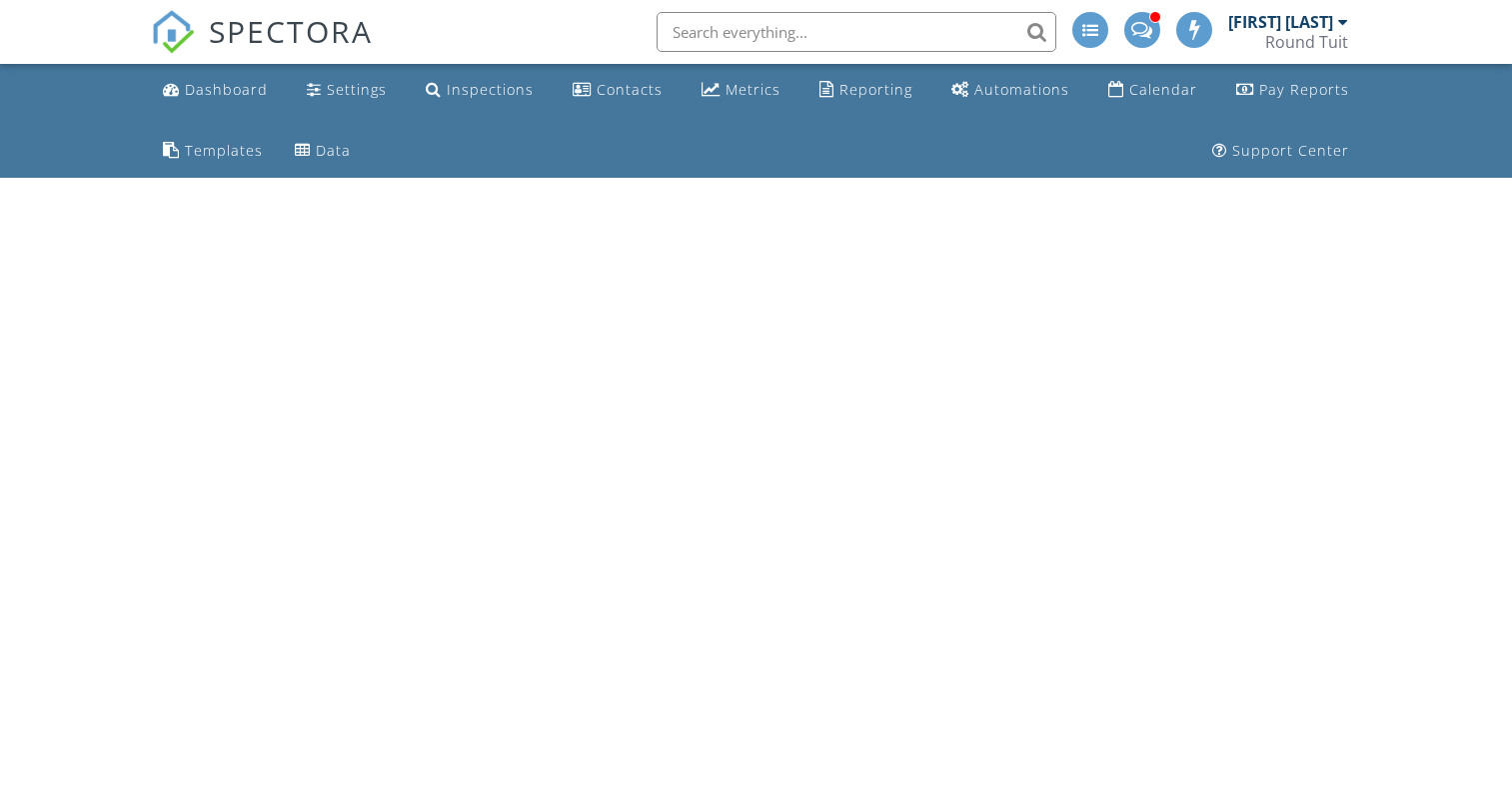 scroll, scrollTop: 0, scrollLeft: 0, axis: both 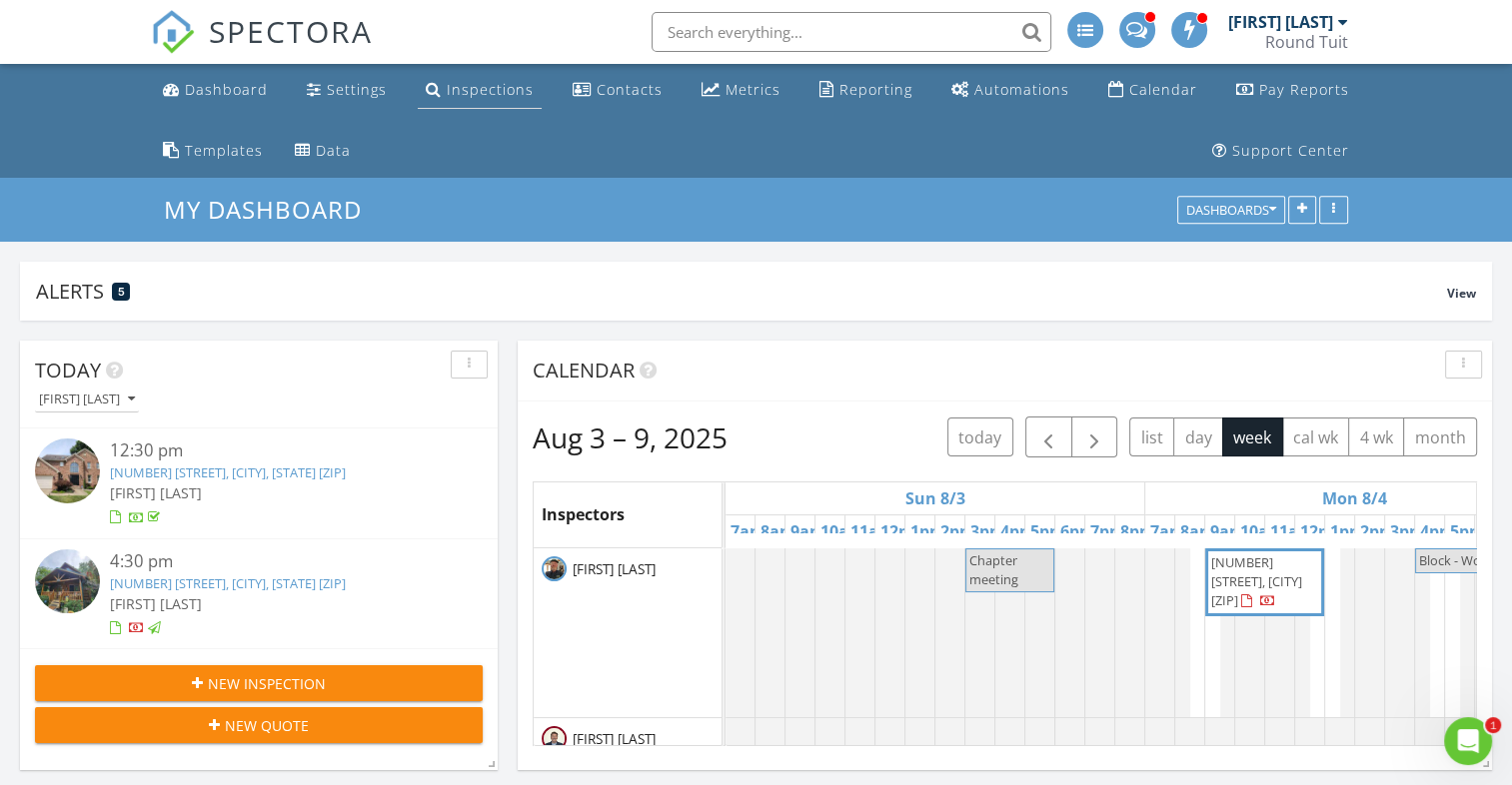click on "Inspections" at bounding box center (490, 89) 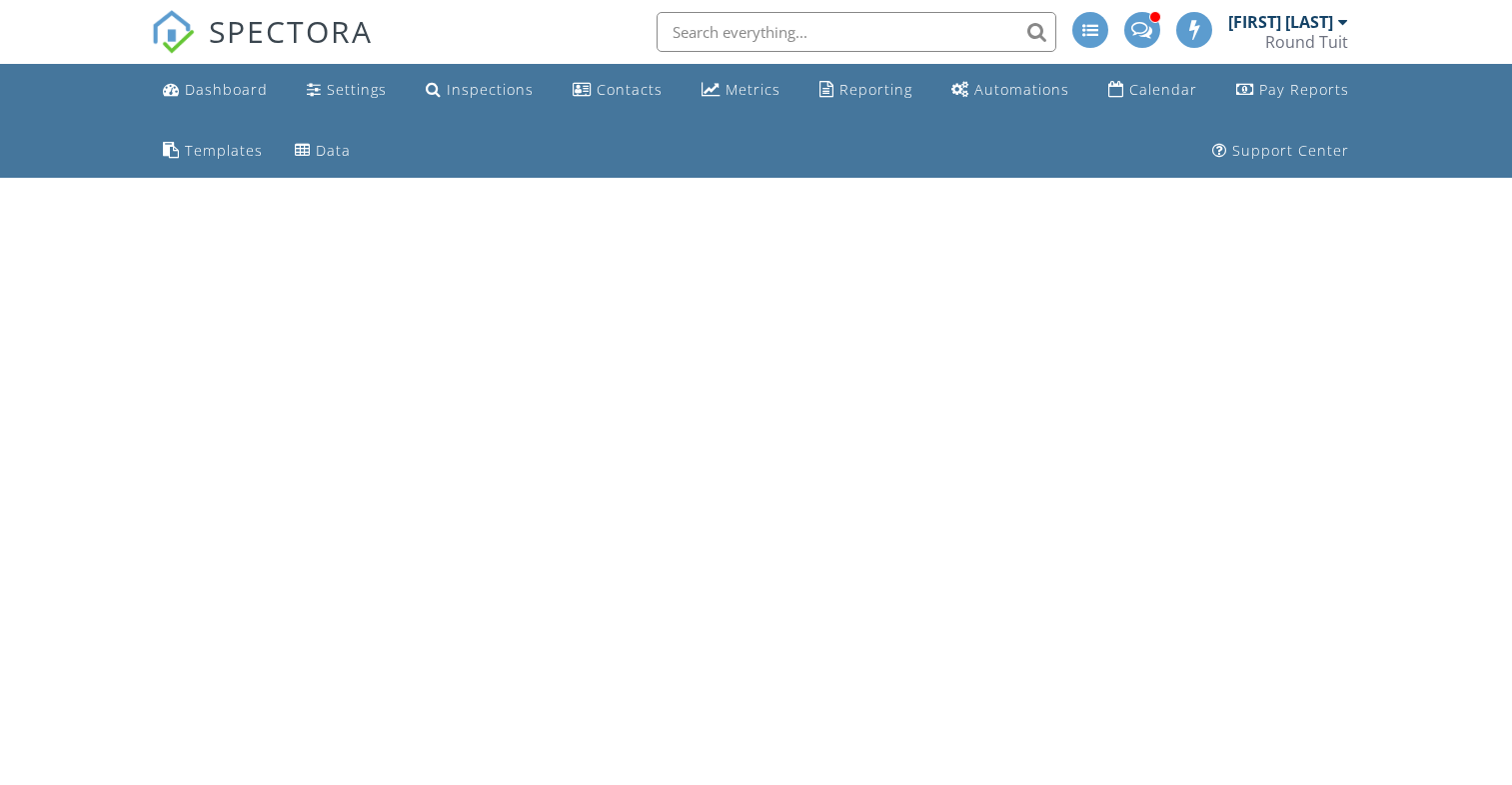 scroll, scrollTop: 0, scrollLeft: 0, axis: both 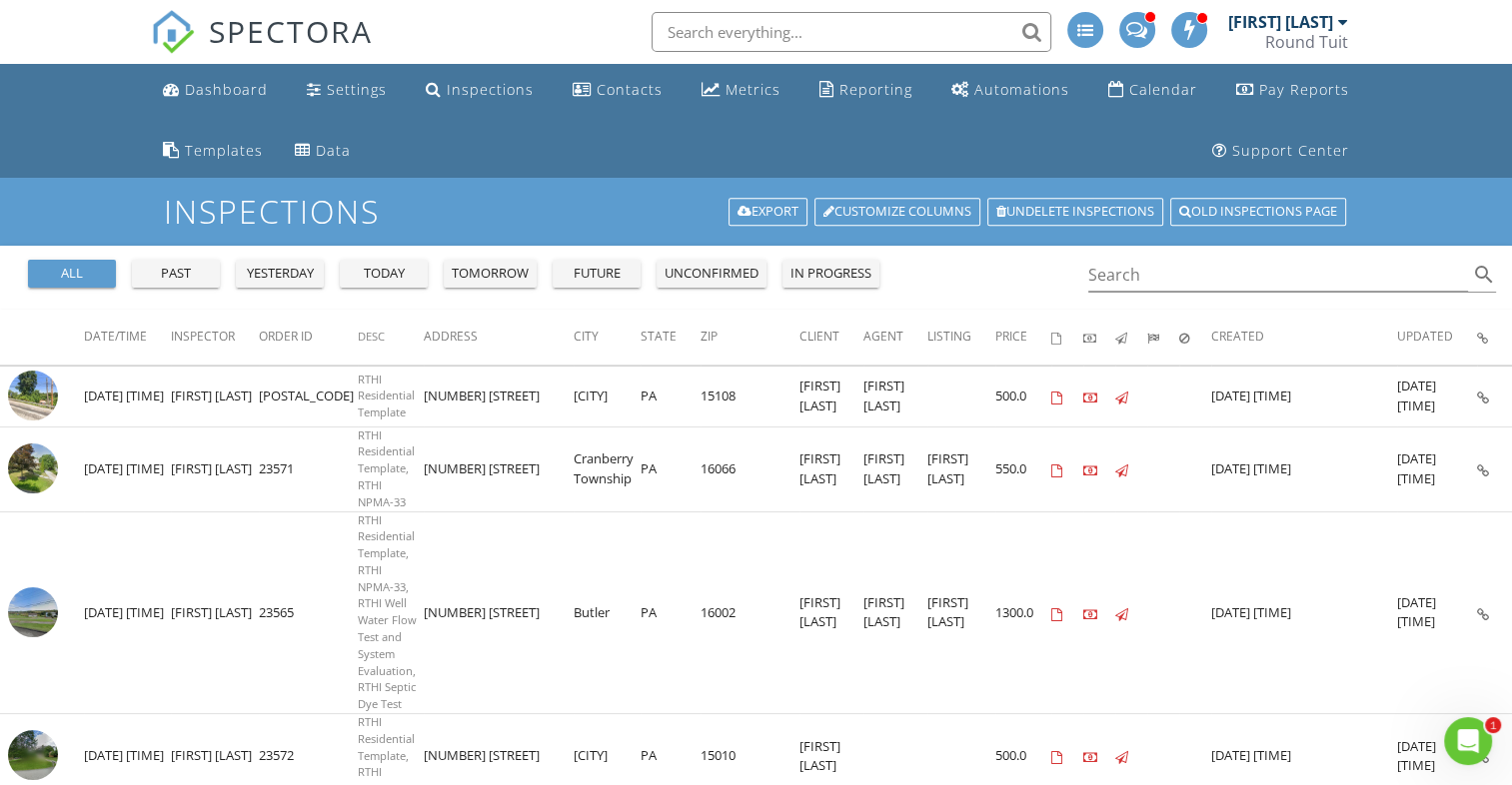 click on "Inspections" at bounding box center (490, 89) 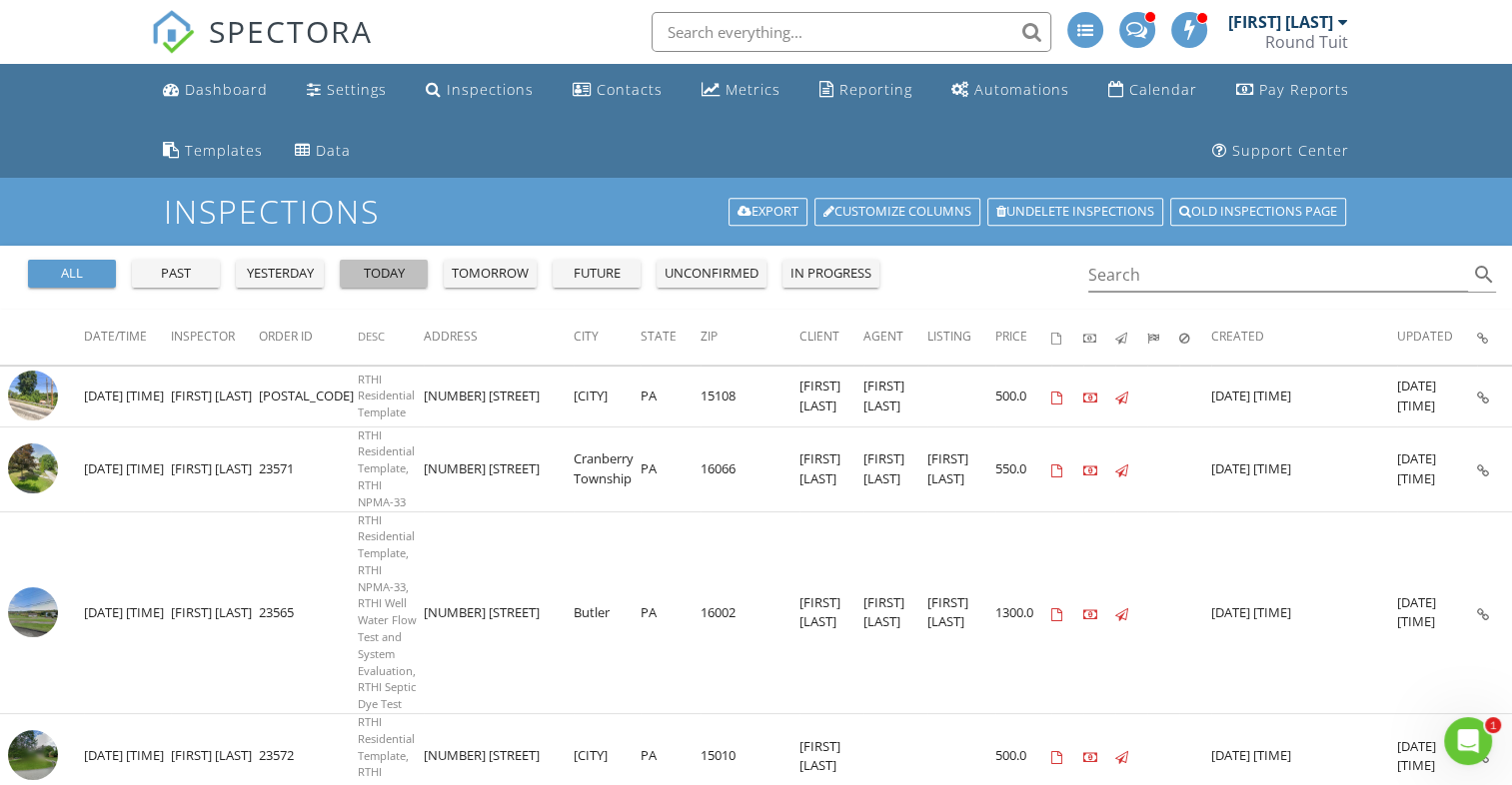 click on "today" at bounding box center (384, 274) 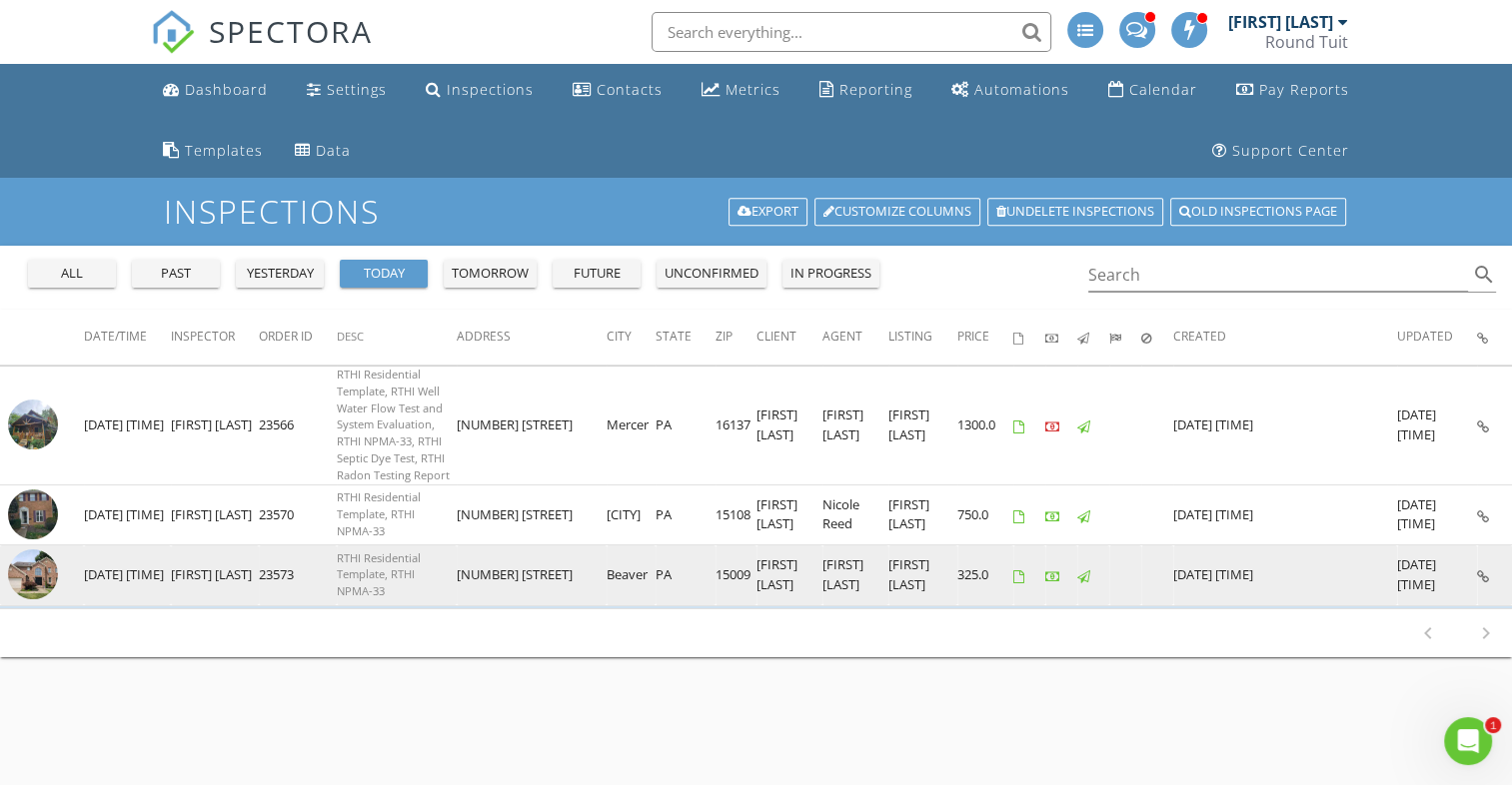 click at bounding box center (33, 574) 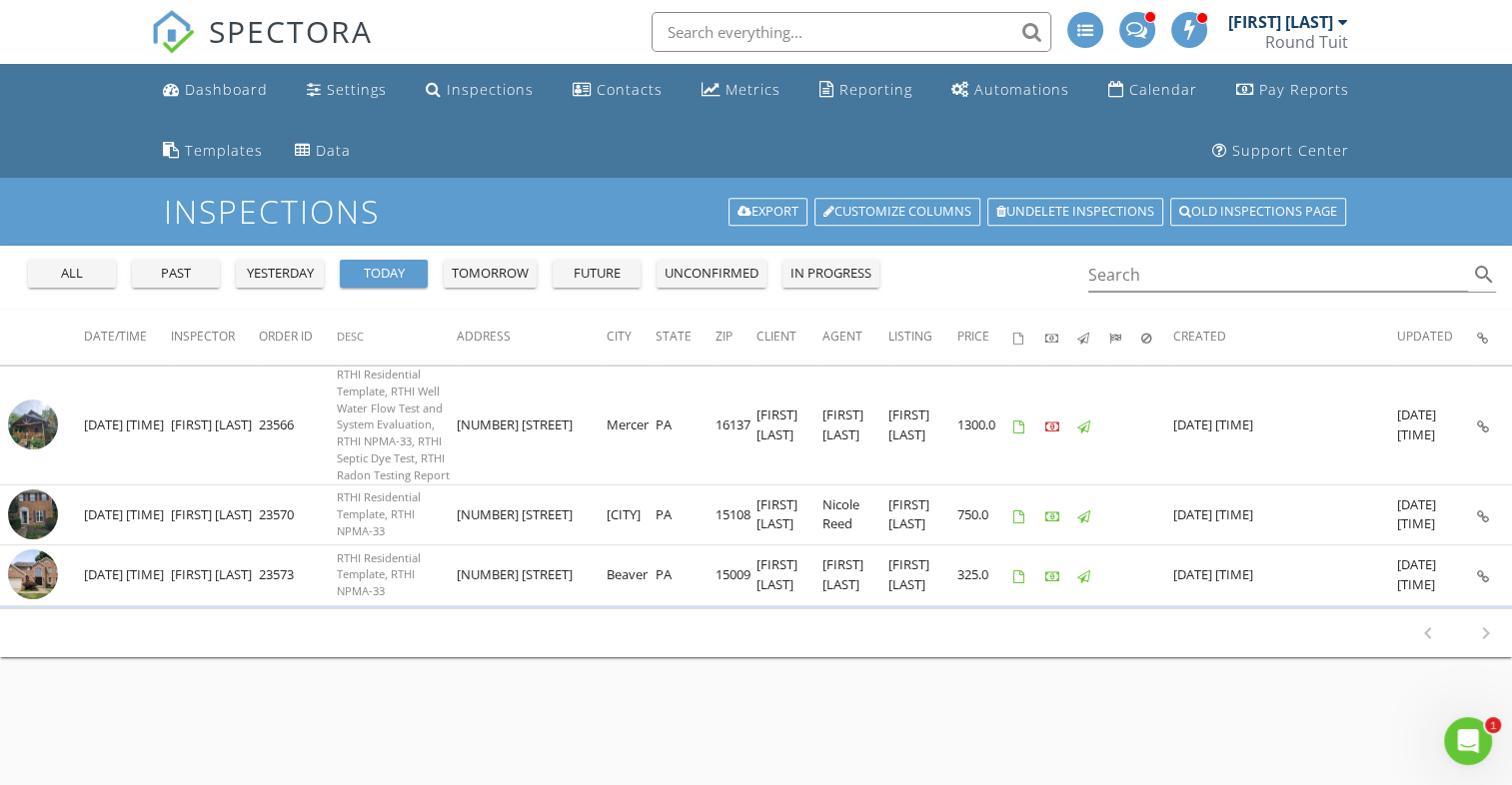 click 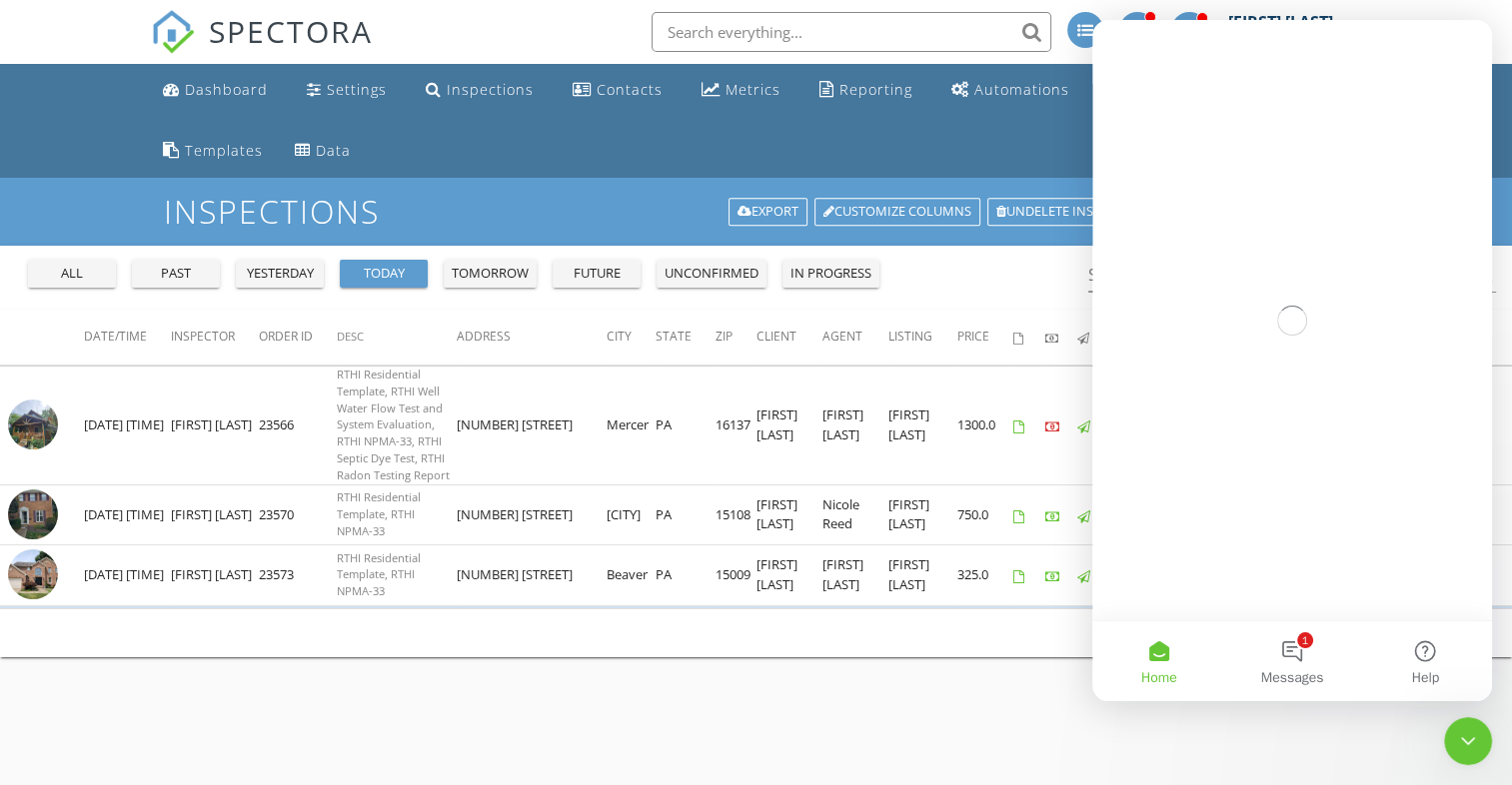 scroll, scrollTop: 0, scrollLeft: 0, axis: both 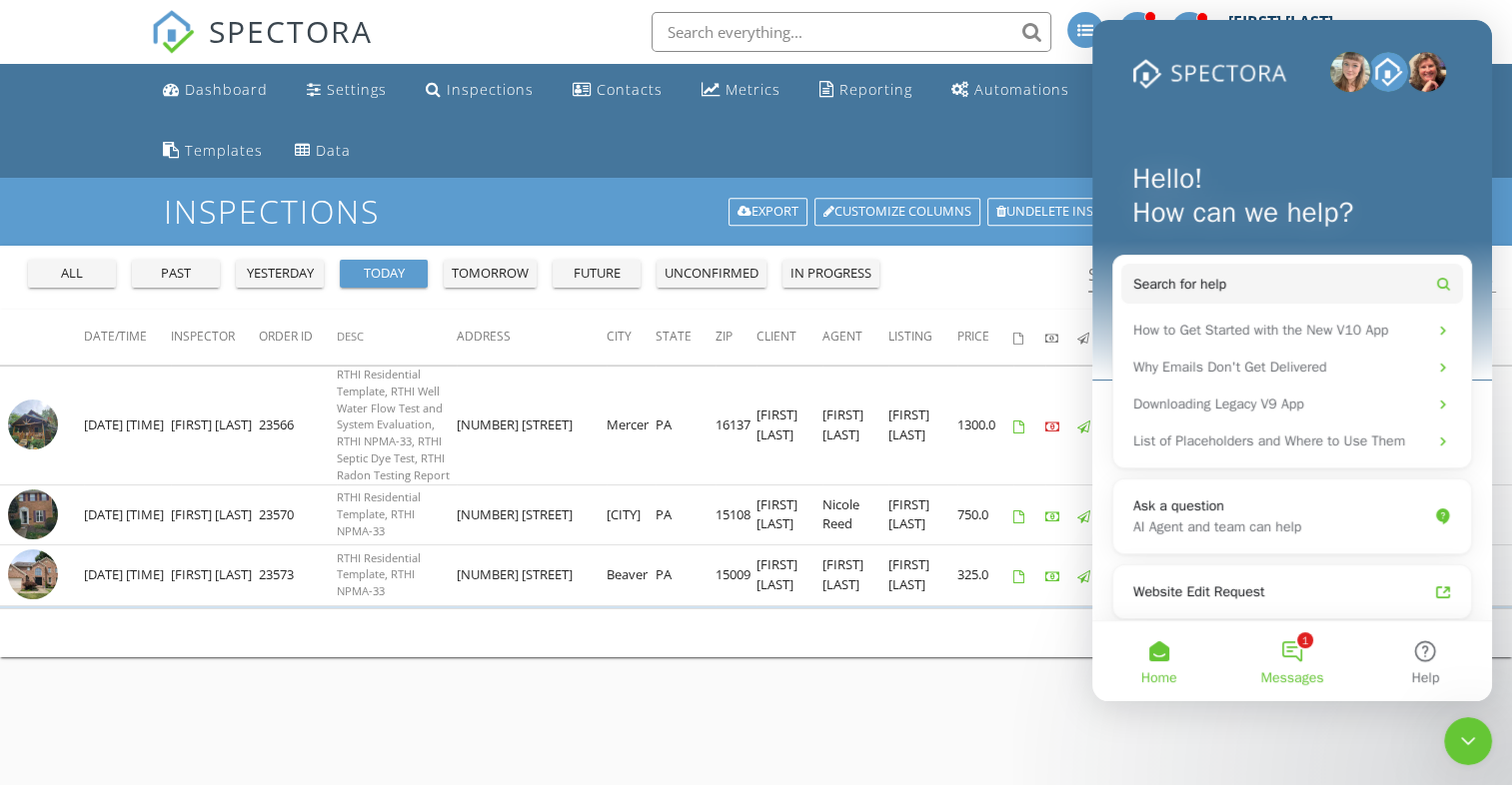 click on "1 Messages" at bounding box center [1291, 661] 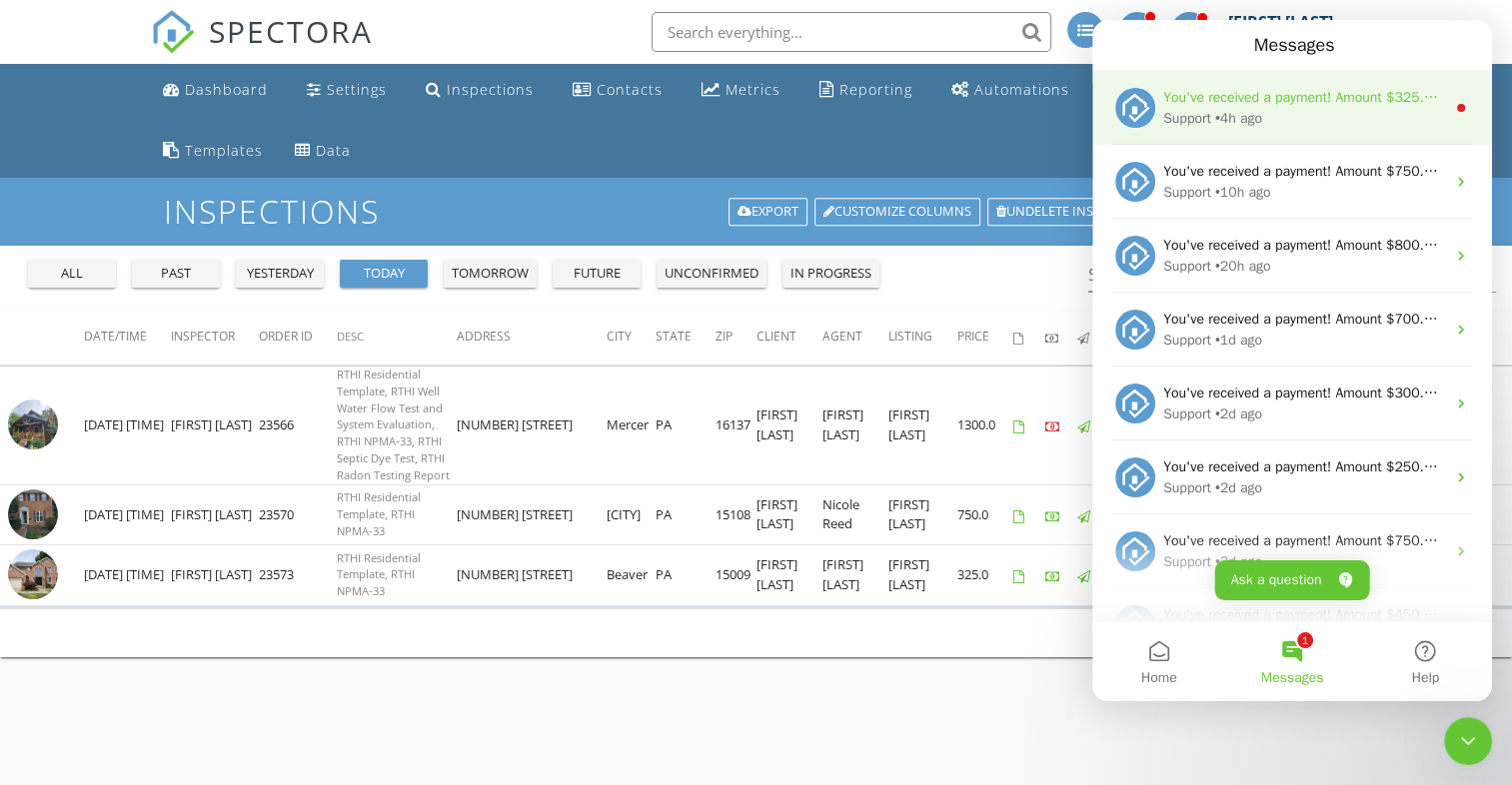 click on "•  4h ago" at bounding box center [1238, 118] 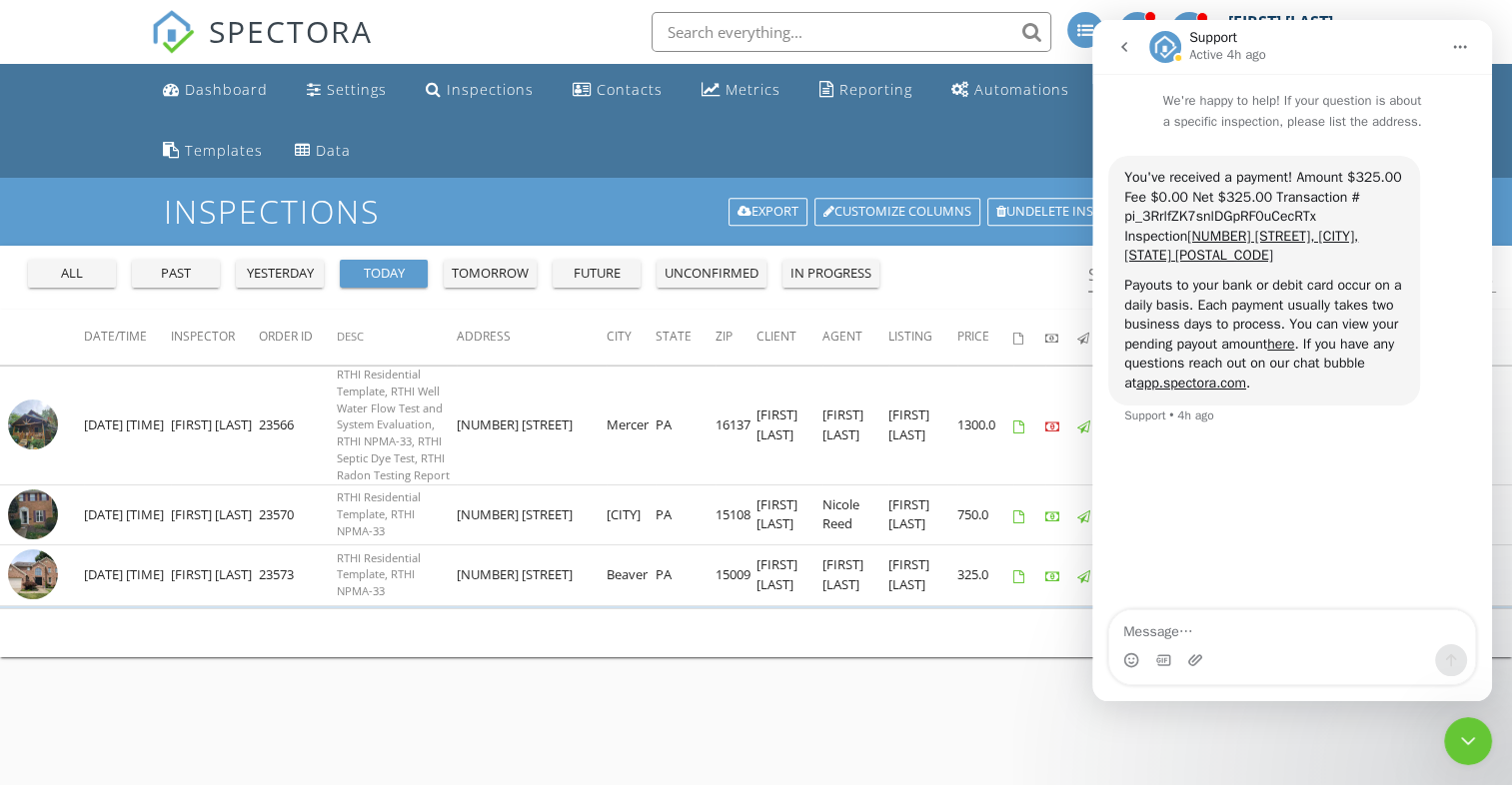 click 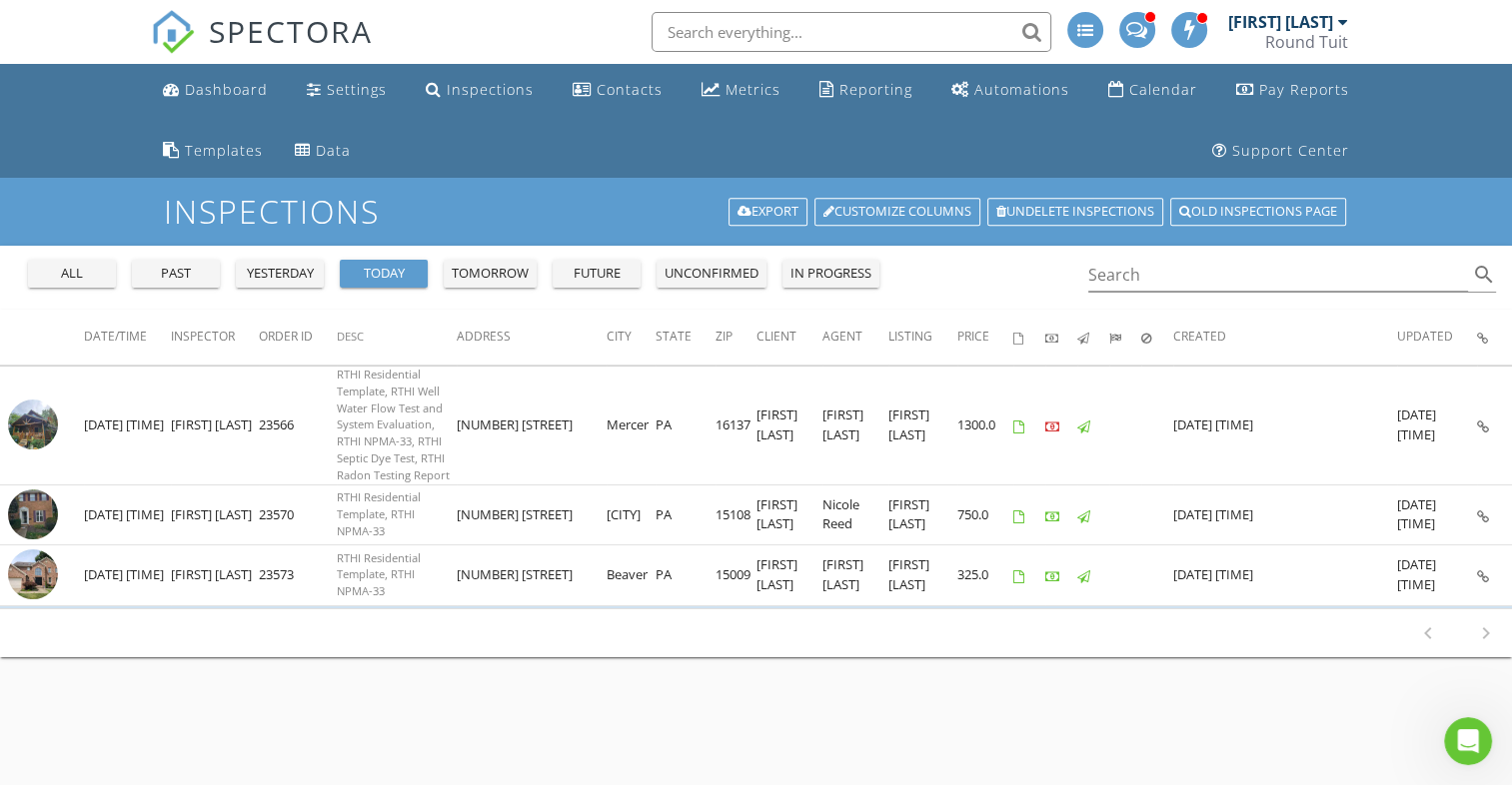 scroll, scrollTop: 0, scrollLeft: 0, axis: both 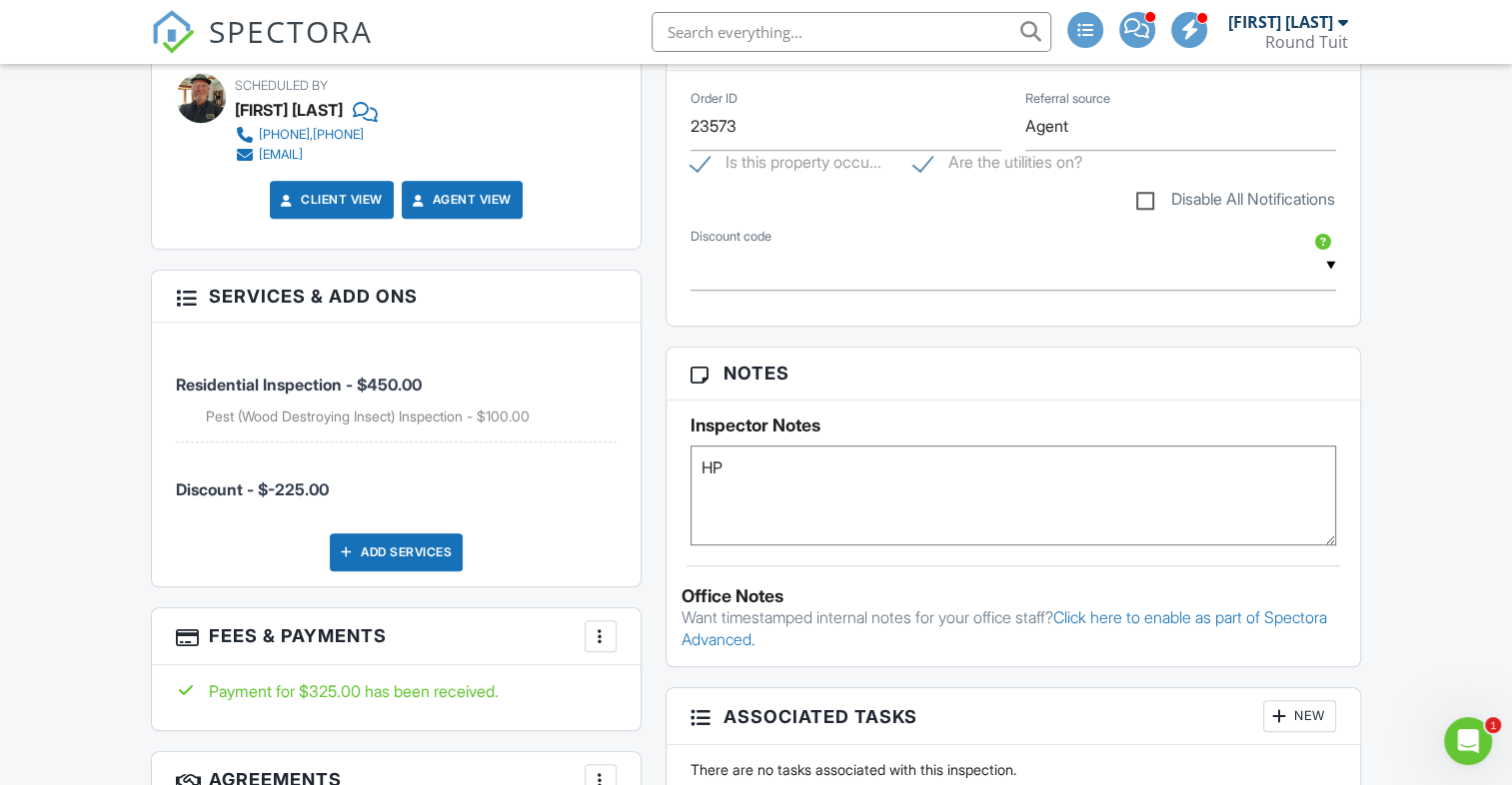 click at bounding box center (601, 636) 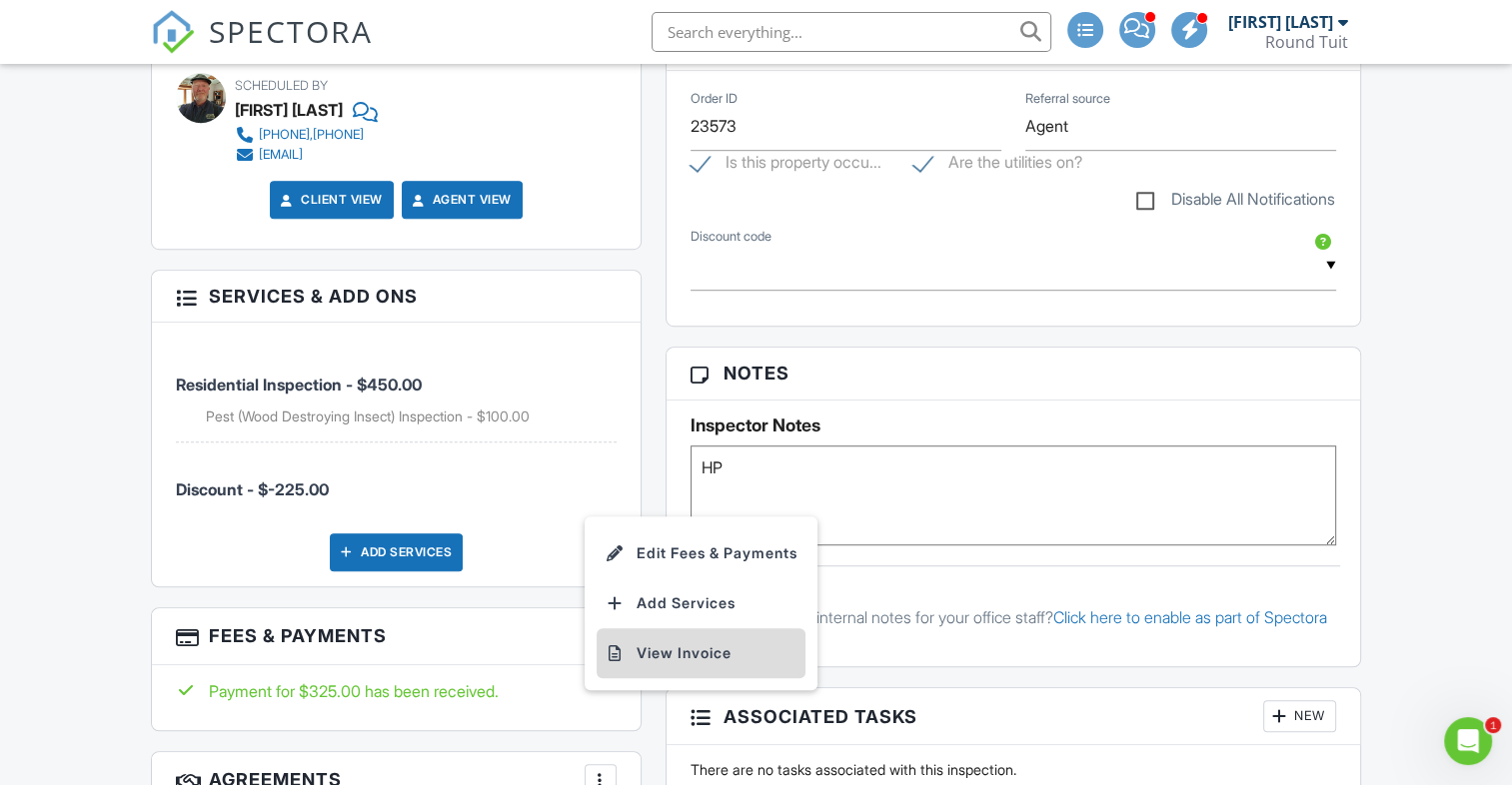 click on "View Invoice" at bounding box center (701, 653) 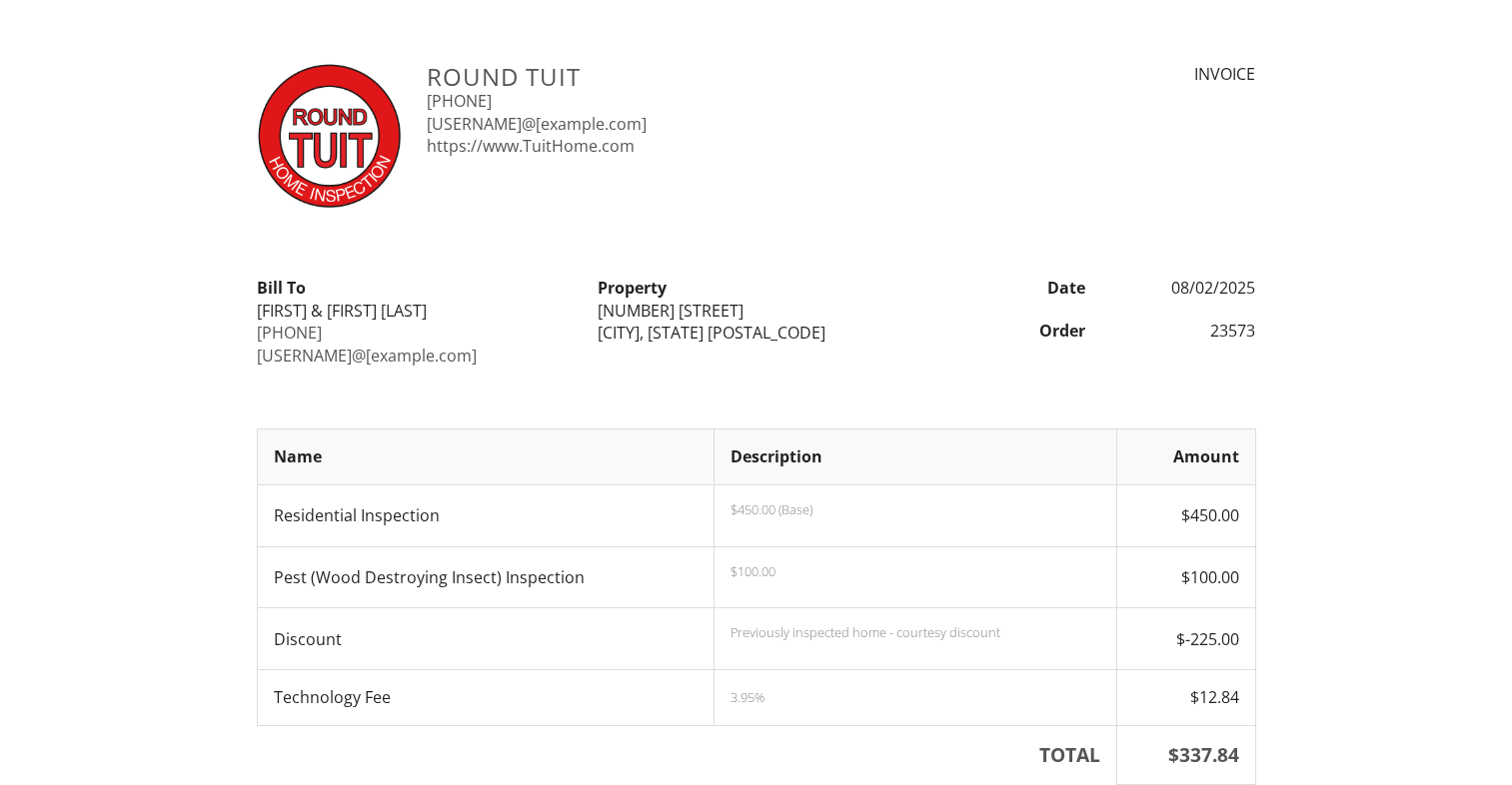 scroll, scrollTop: 0, scrollLeft: 0, axis: both 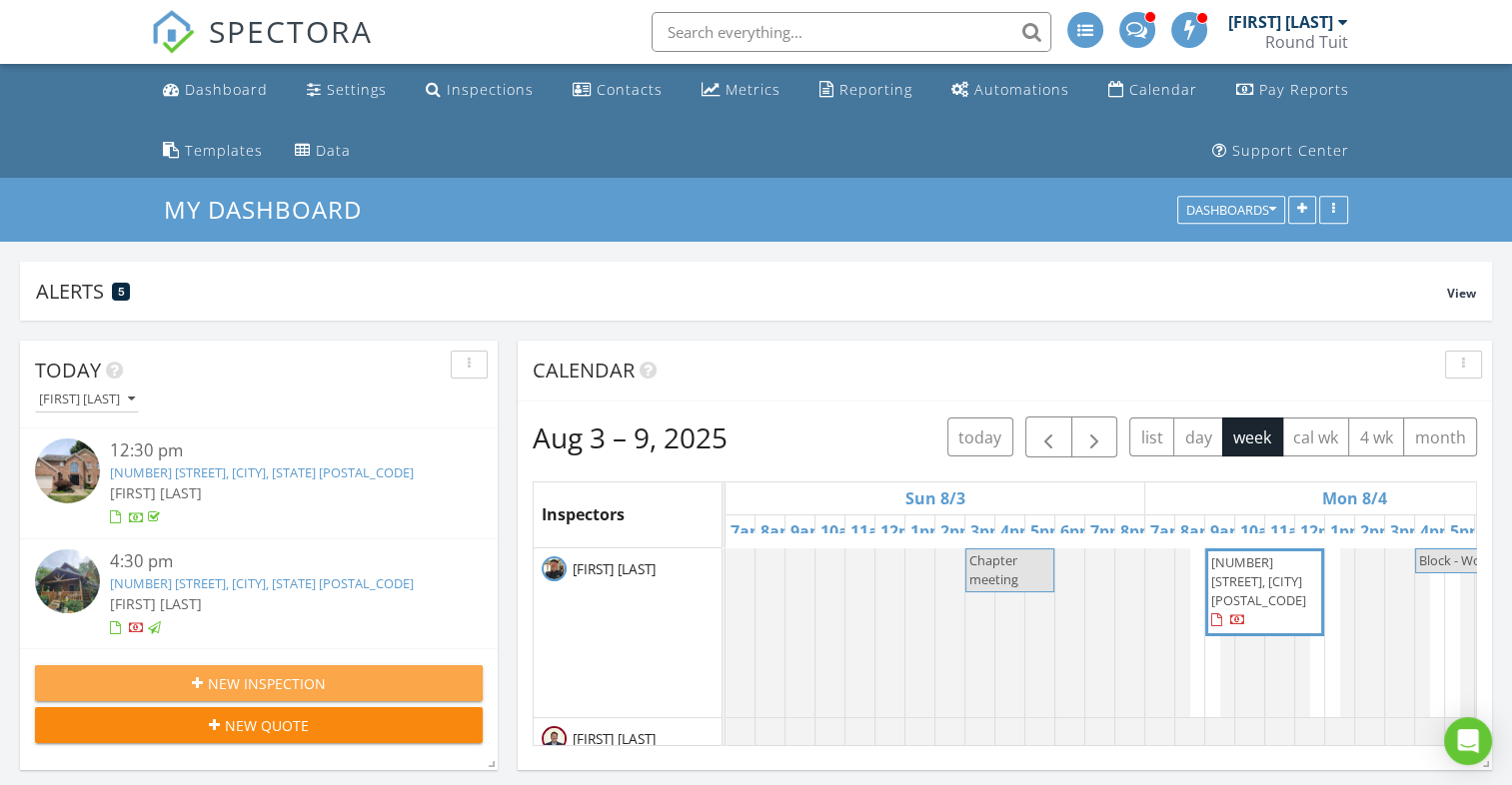click on "New Inspection" at bounding box center [267, 683] 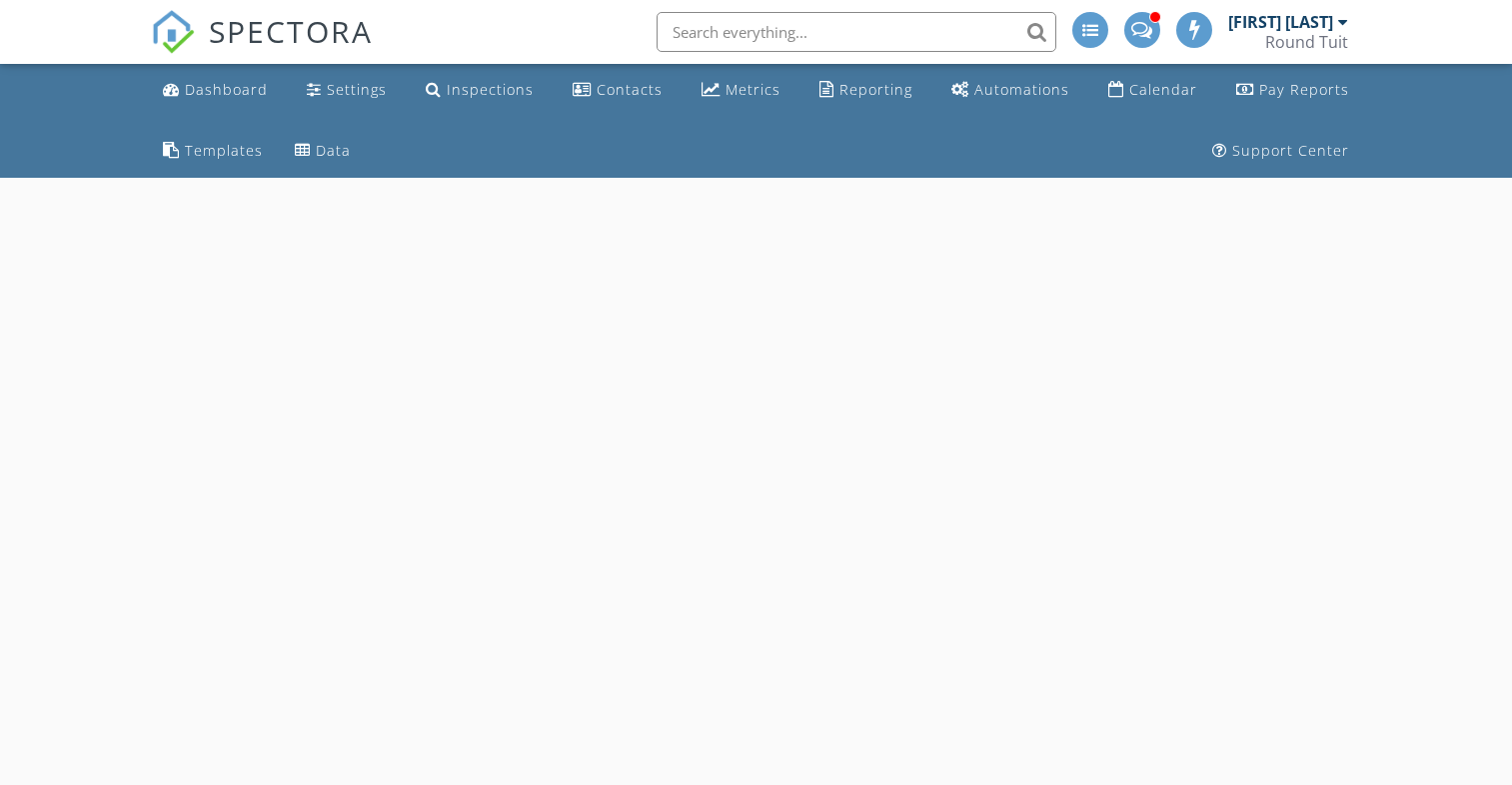 scroll, scrollTop: 0, scrollLeft: 0, axis: both 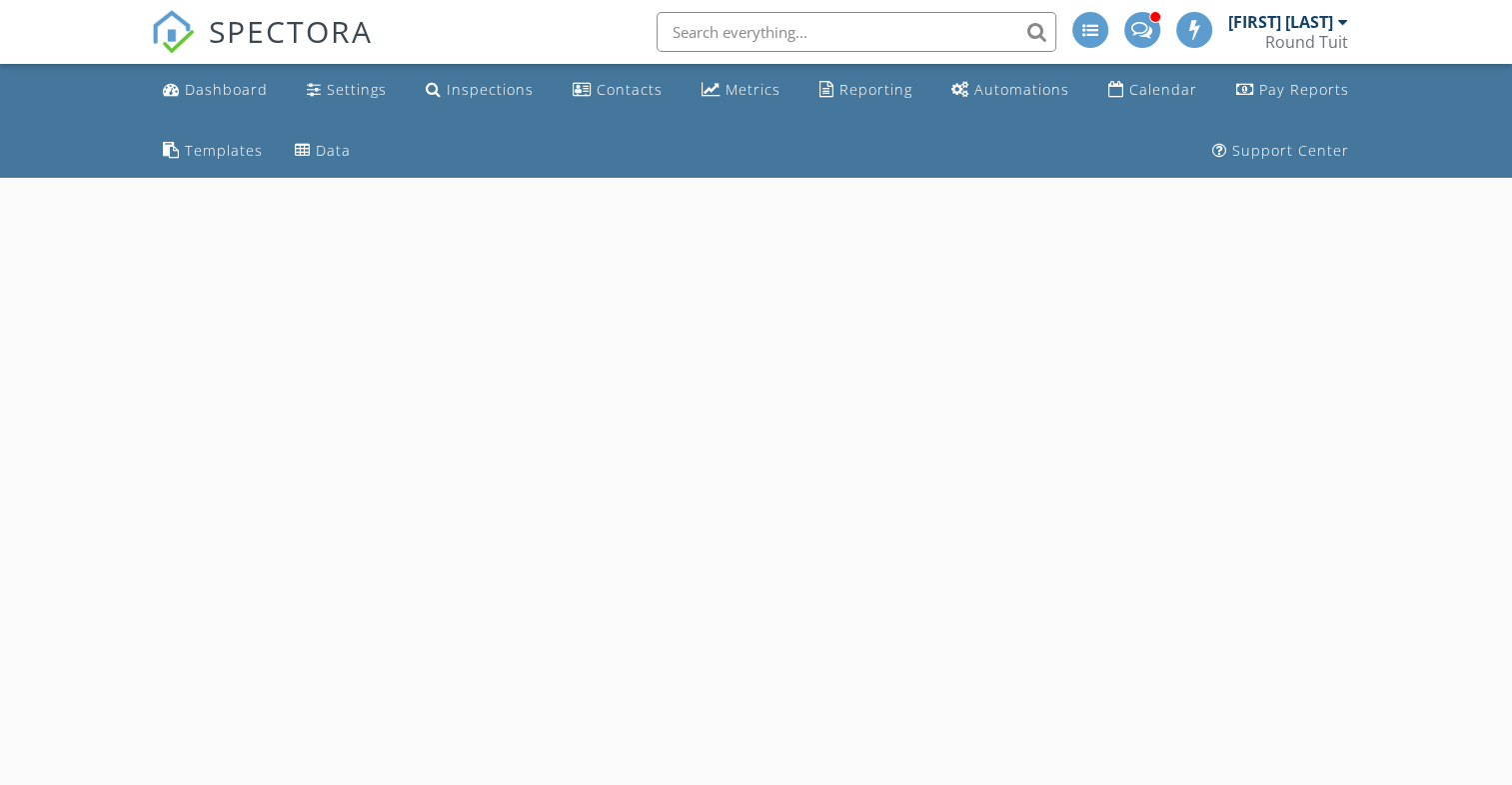 select on "7" 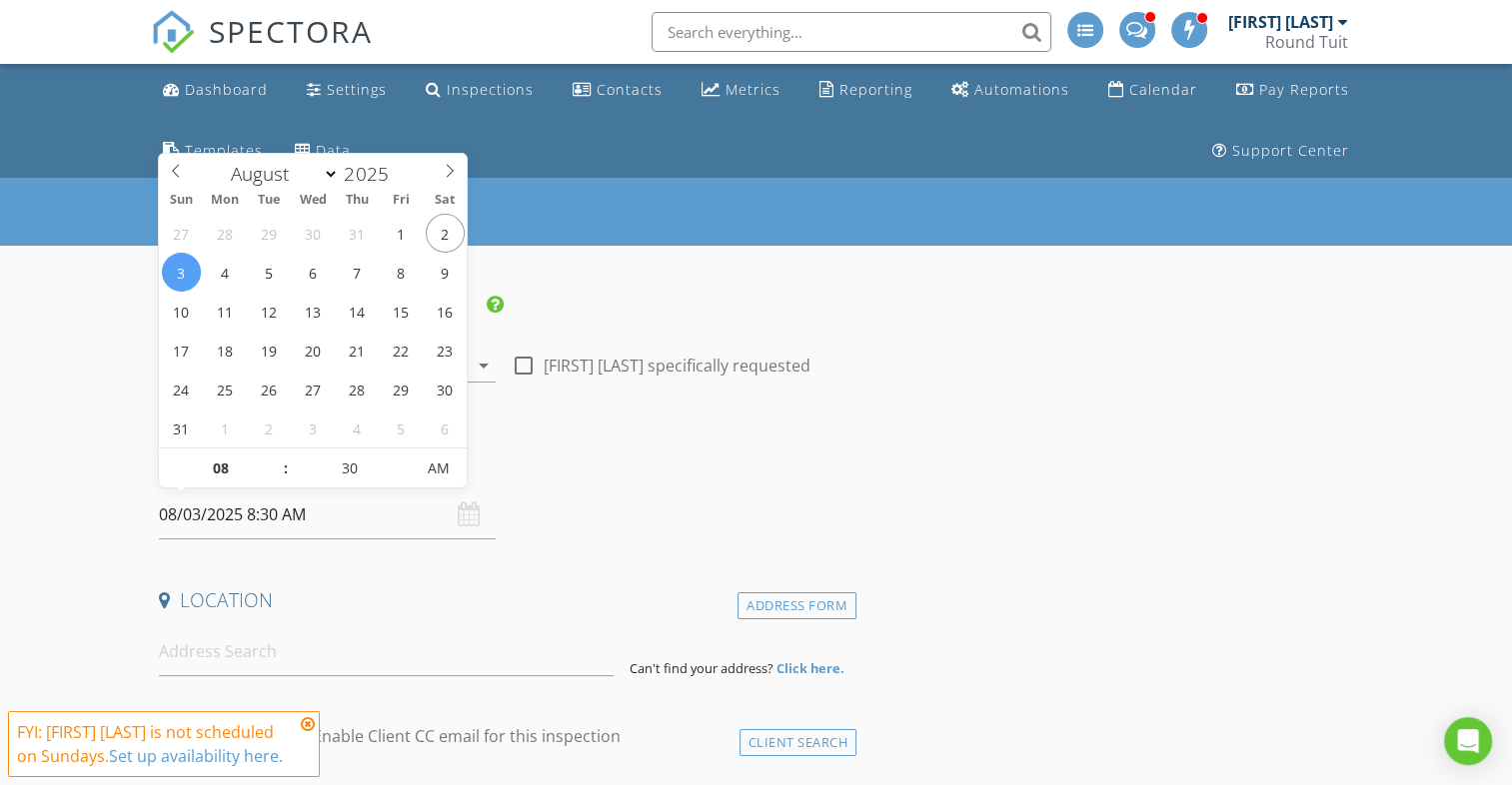 click on "08/03/2025 8:30 AM" at bounding box center [327, 514] 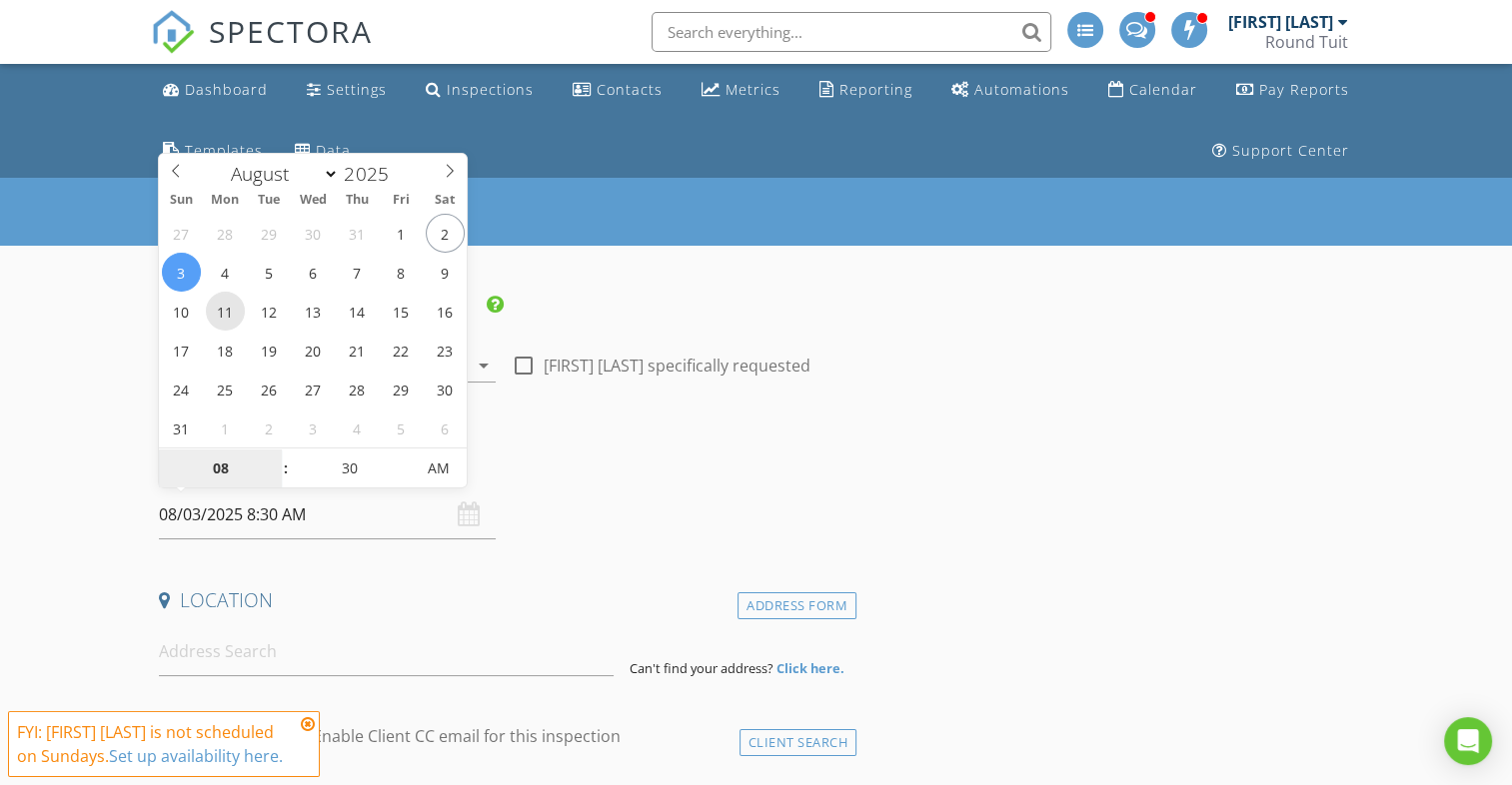 type on "08/11/2025 8:30 AM" 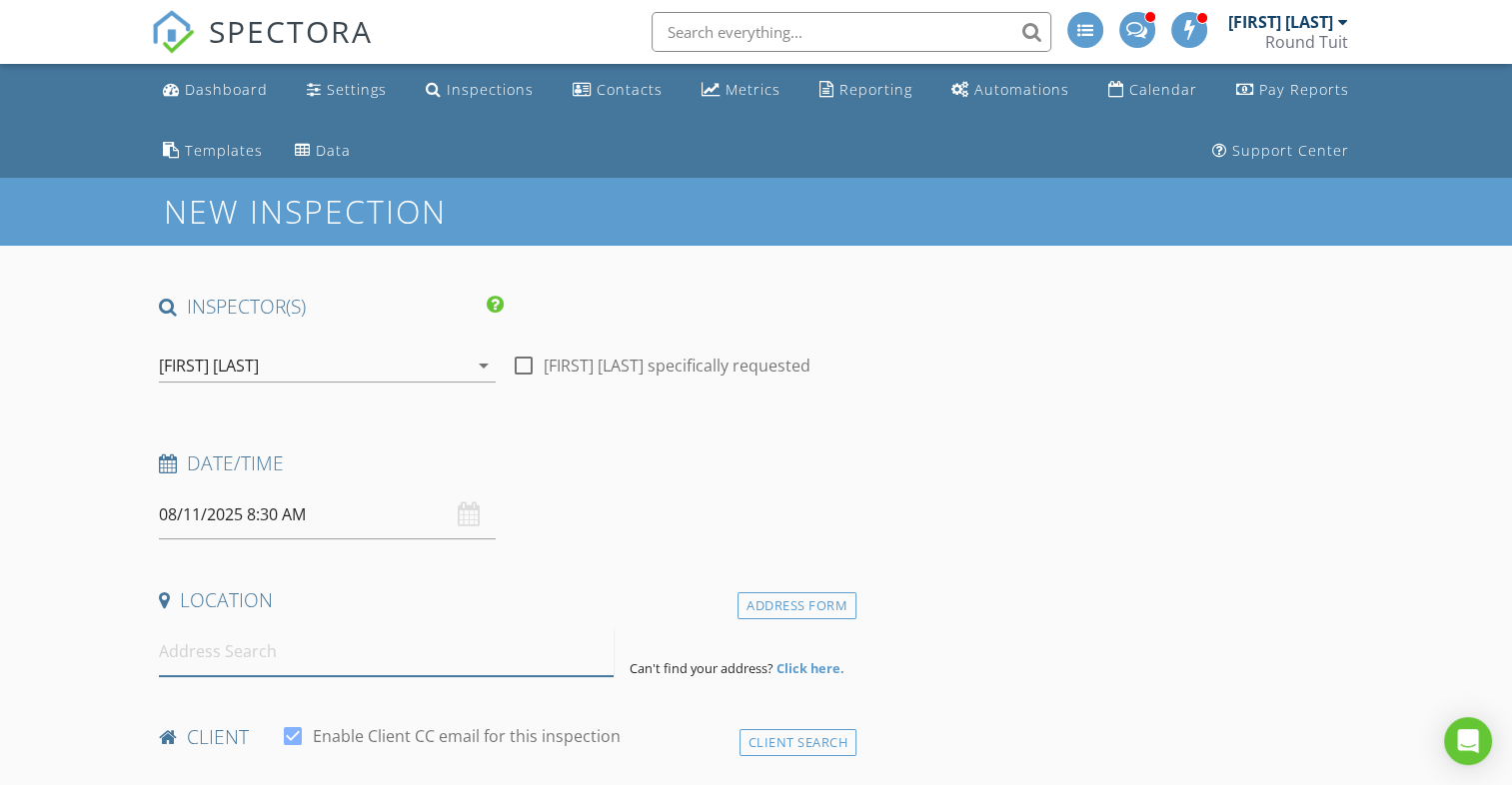 click at bounding box center (386, 651) 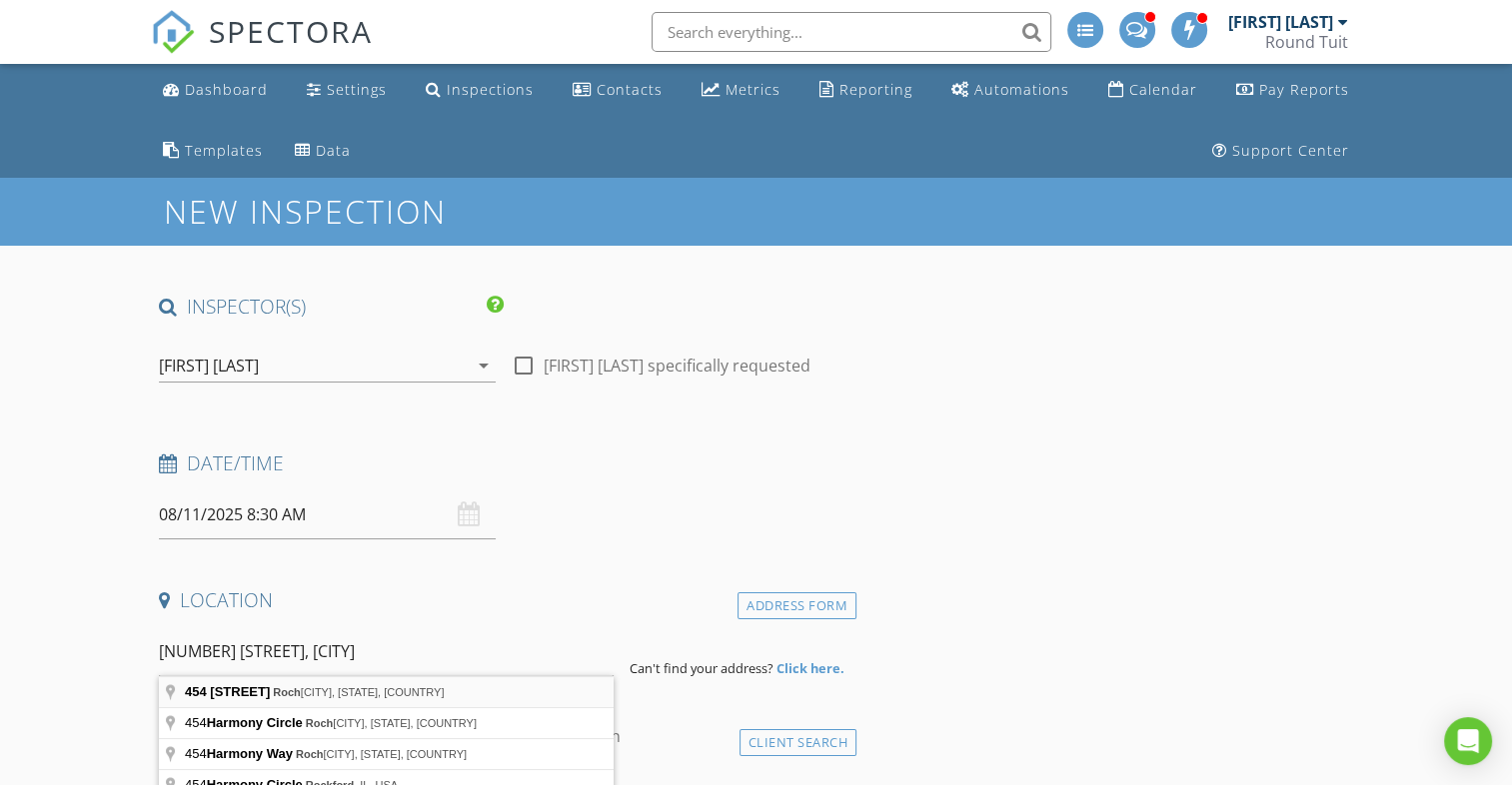 type on "454 Harmony Ave, Rochester, PA, USA" 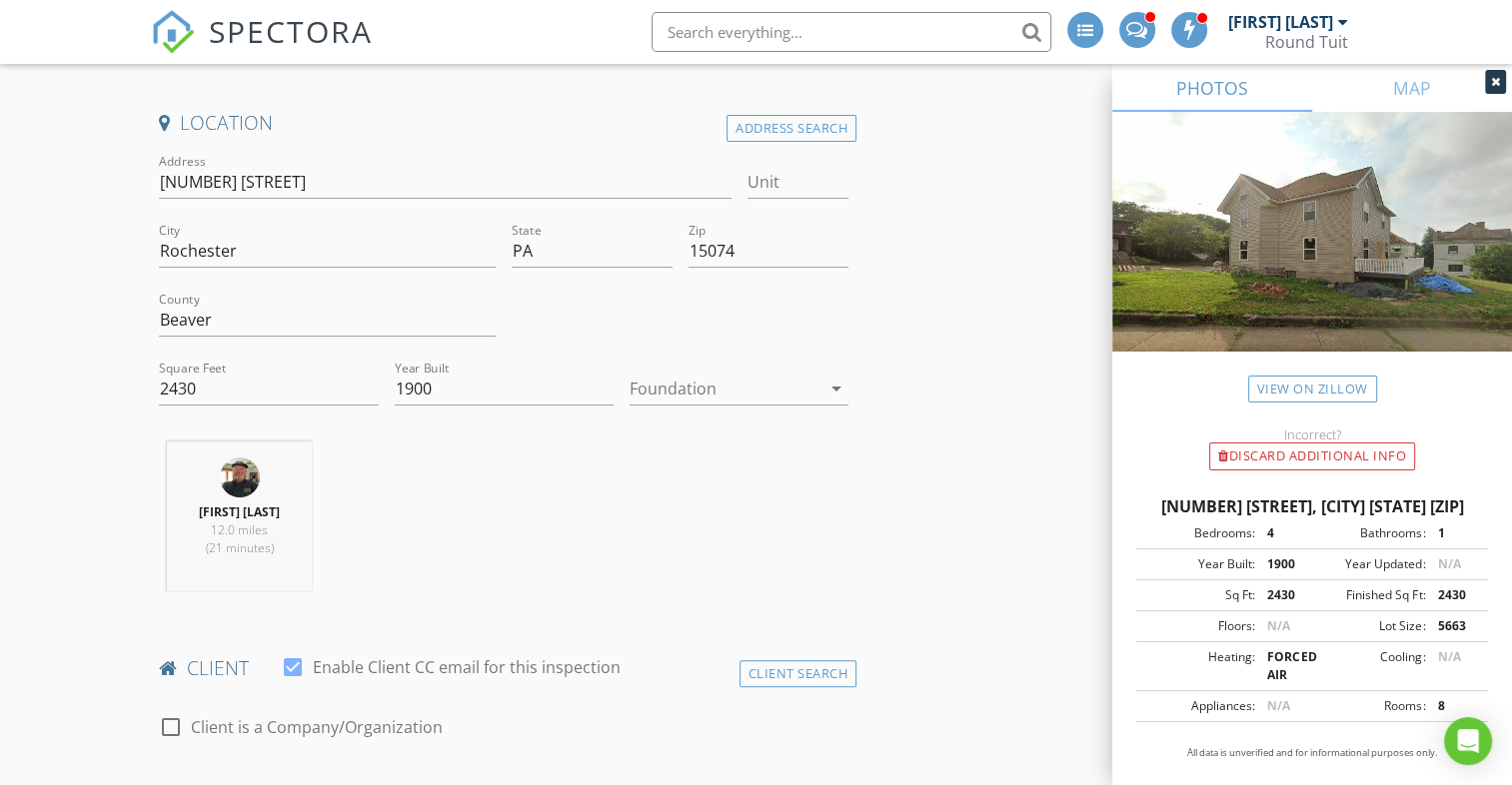 scroll, scrollTop: 479, scrollLeft: 0, axis: vertical 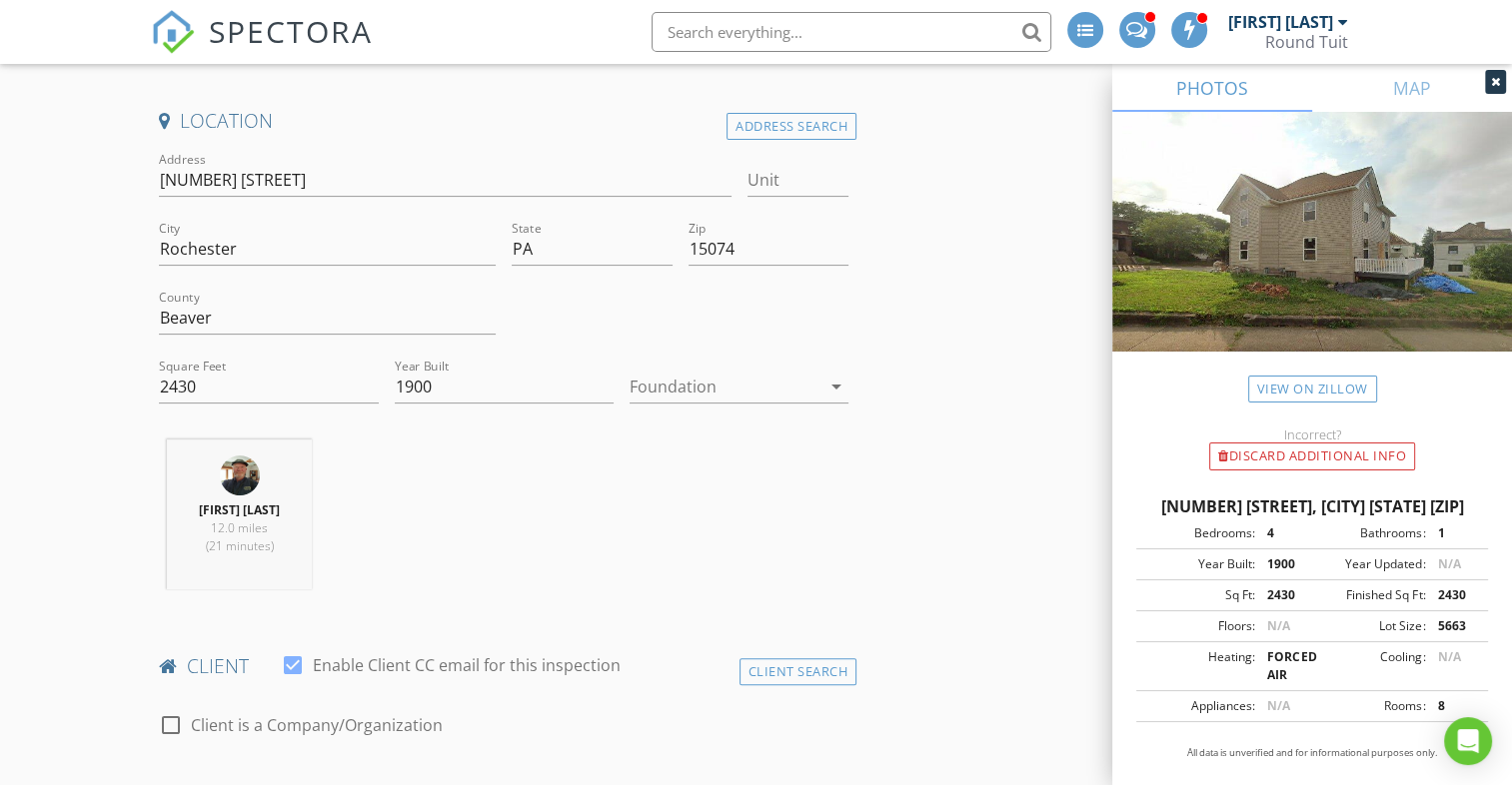 click at bounding box center (725, 387) 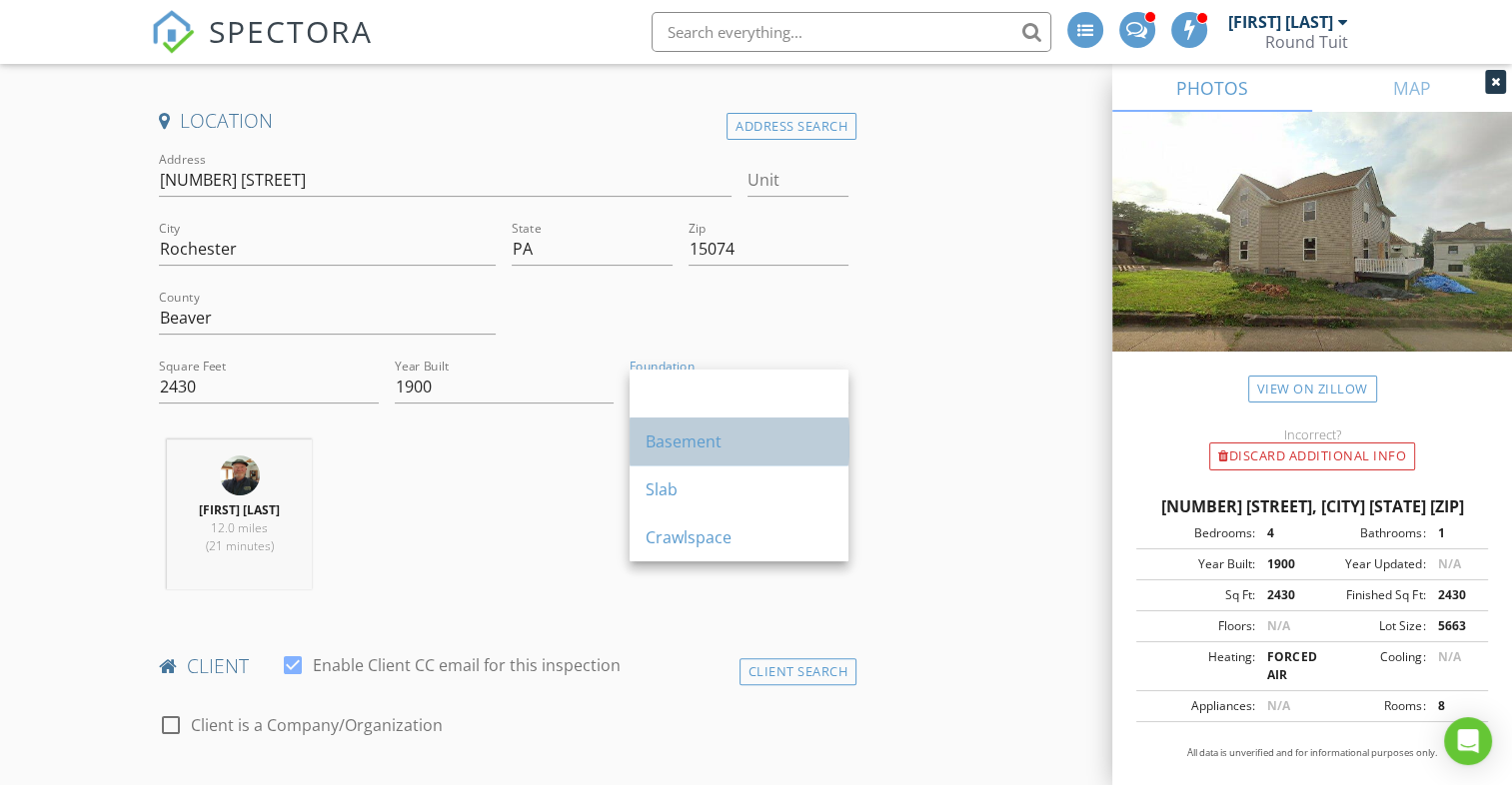 click on "Basement" at bounding box center (739, 441) 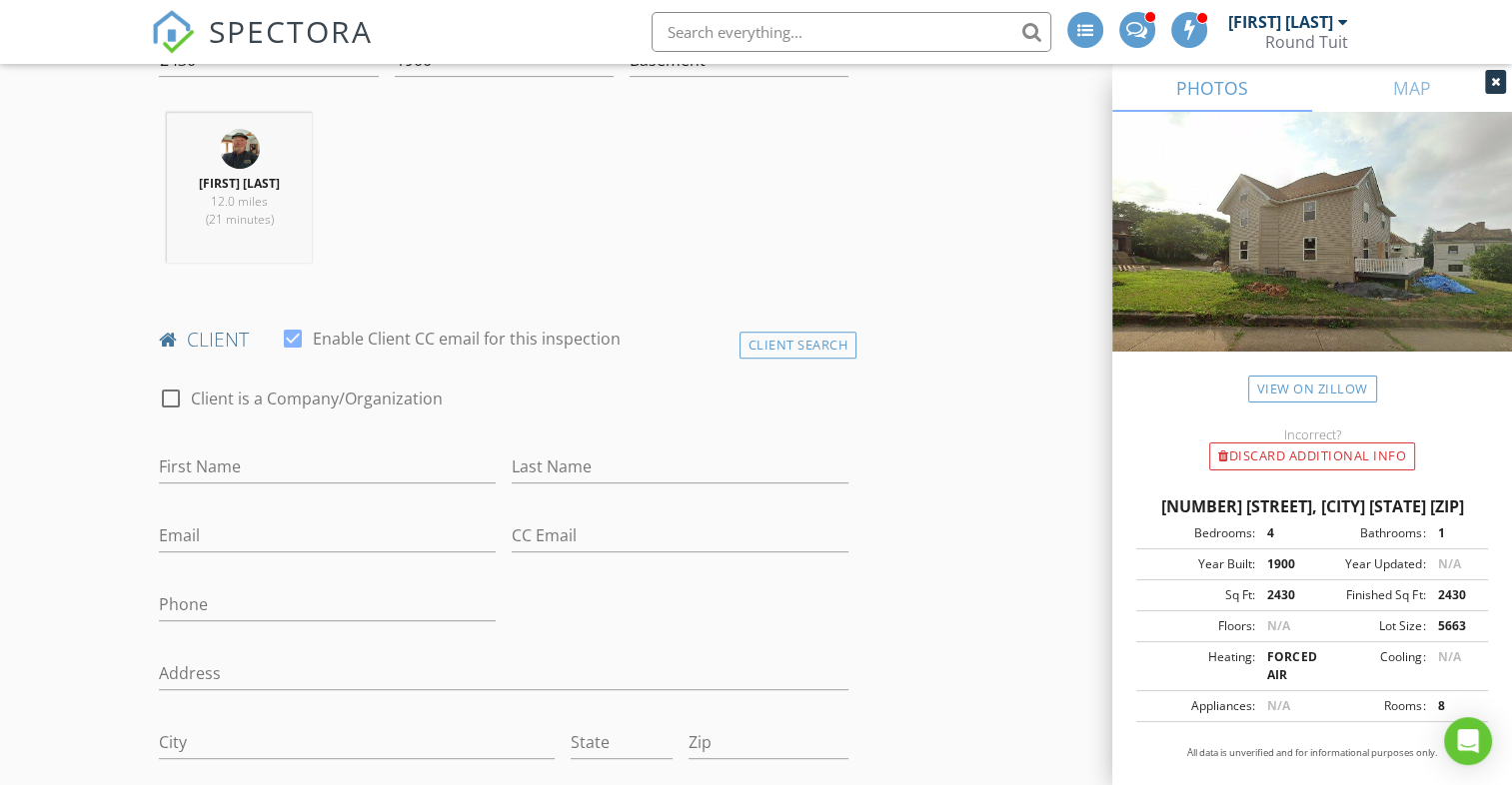 scroll, scrollTop: 807, scrollLeft: 0, axis: vertical 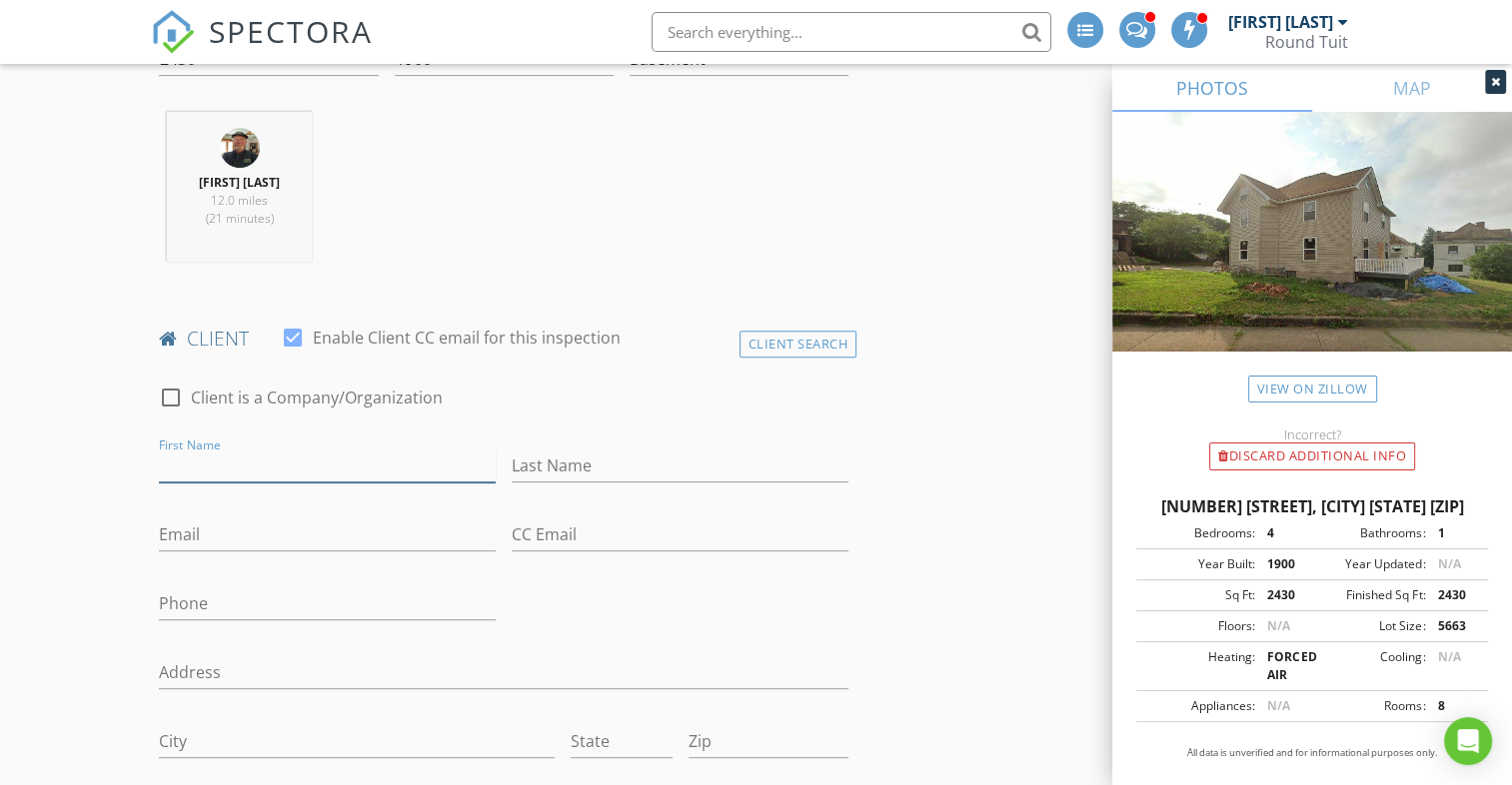 click on "First Name" at bounding box center [327, 465] 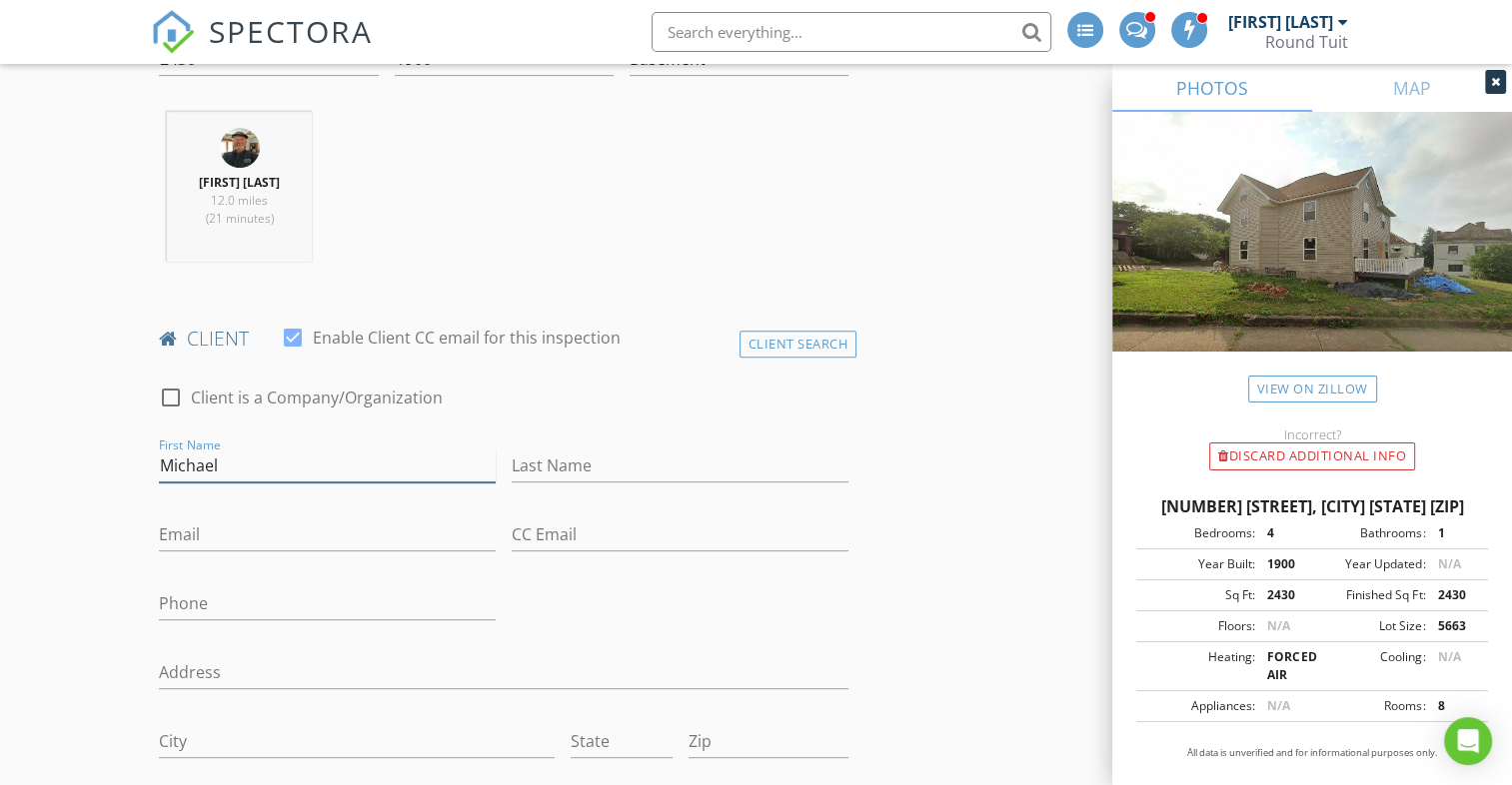 type on "Michael" 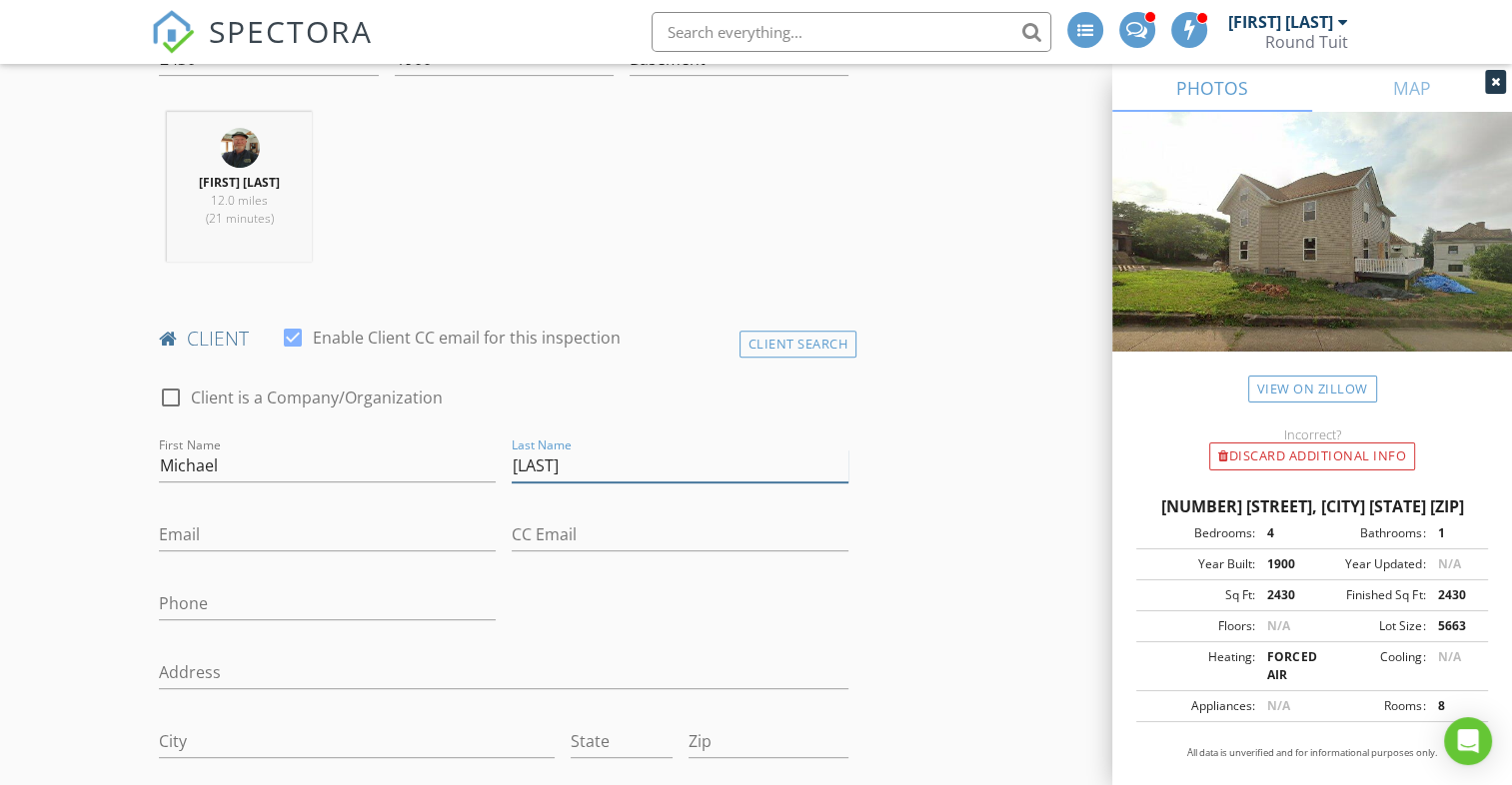 type on "[LAST]" 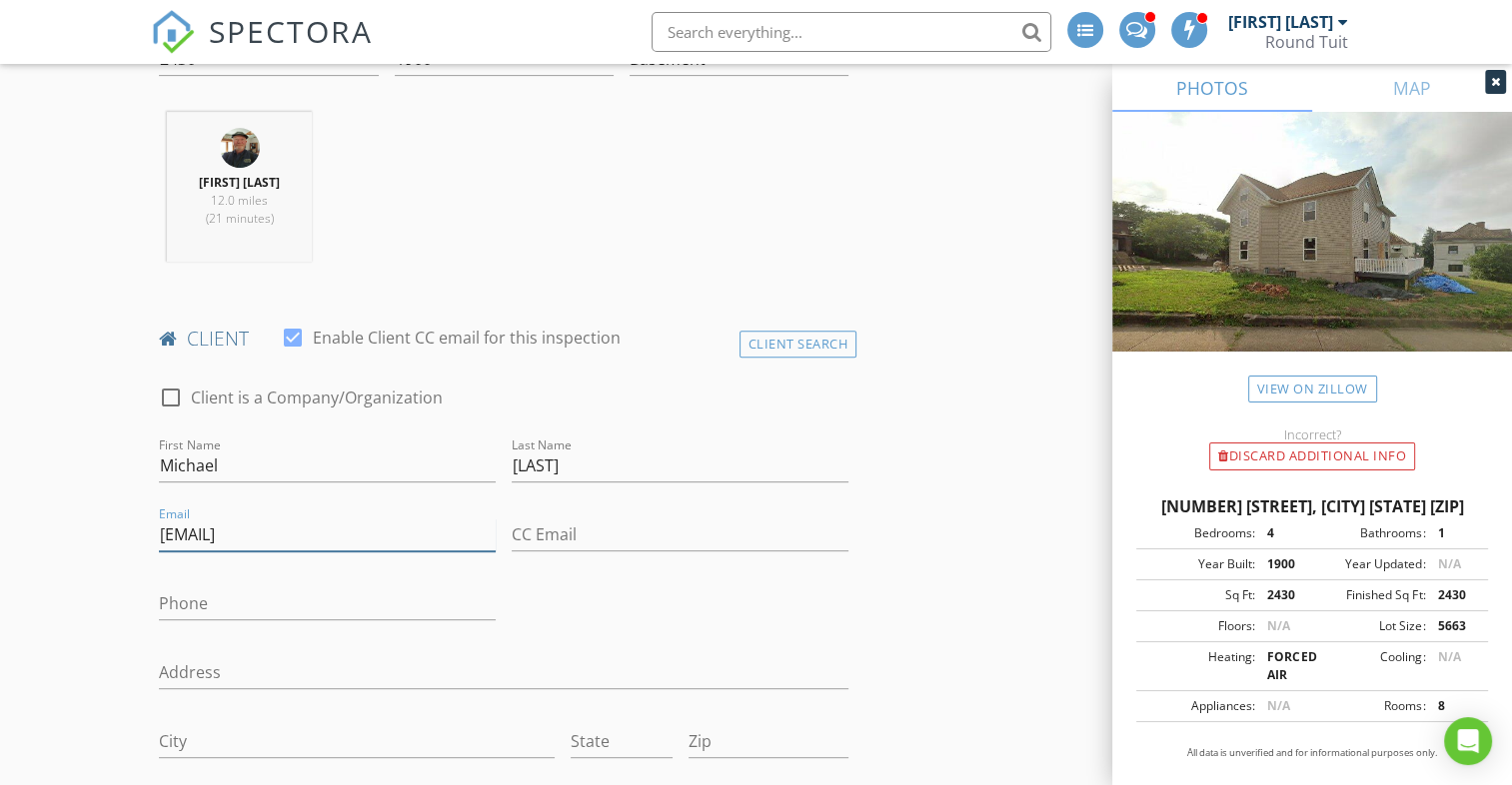 type on "[EMAIL]" 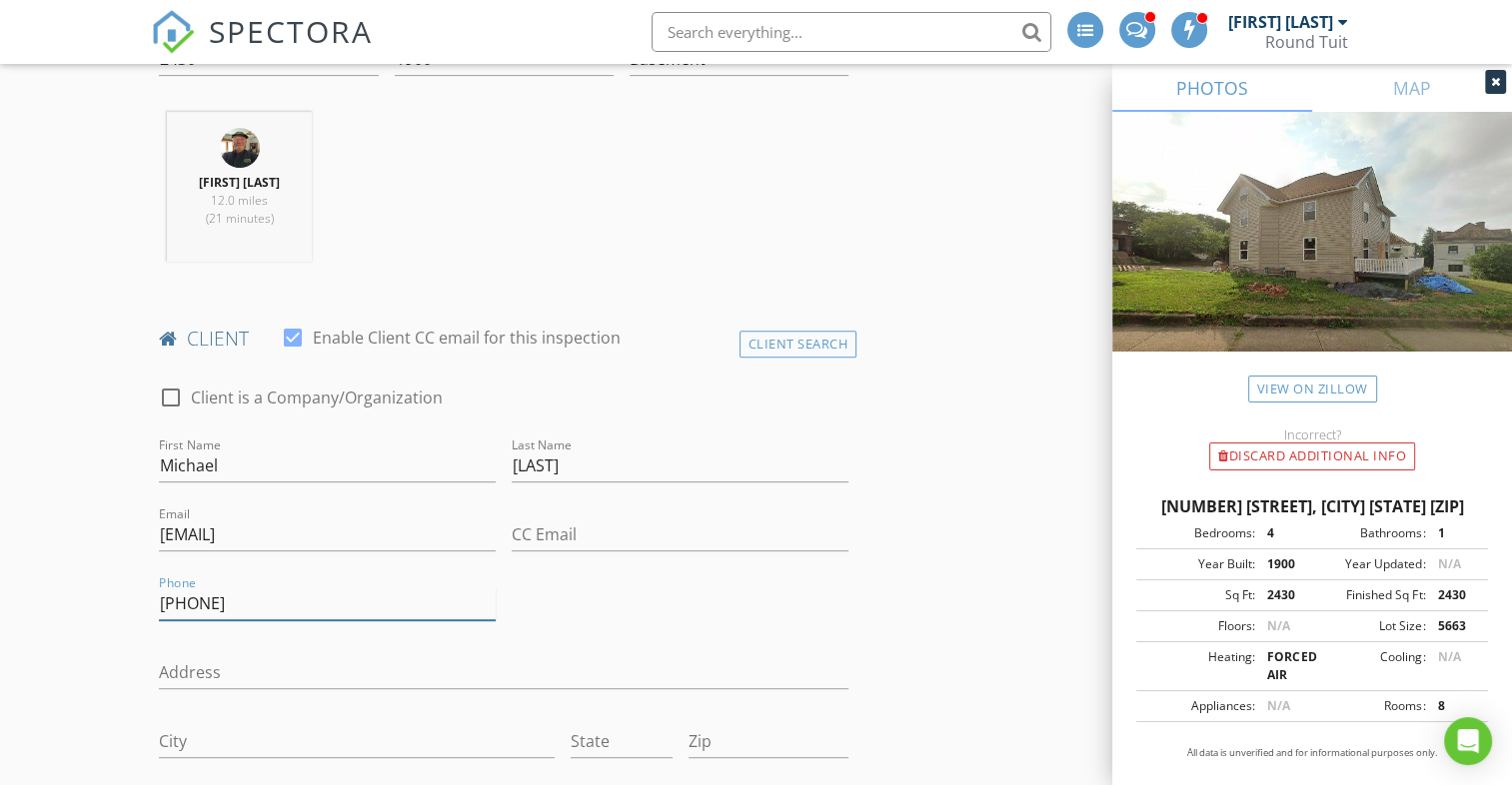 type on "[AREA_CODE]-[PHONE]" 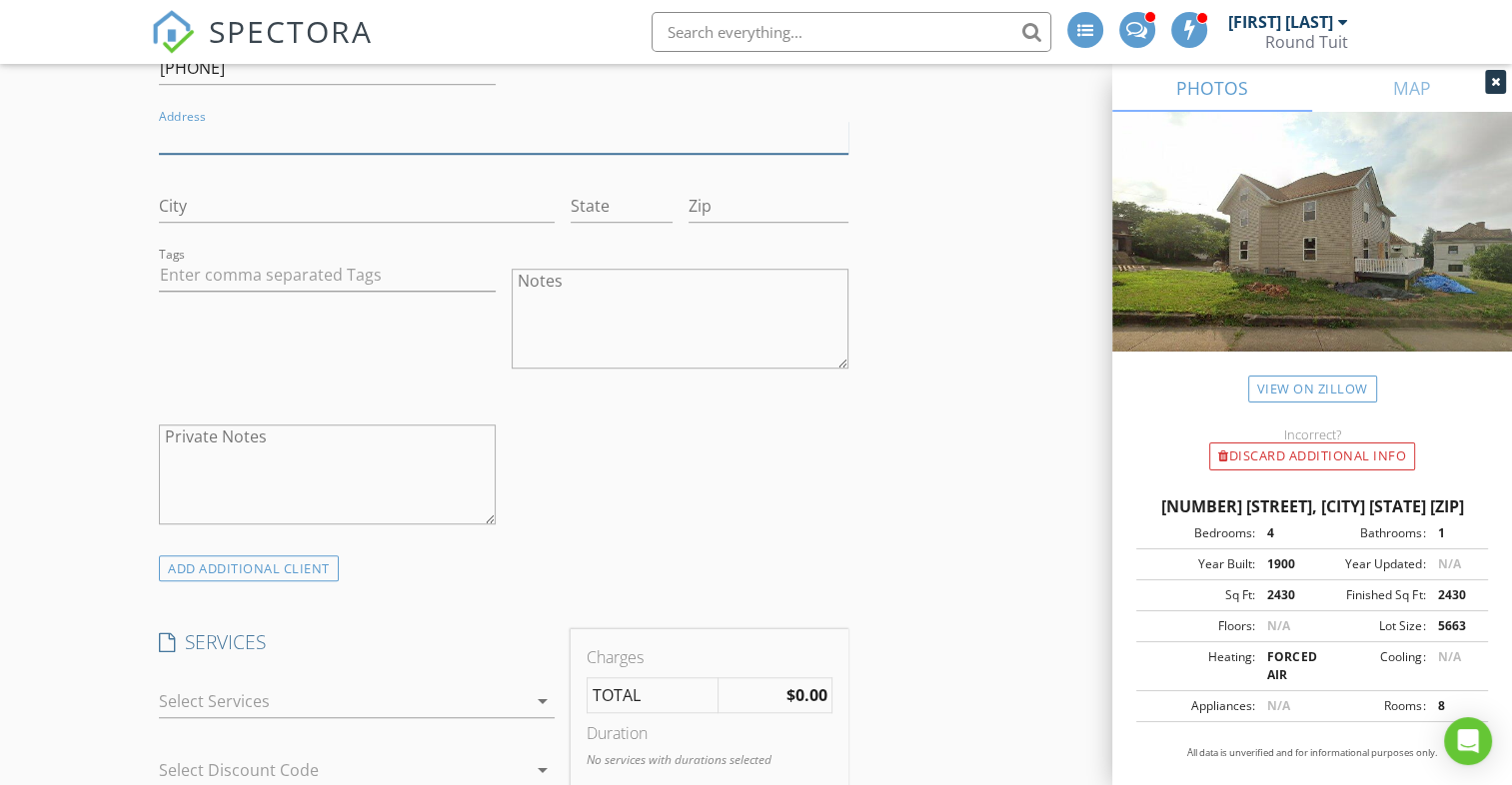 scroll, scrollTop: 1342, scrollLeft: 0, axis: vertical 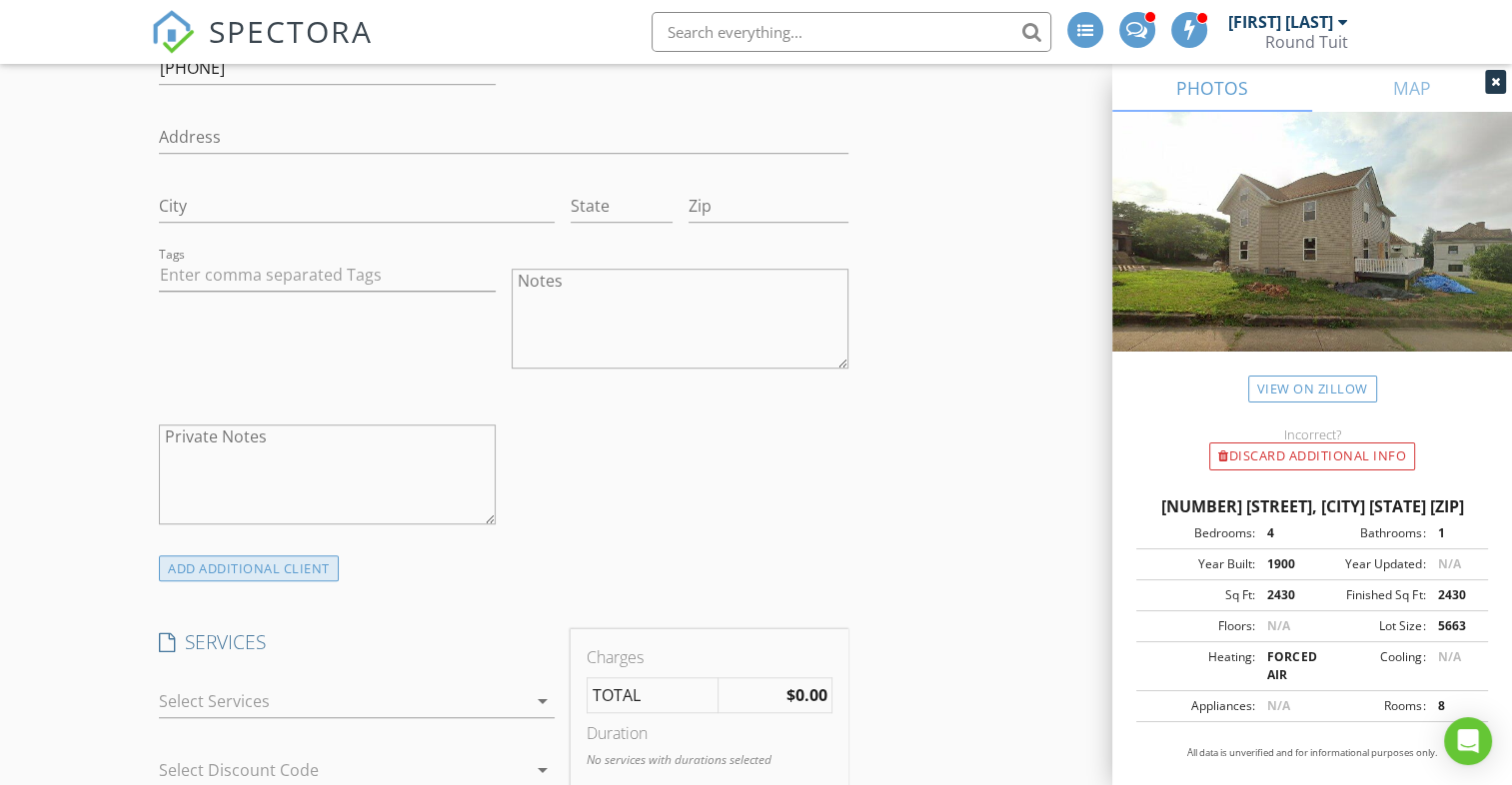 click on "ADD ADDITIONAL client" at bounding box center (249, 568) 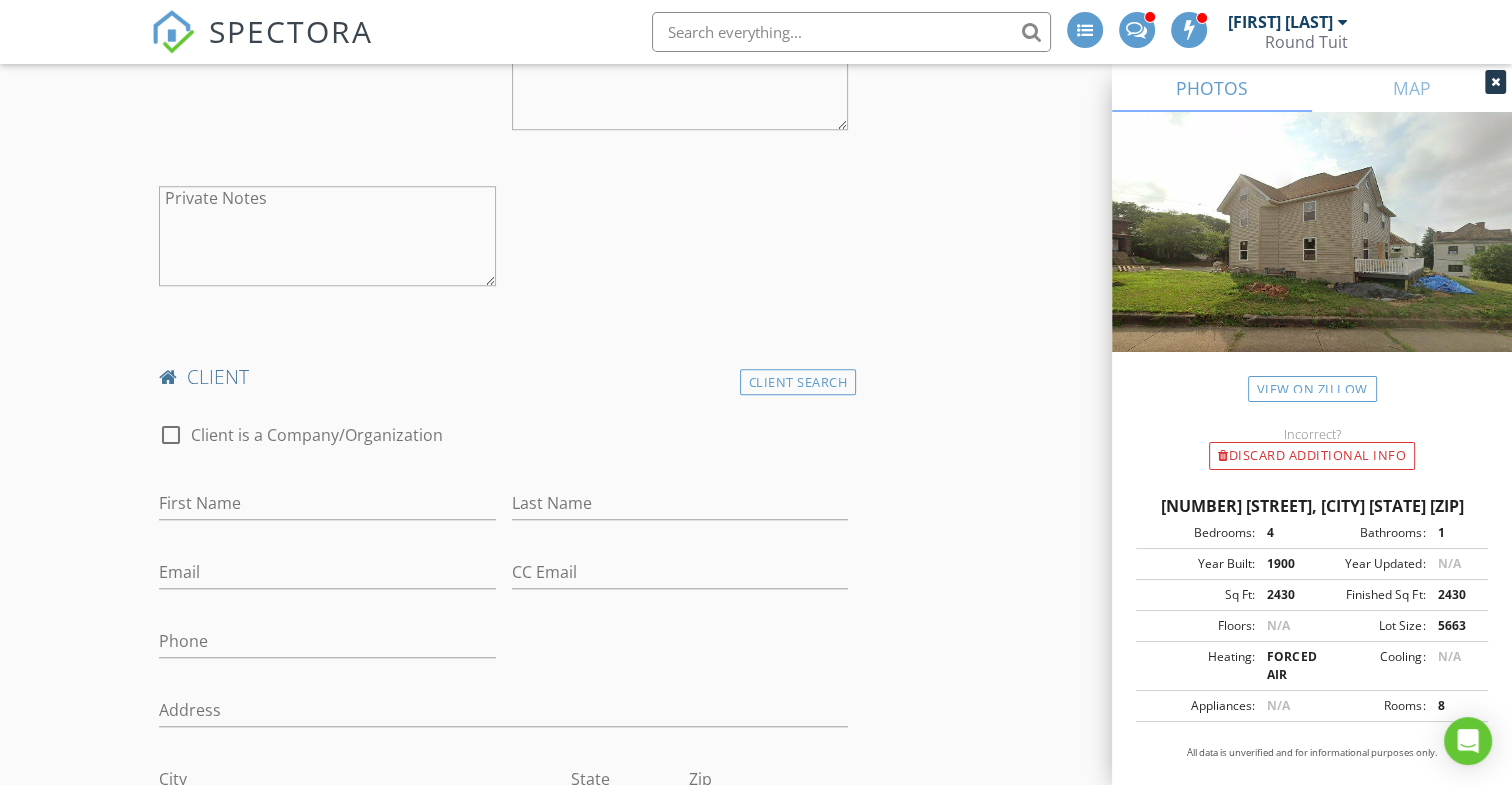 scroll, scrollTop: 1586, scrollLeft: 0, axis: vertical 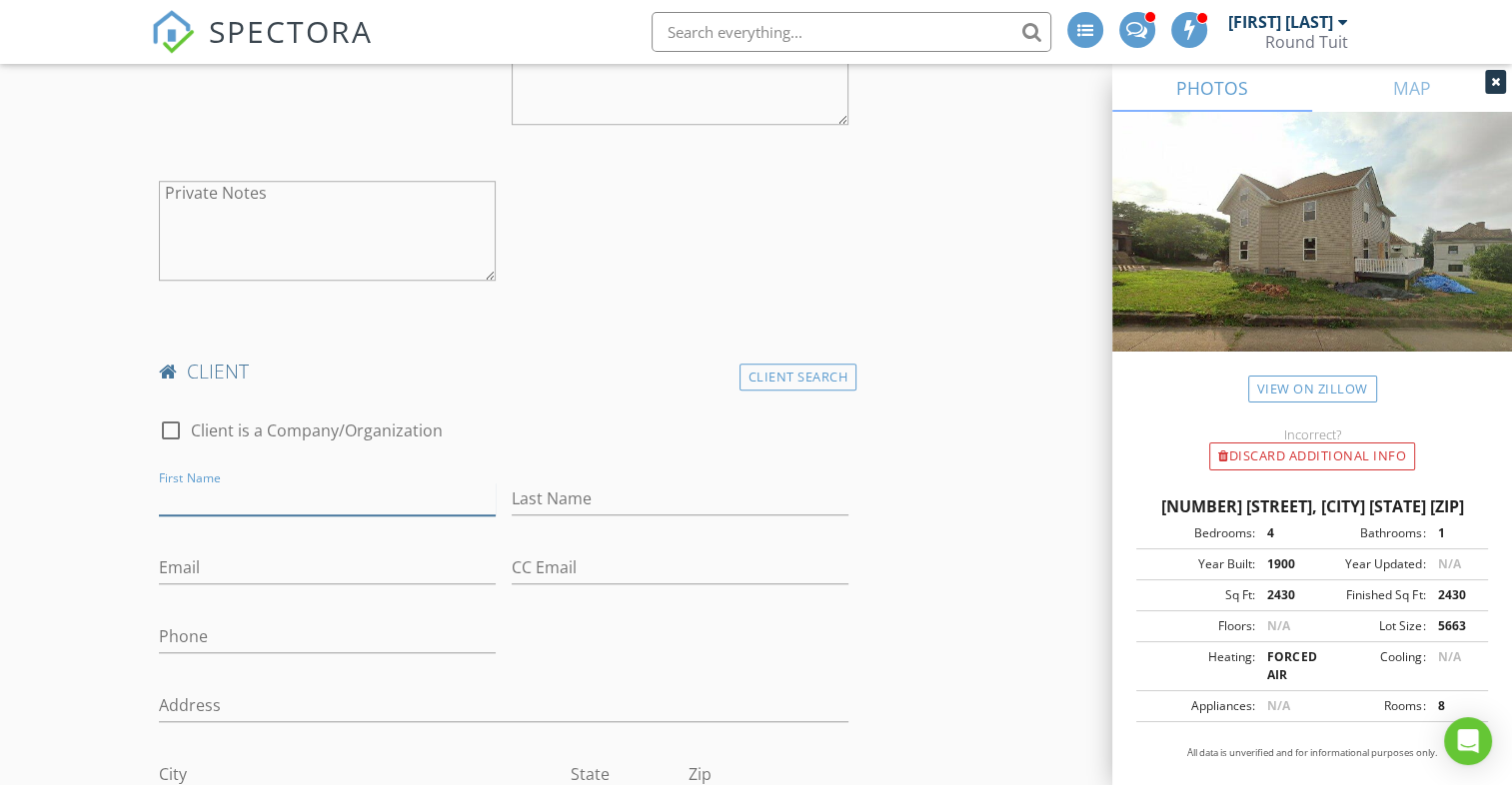 click on "First Name" at bounding box center (327, 498) 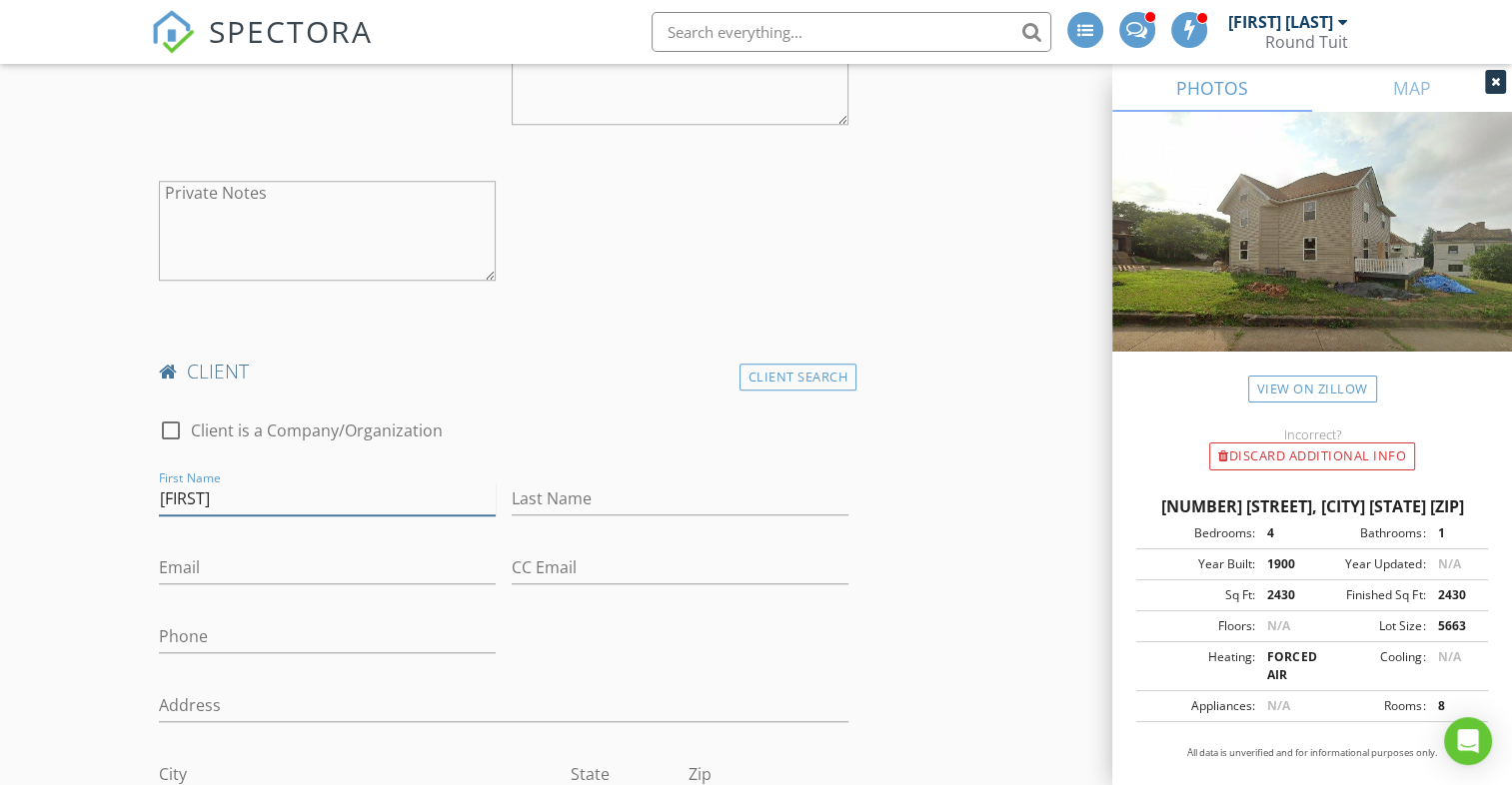 type on "[FIRST]" 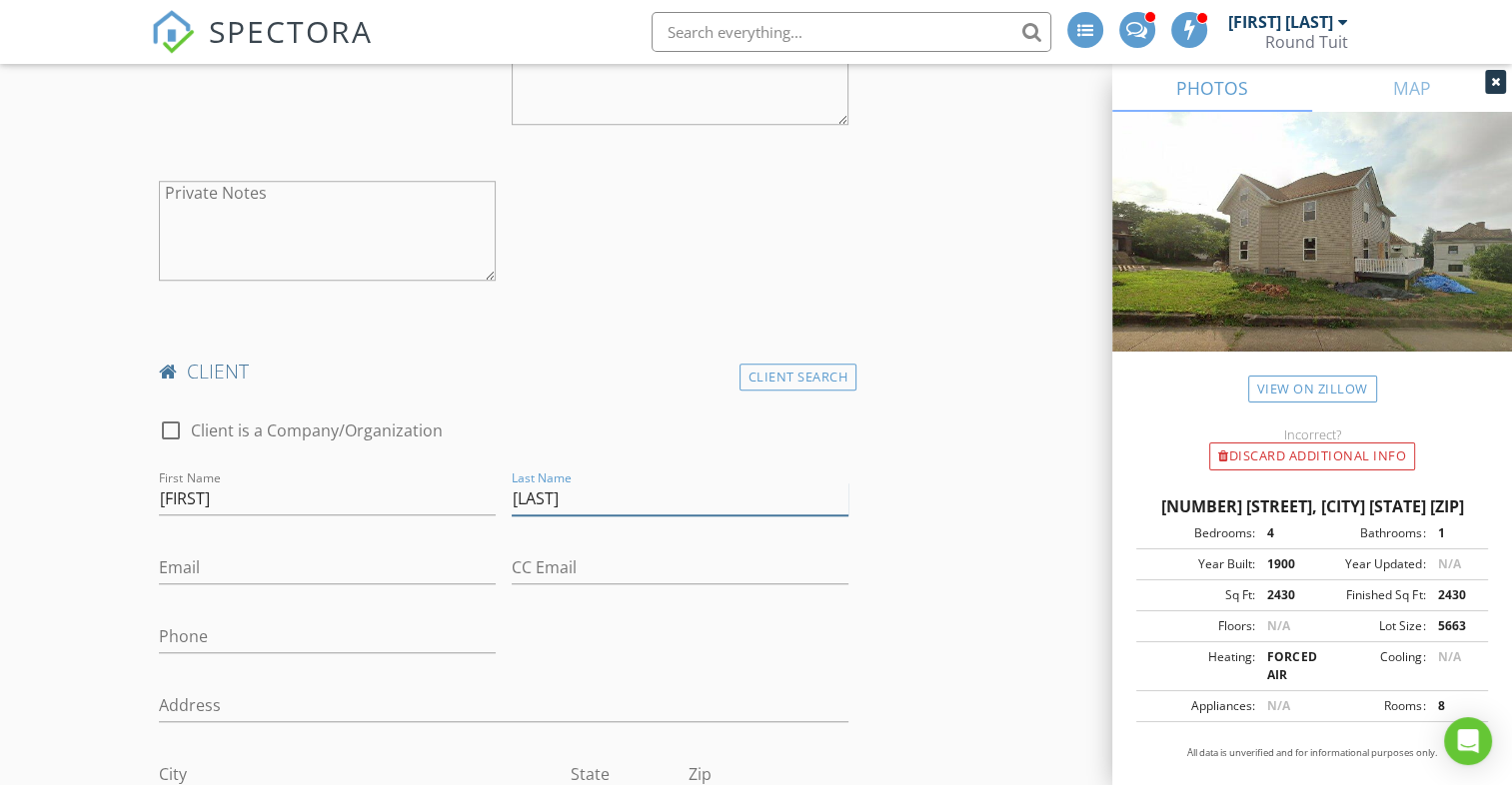 type on "[LAST]" 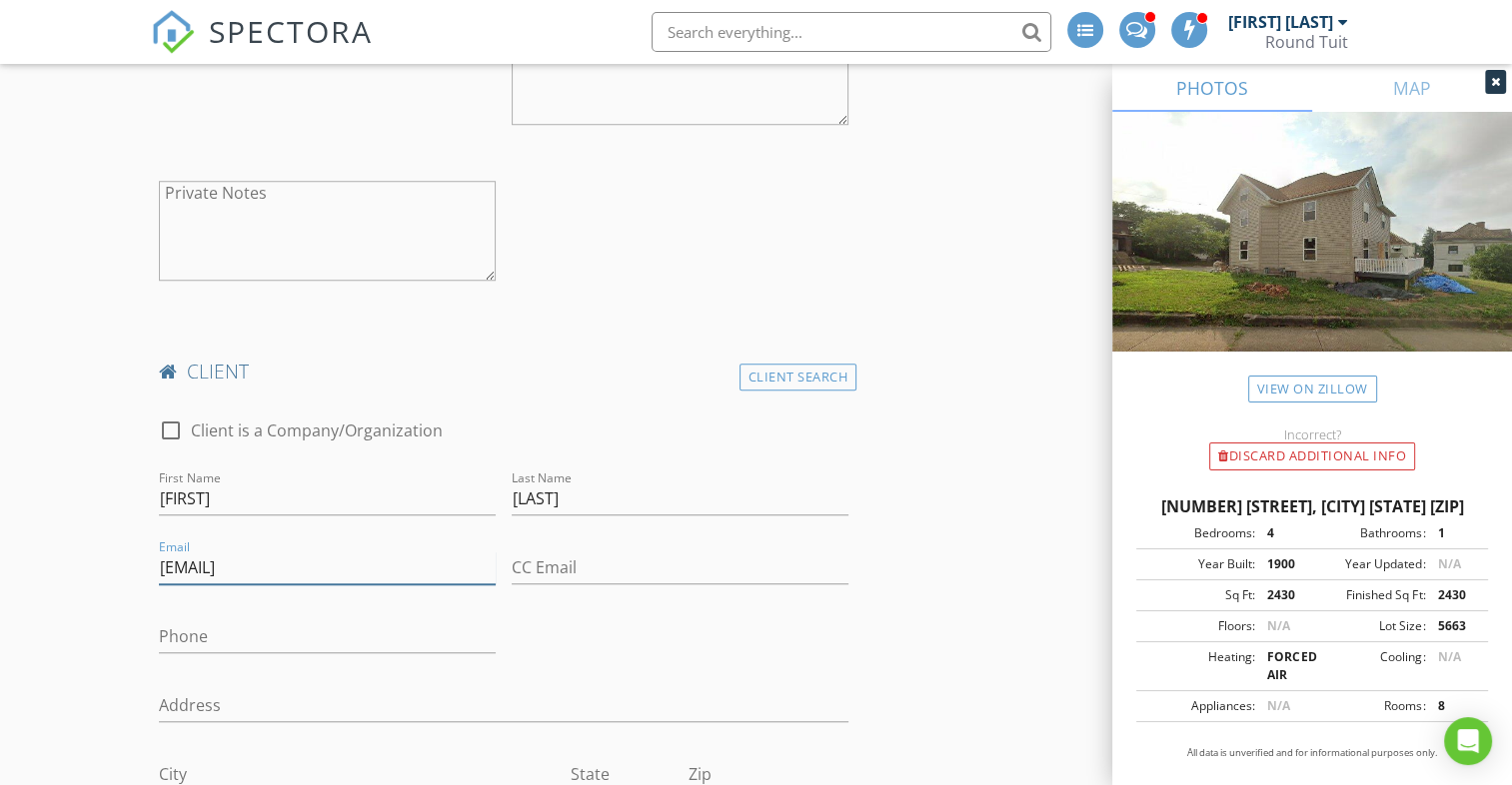 type on "[EMAIL]" 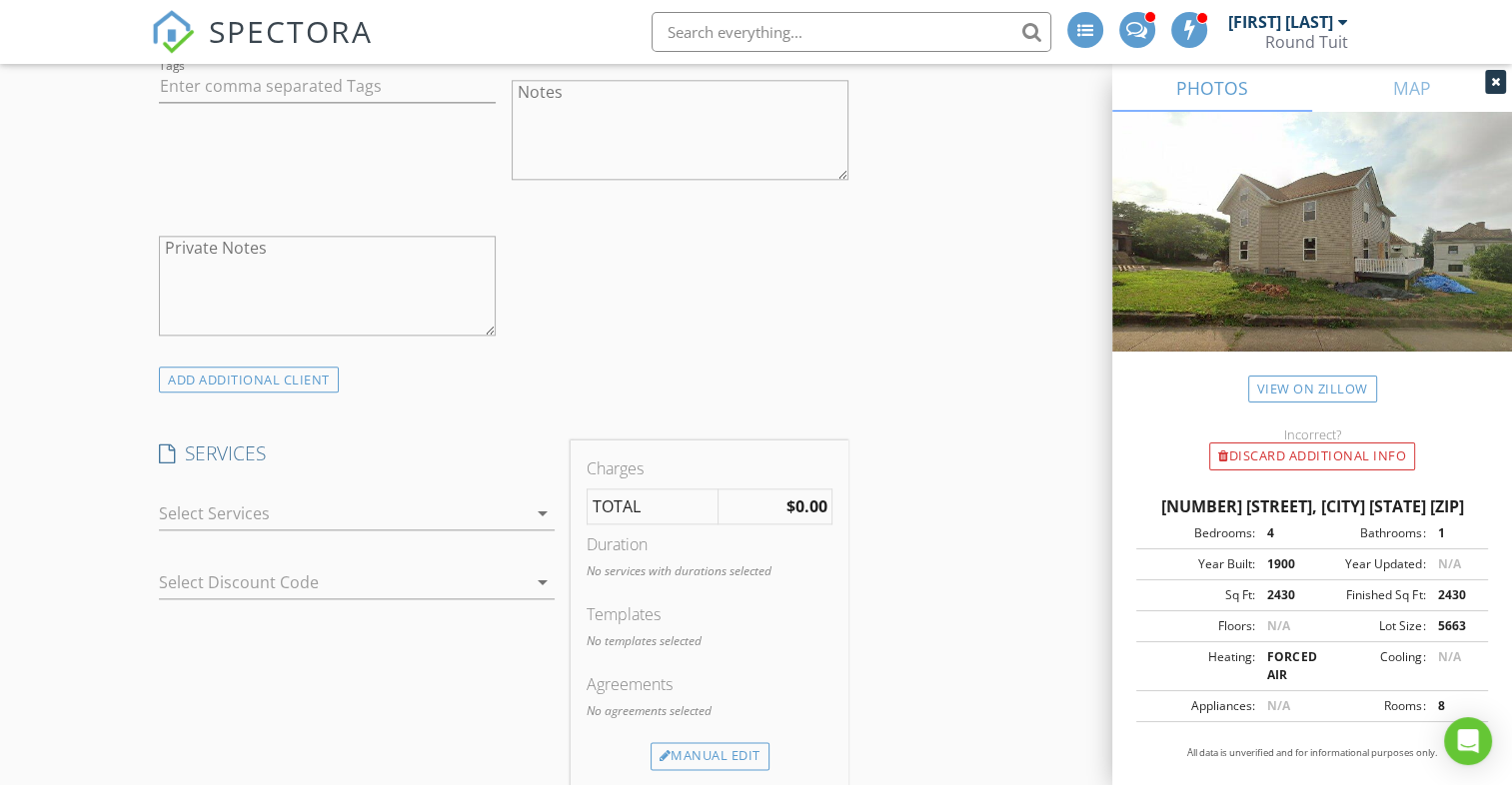 scroll, scrollTop: 2353, scrollLeft: 0, axis: vertical 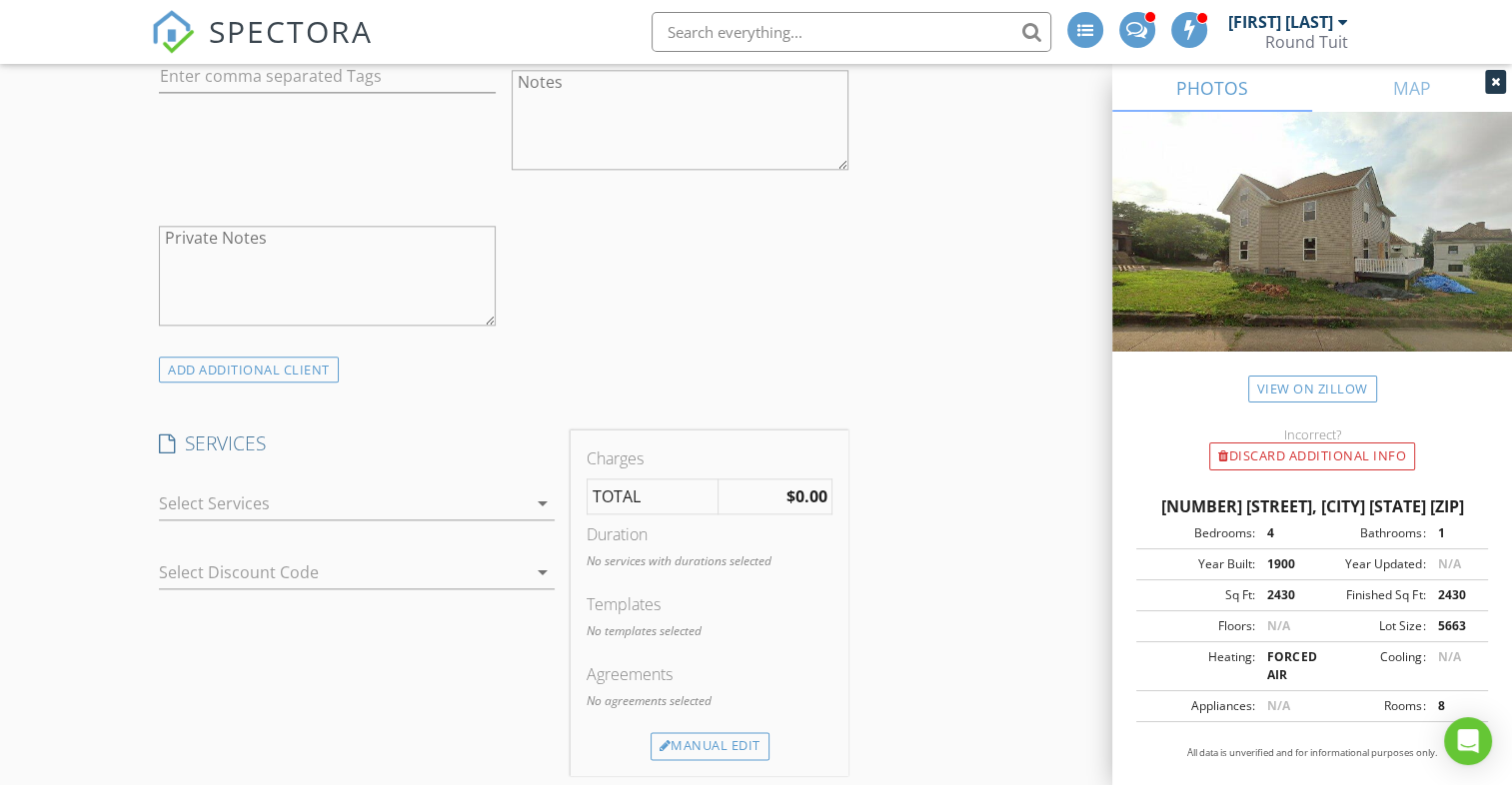 click at bounding box center (343, 503) 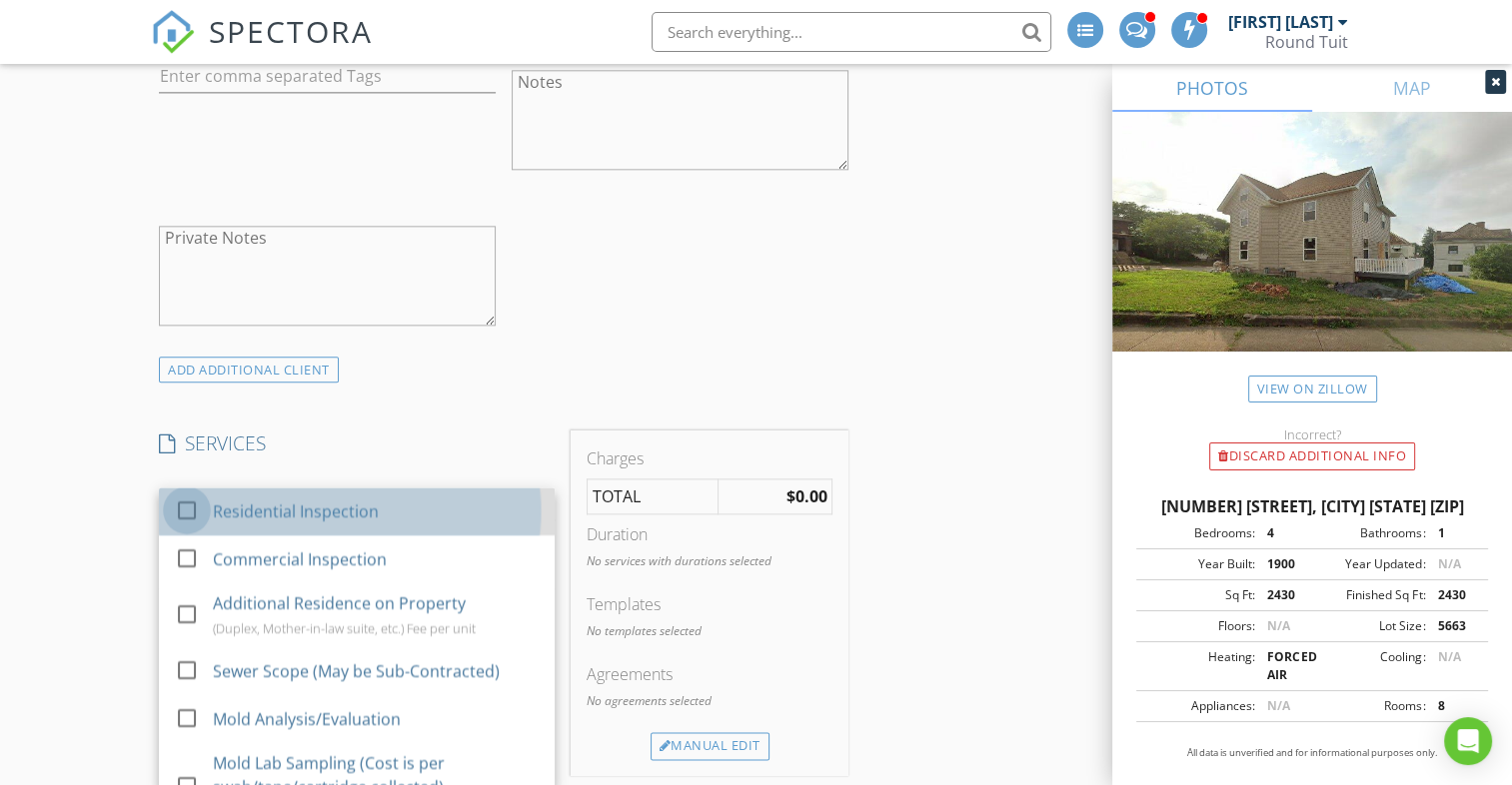 click at bounding box center [187, 509] 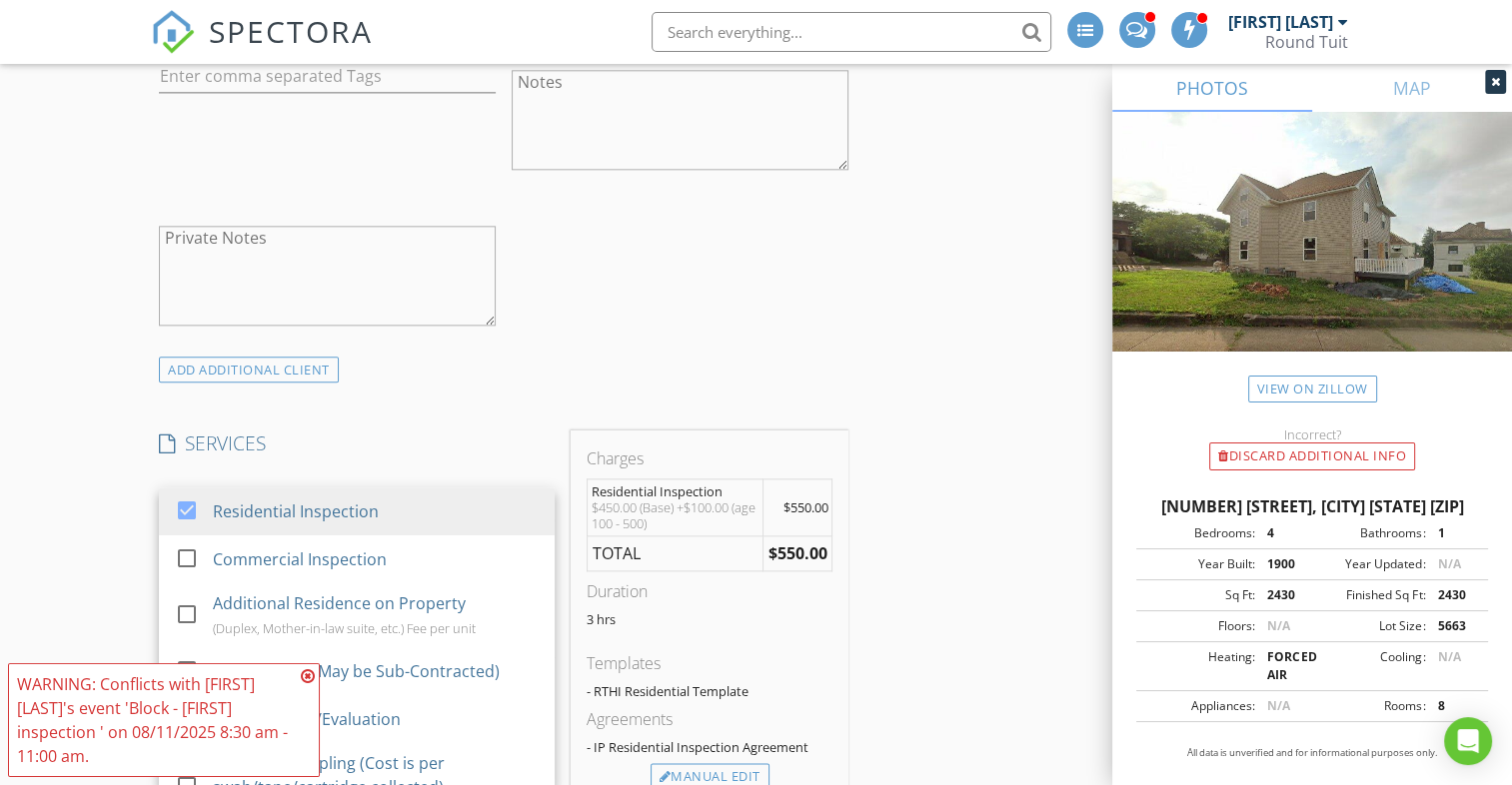 click on "New Inspection
INSPECTOR(S)
check_box   Erik Funkhouser   PRIMARY   check_box_outline_blank   Rich Churchfield     check_box_outline_blank   Brian Beck     check_box_outline_blank   Derek Price     check_box_outline_blank   Athina Sant     check_box_outline_blank   Ken Hacko     check_box_outline_blank   Victor Blandburg     check_box_outline_blank   Caelan Funkhouser     Erik Funkhouser arrow_drop_down   check_box_outline_blank Erik Funkhouser specifically requested
Date/Time
08/11/2025 8:30 AM
Location
Address Search       Address 454 Harmony Ave   Unit   City Rochester   State PA   Zip 15074   County Beaver     Square Feet 2430   Year Built 1900   Foundation Basement arrow_drop_down     Erik Funkhouser     12.0 miles     (21 minutes)
client
check_box Enable Client CC email for this inspection   Client Search     check_box_outline_blank     Michael" at bounding box center [756, 327] 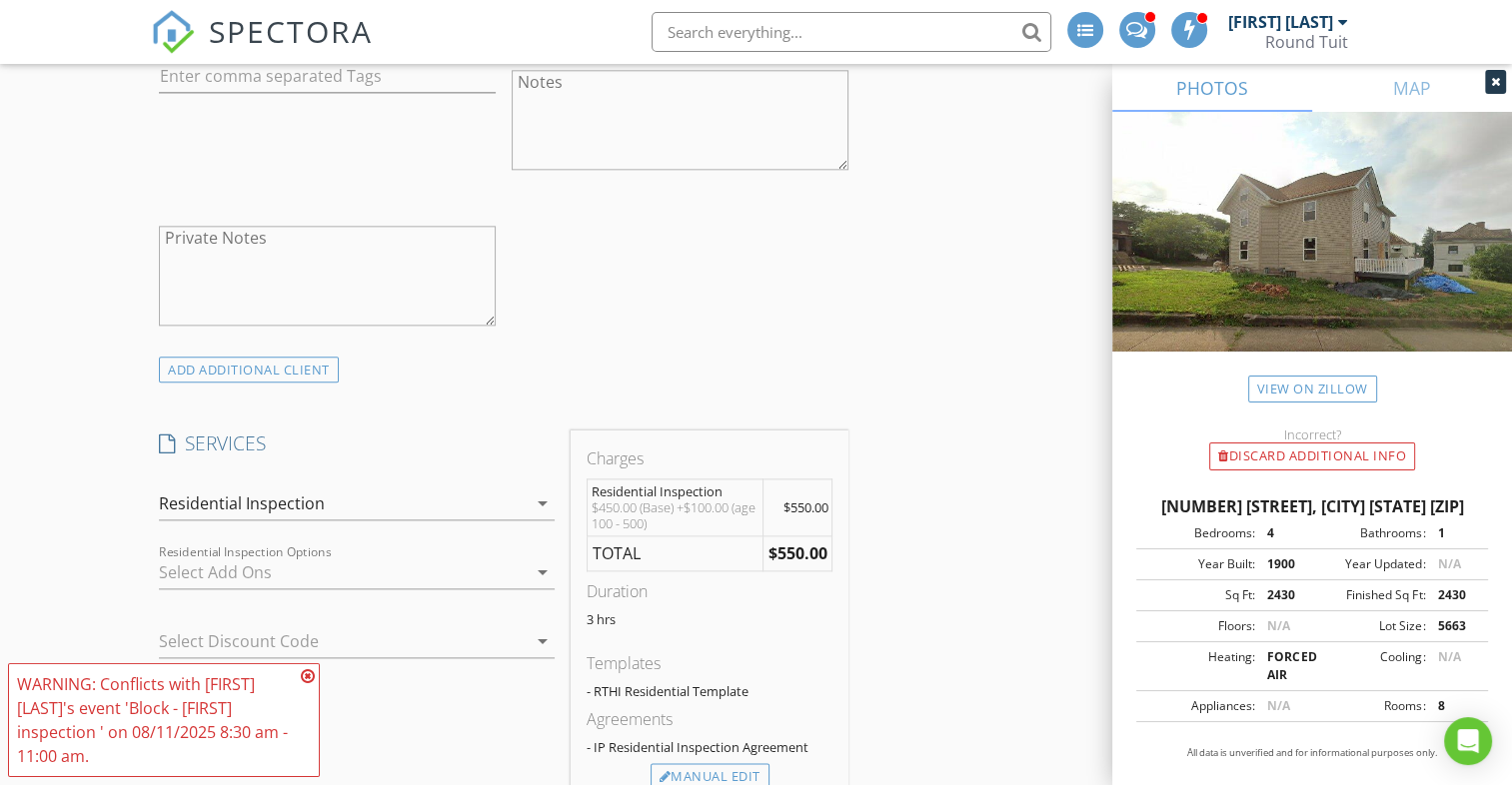 click at bounding box center (343, 572) 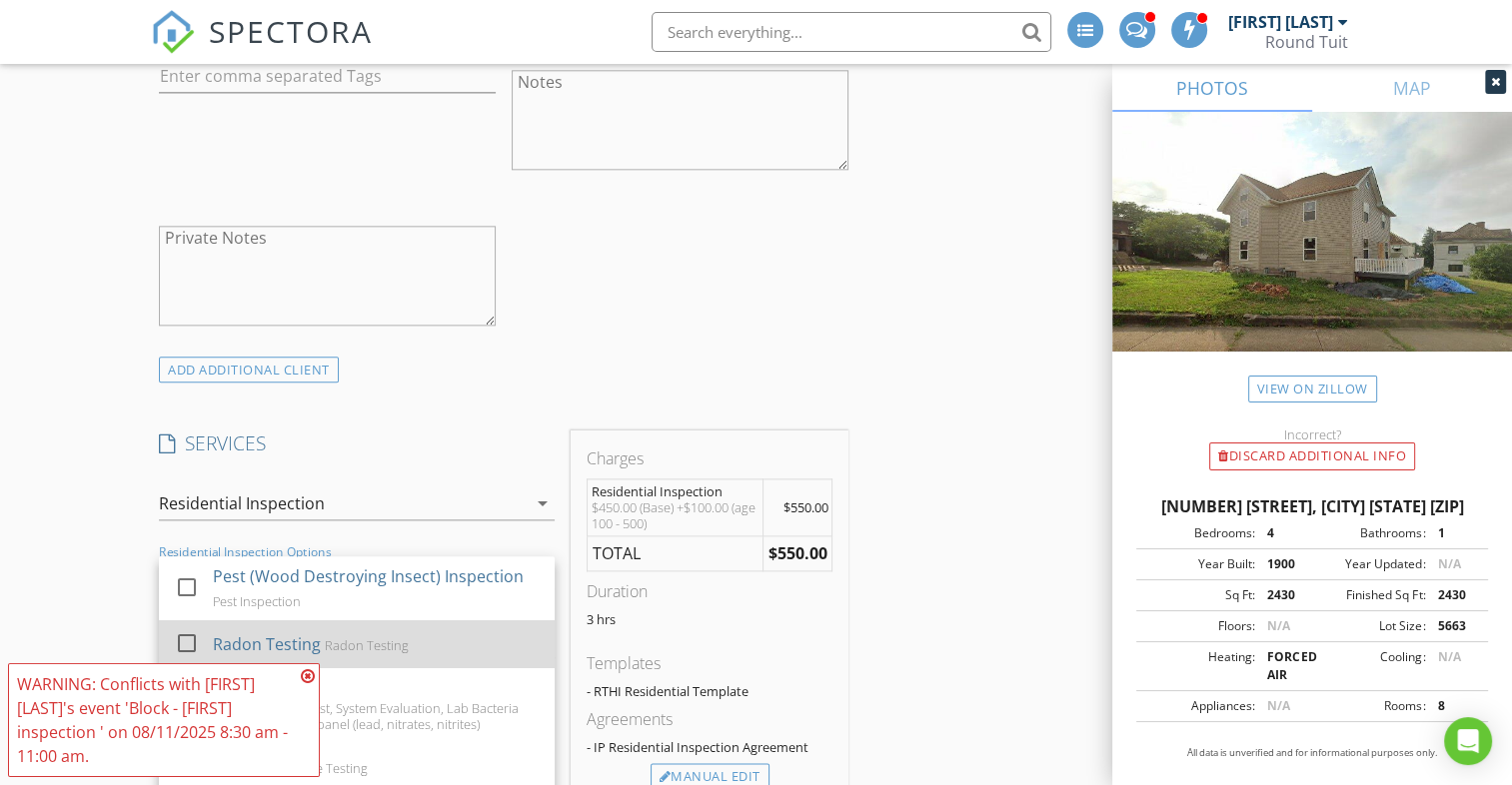 click at bounding box center [187, 642] 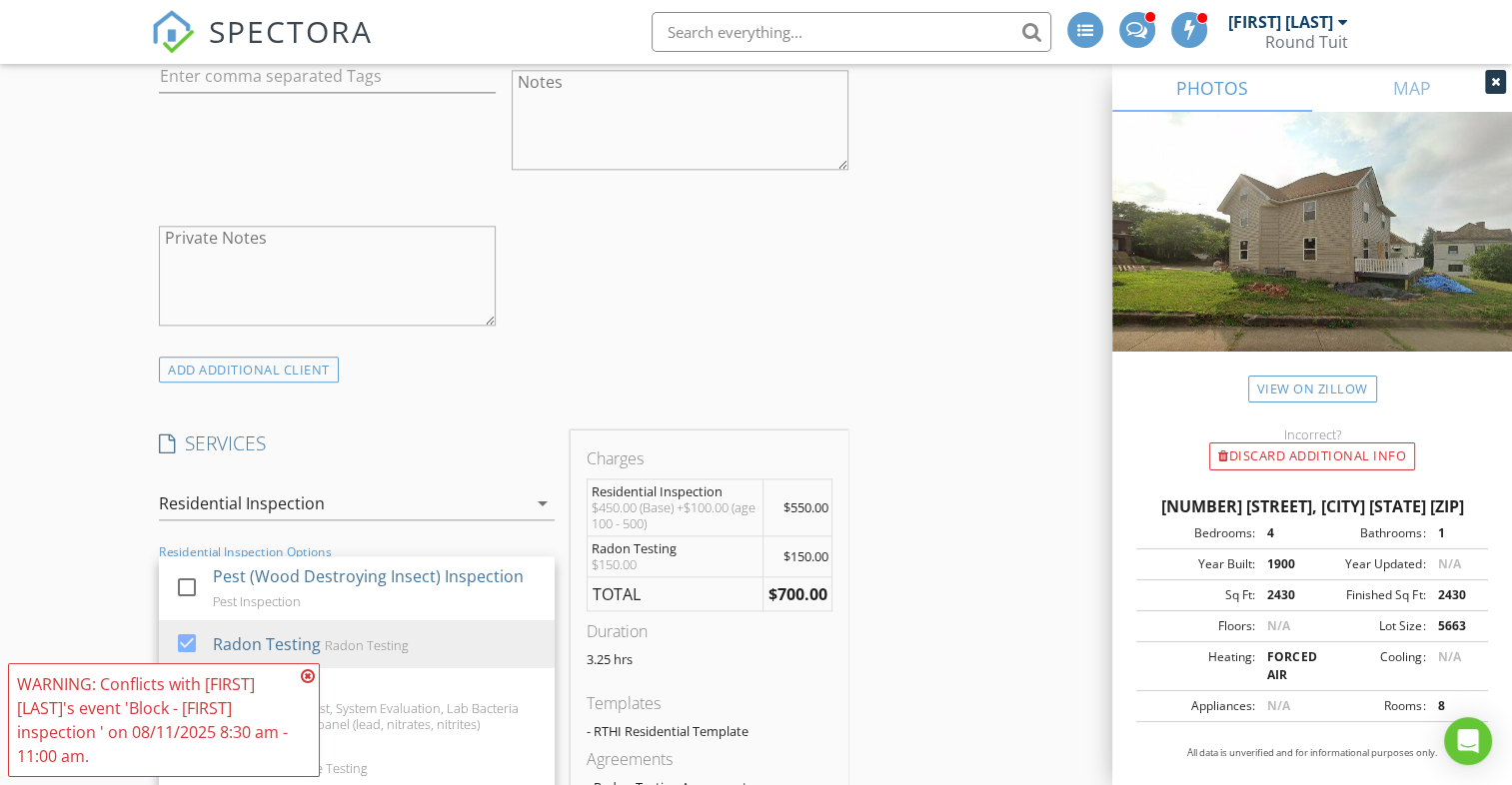 click on "INSPECTOR(S)
check_box   Erik Funkhouser   PRIMARY   check_box_outline_blank   Rich Churchfield     check_box_outline_blank   Brian Beck     check_box_outline_blank   Derek Price     check_box_outline_blank   Athina Sant     check_box_outline_blank   Ken Hacko     check_box_outline_blank   Victor Blandburg     check_box_outline_blank   Caelan Funkhouser     Erik Funkhouser arrow_drop_down   check_box_outline_blank Erik Funkhouser specifically requested
Date/Time
08/11/2025 8:30 AM
Location
Address Search       Address 454 Harmony Ave   Unit   City Rochester   State PA   Zip 15074   County Beaver     Square Feet 2430   Year Built 1900   Foundation Basement arrow_drop_down     Erik Funkhouser     12.0 miles     (21 minutes)
client
check_box Enable Client CC email for this inspection   Client Search     check_box_outline_blank Client is a Company/Organization" at bounding box center (756, 598) 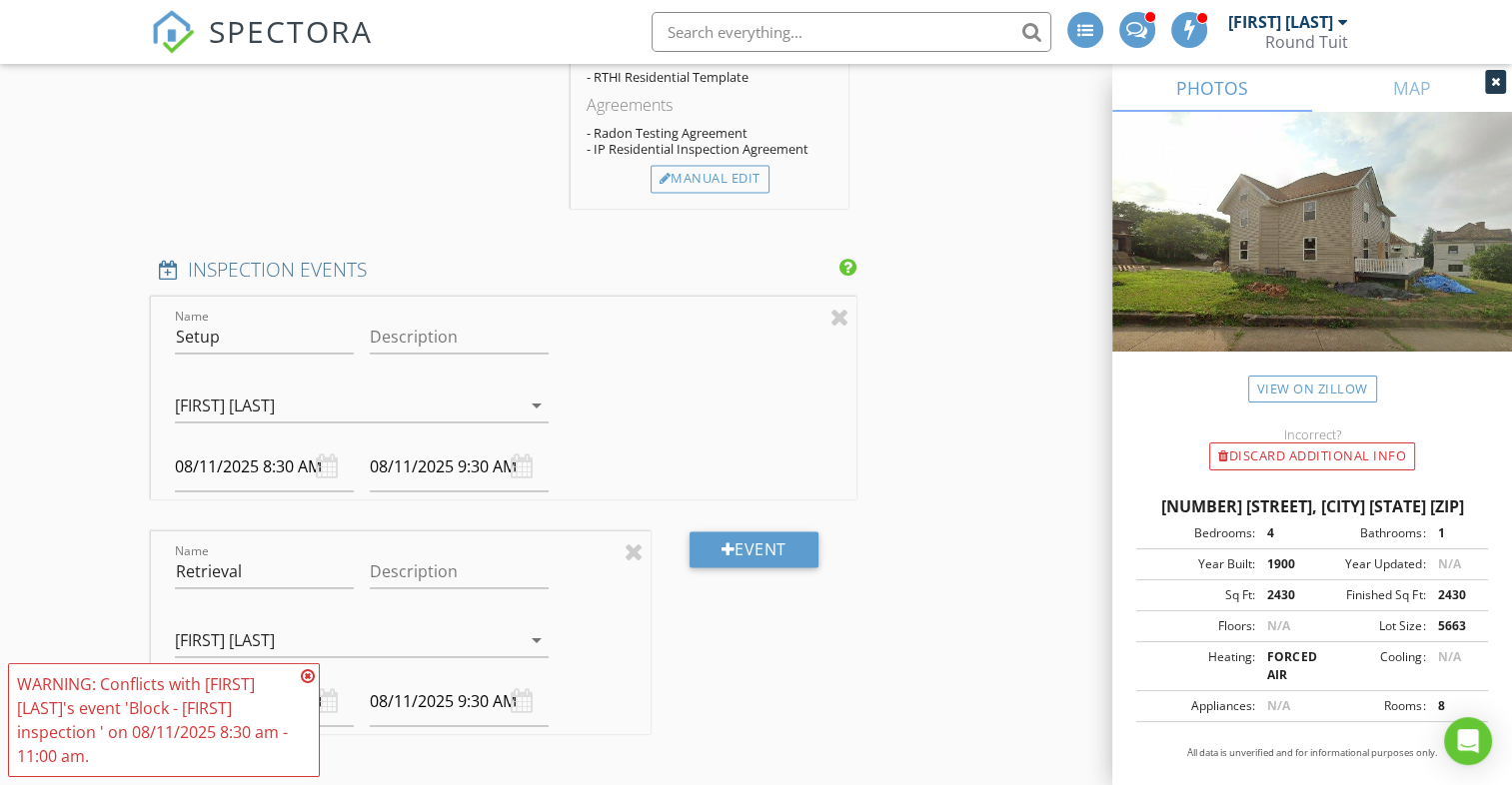 scroll, scrollTop: 3020, scrollLeft: 0, axis: vertical 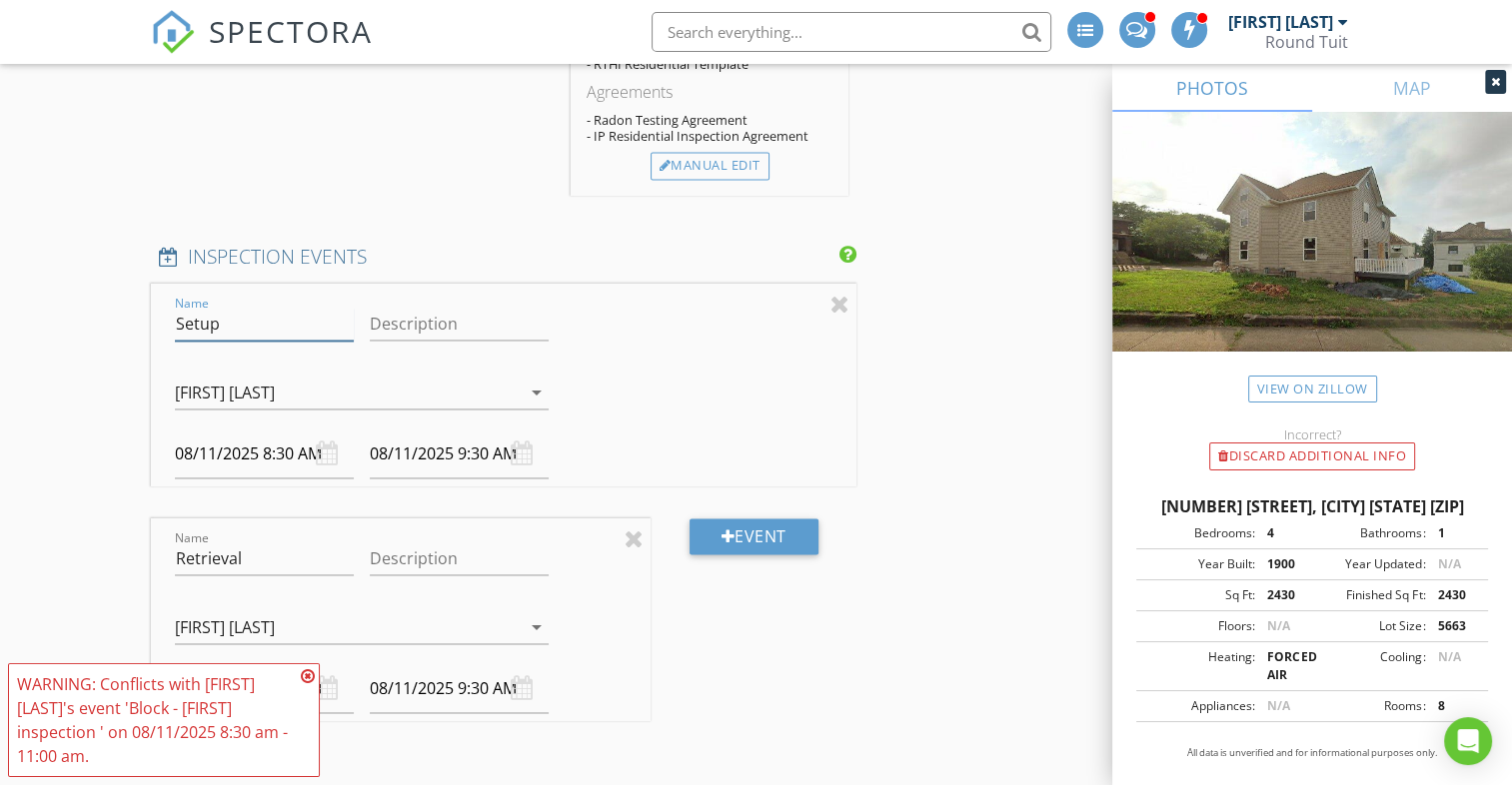 click on "Setup" at bounding box center [264, 324] 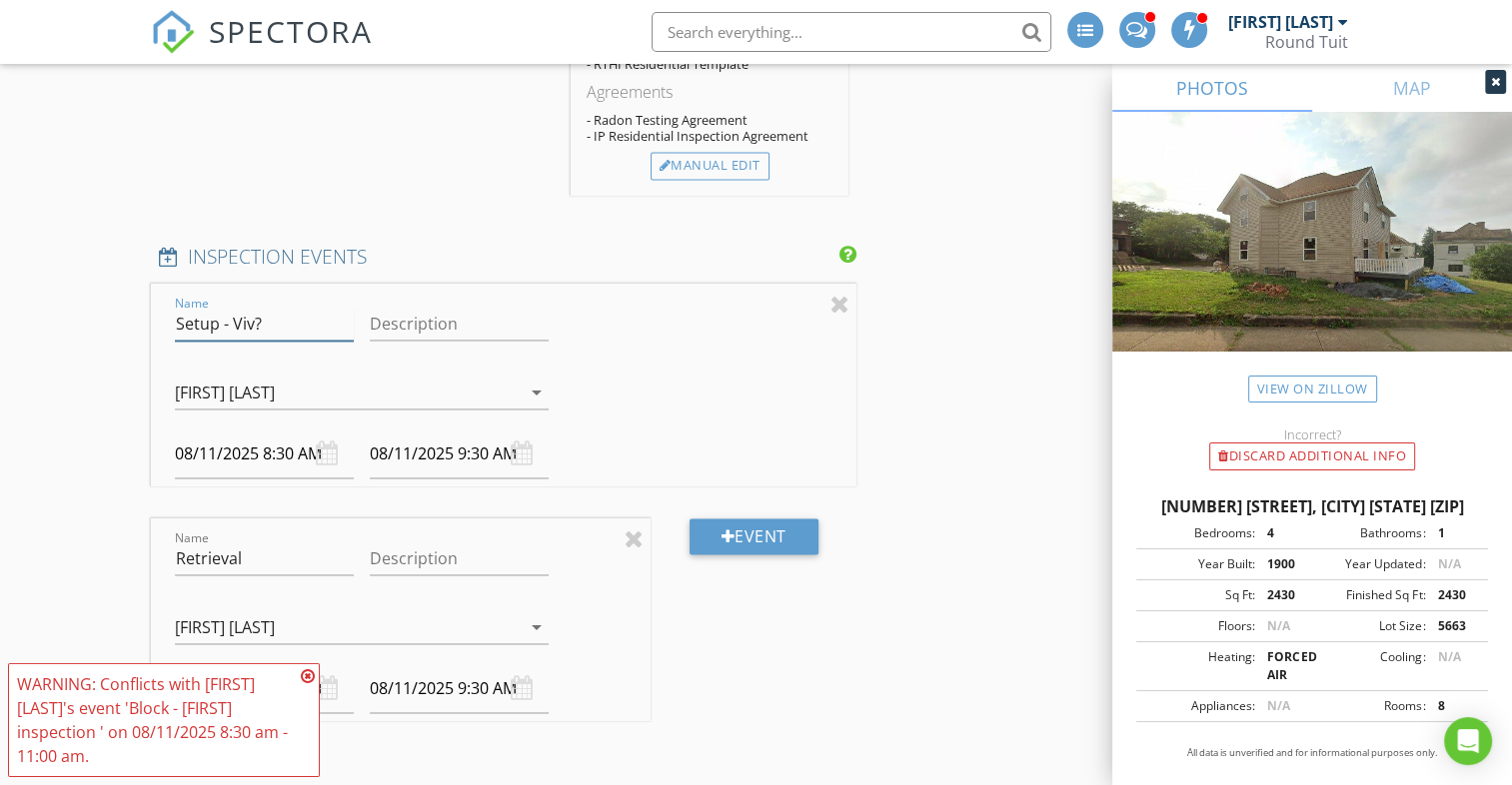 type on "Setup - Viv?" 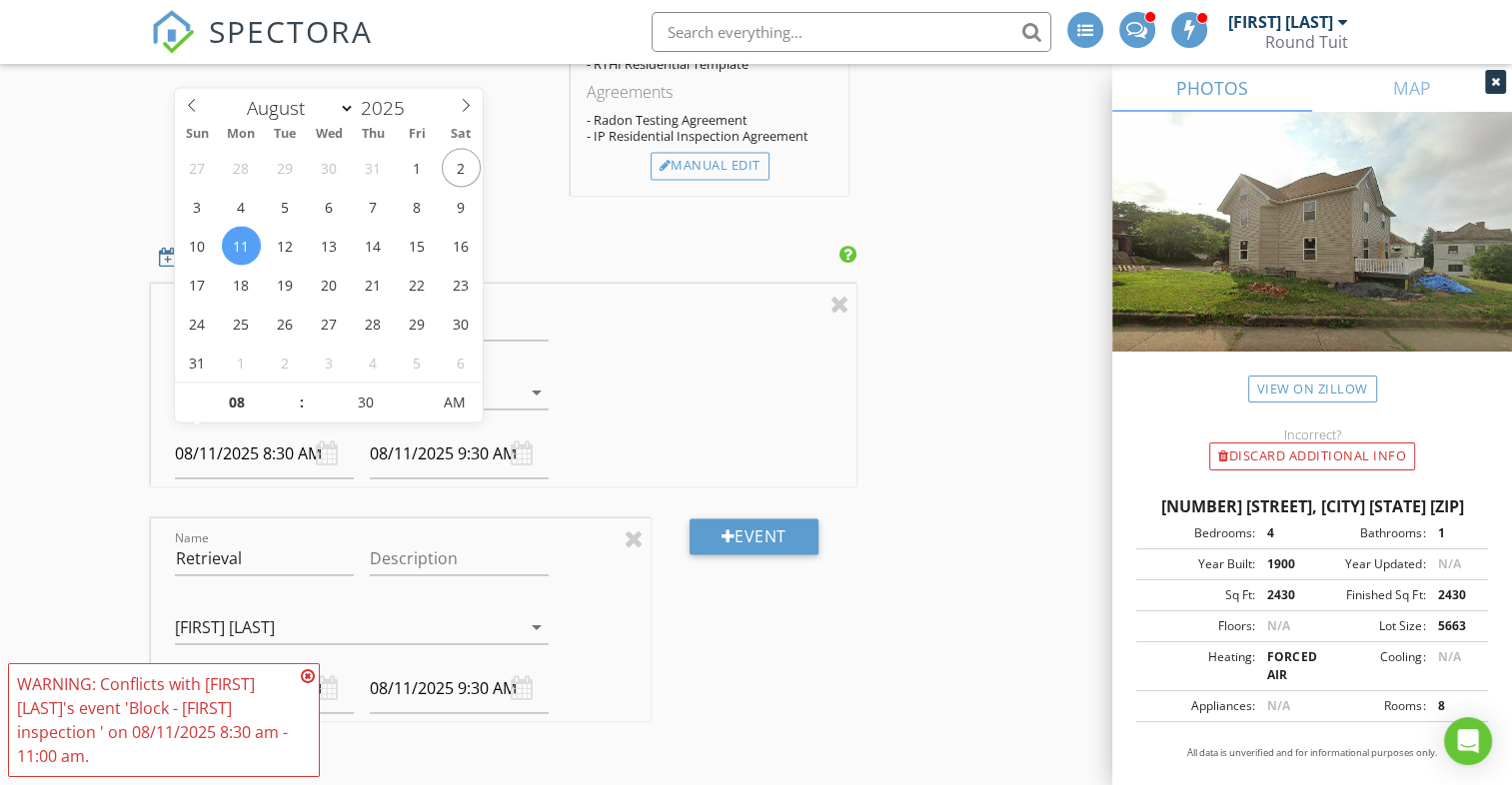 click on "arrow_drop_down" at bounding box center (537, 392) 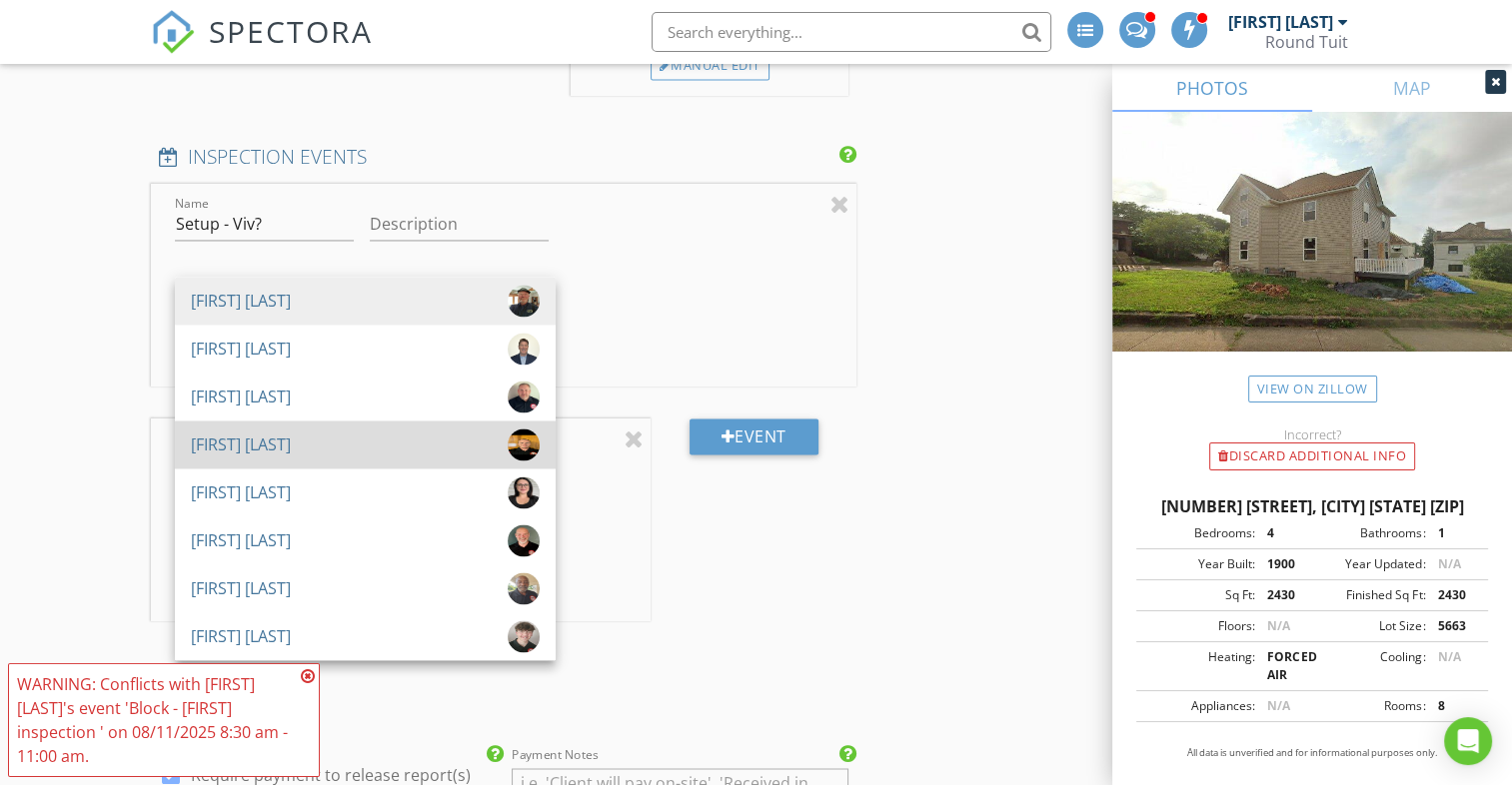scroll, scrollTop: 3122, scrollLeft: 0, axis: vertical 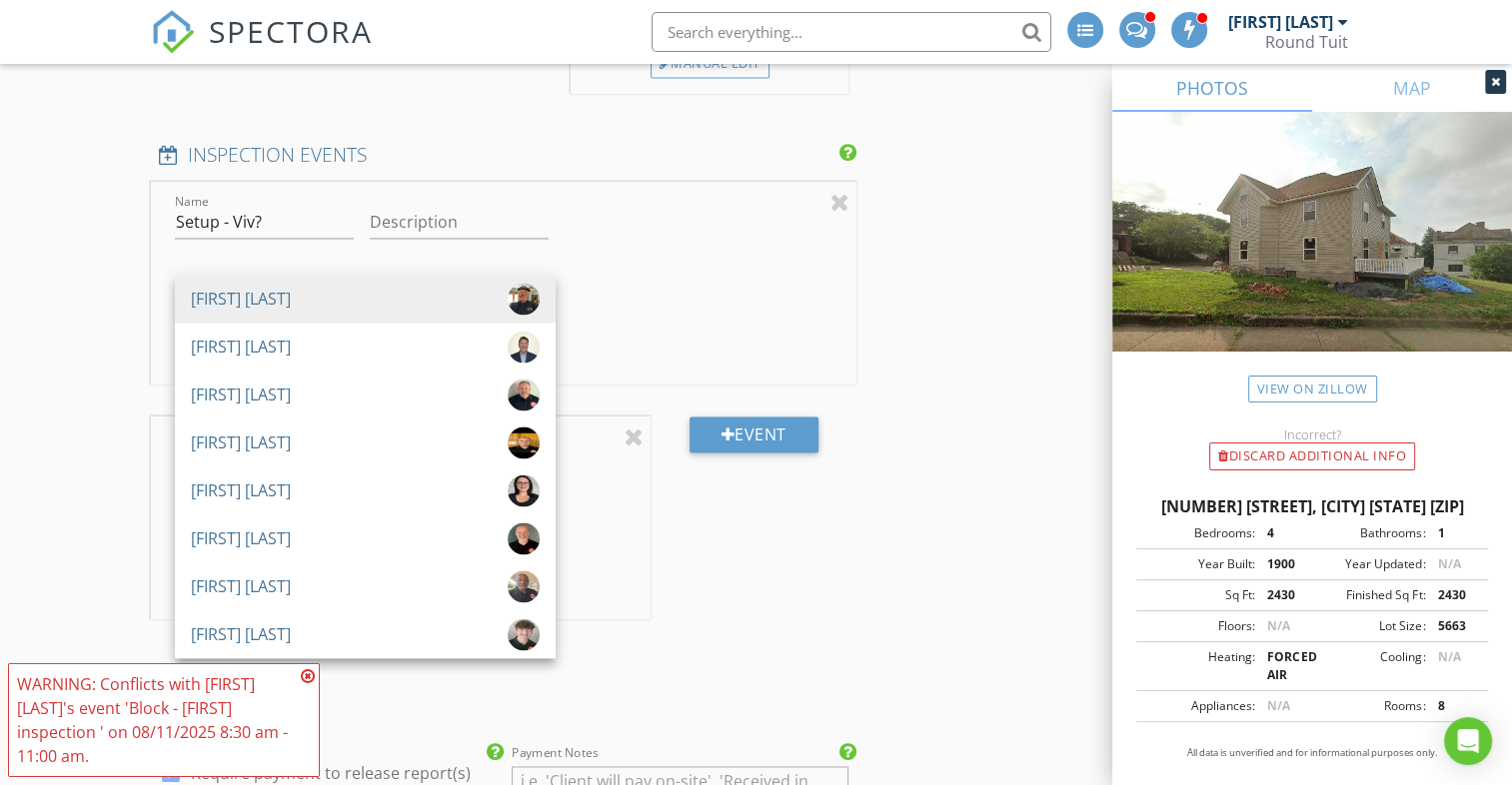 click on "Name Setup - Viv?   Description     Erik Funkhouser   Rich Churchfield   Brian Beck   Derek Price   Athina Sant   Ken Hacko   Victor Blandburg   Caelan Funkhouser Erik Funkhouser arrow_drop_down     08/11/2025 8:30 AM   08/11/2025 9:30 AM" at bounding box center (504, 283) 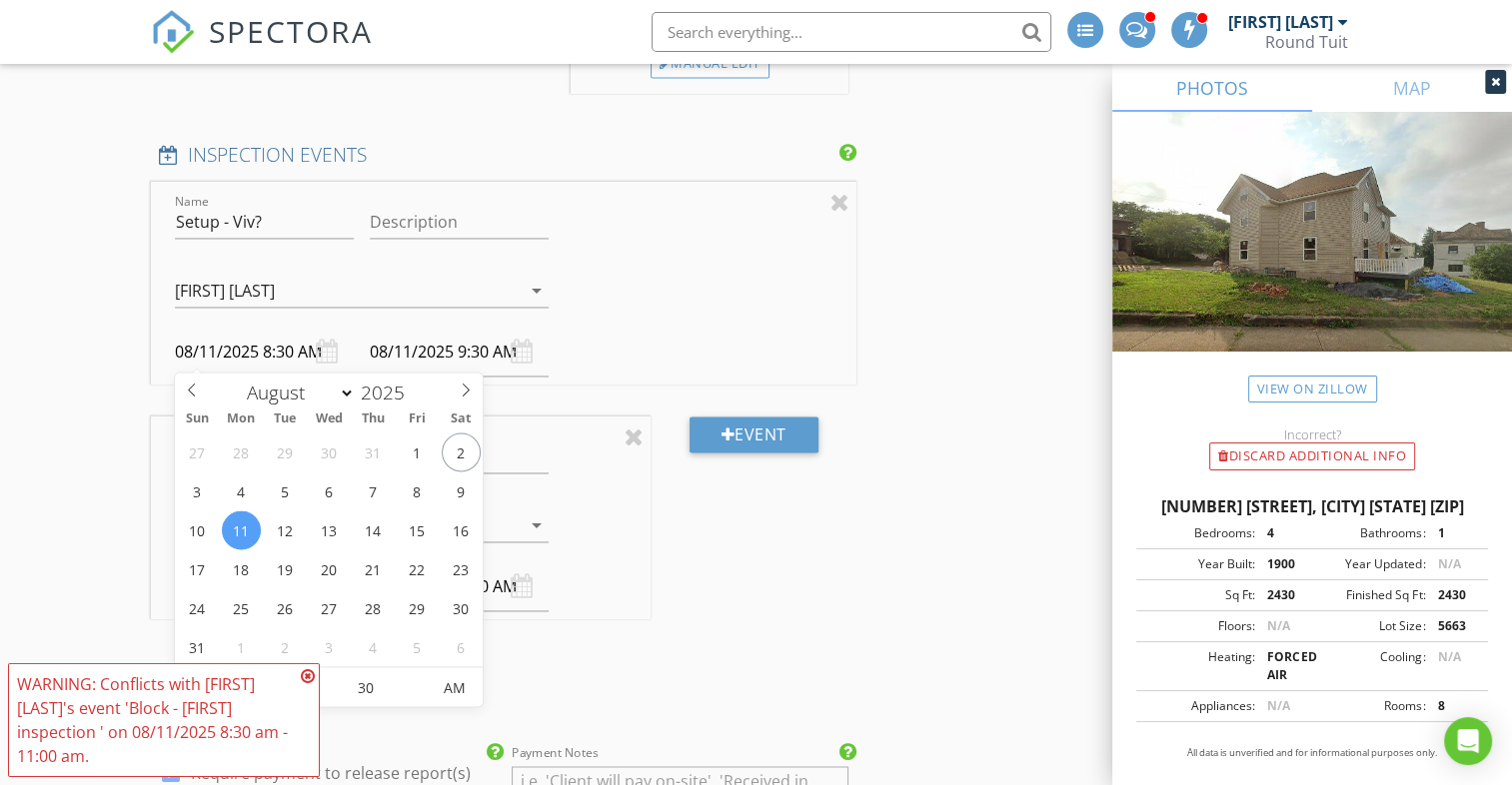 click on "08/11/2025 8:30 AM" at bounding box center (264, 352) 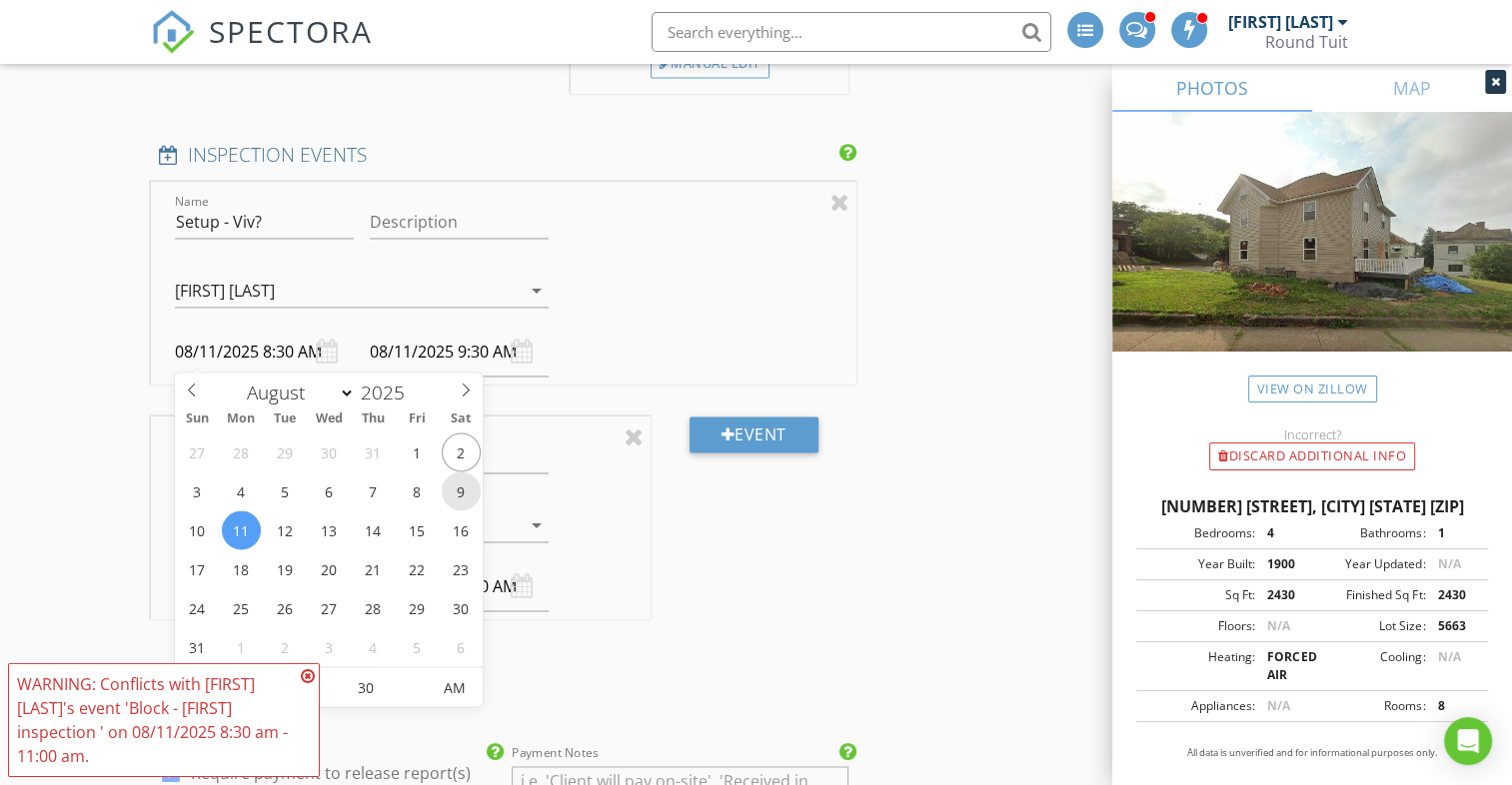 type on "08/09/2025 8:30 AM" 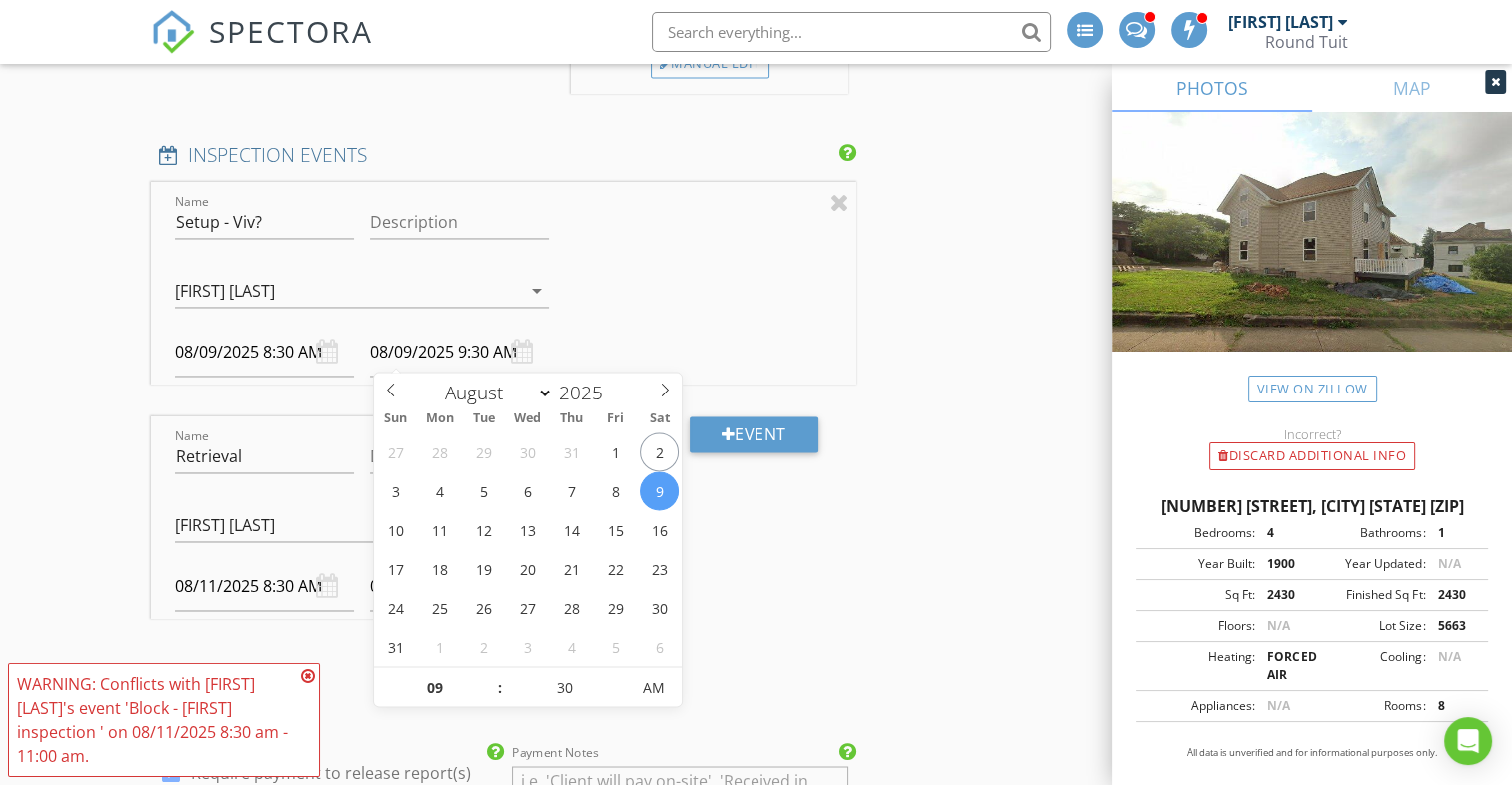 click on "08/09/2025 9:30 AM" at bounding box center [459, 352] 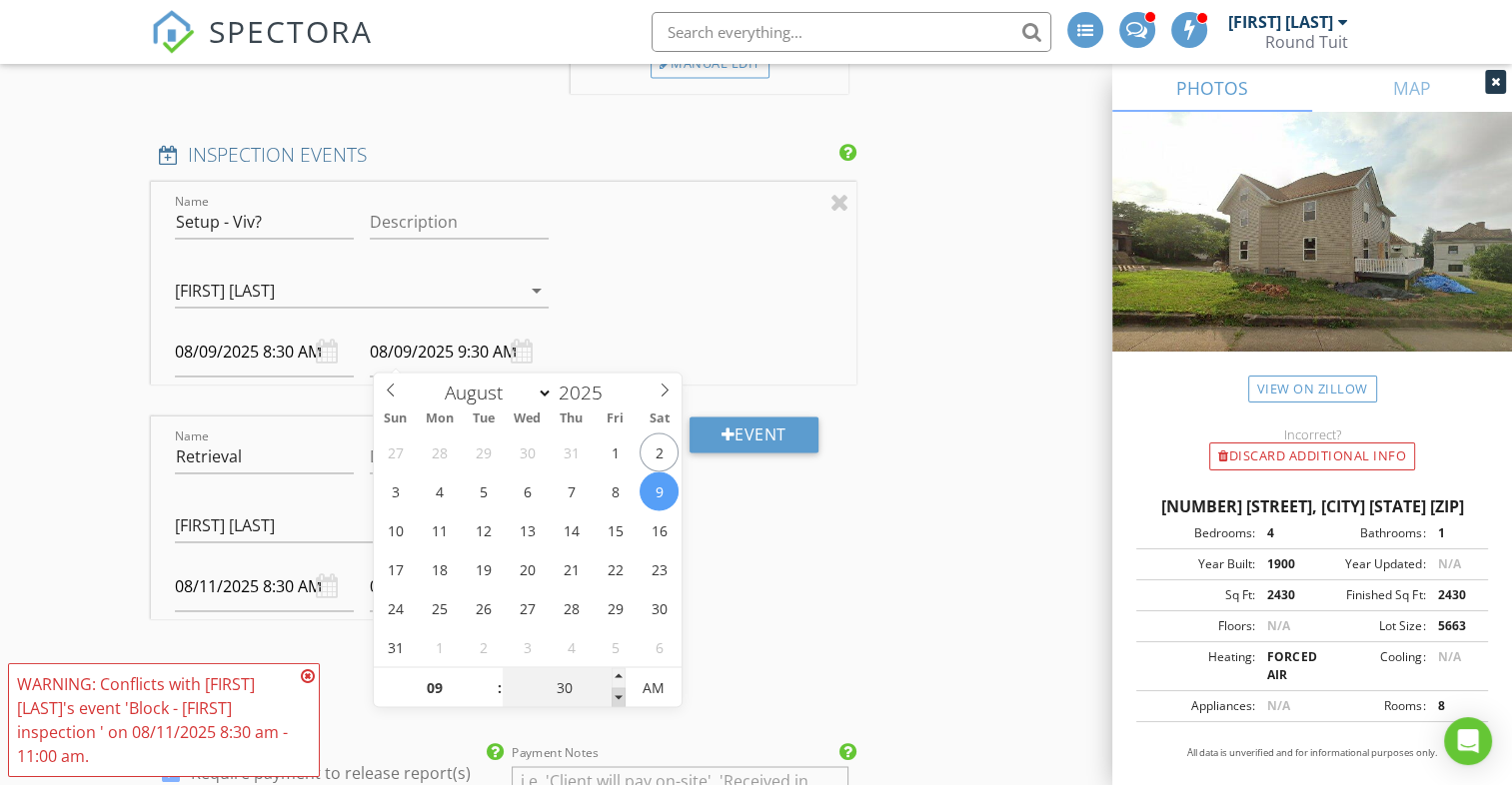 type on "25" 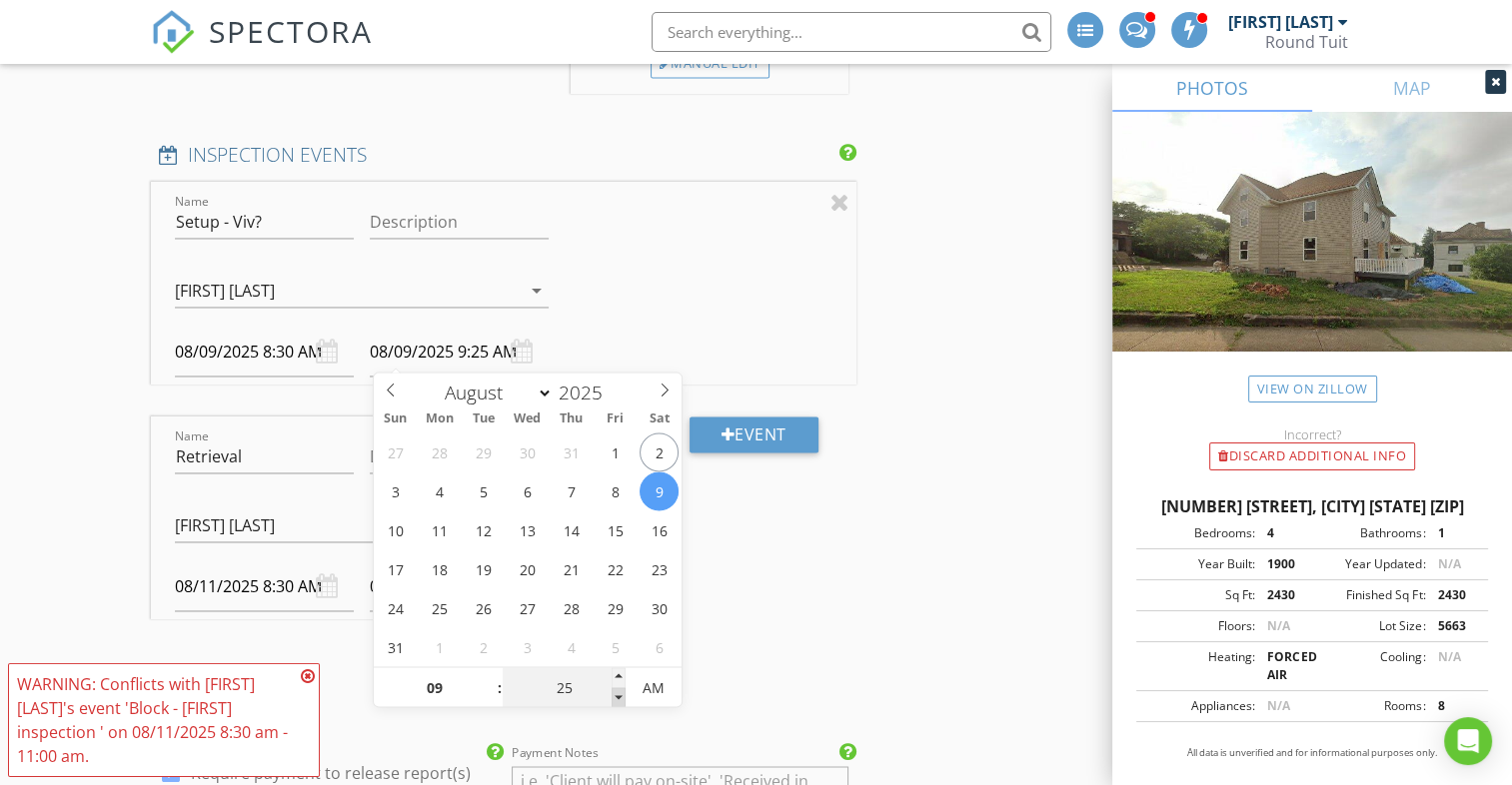 click at bounding box center (619, 697) 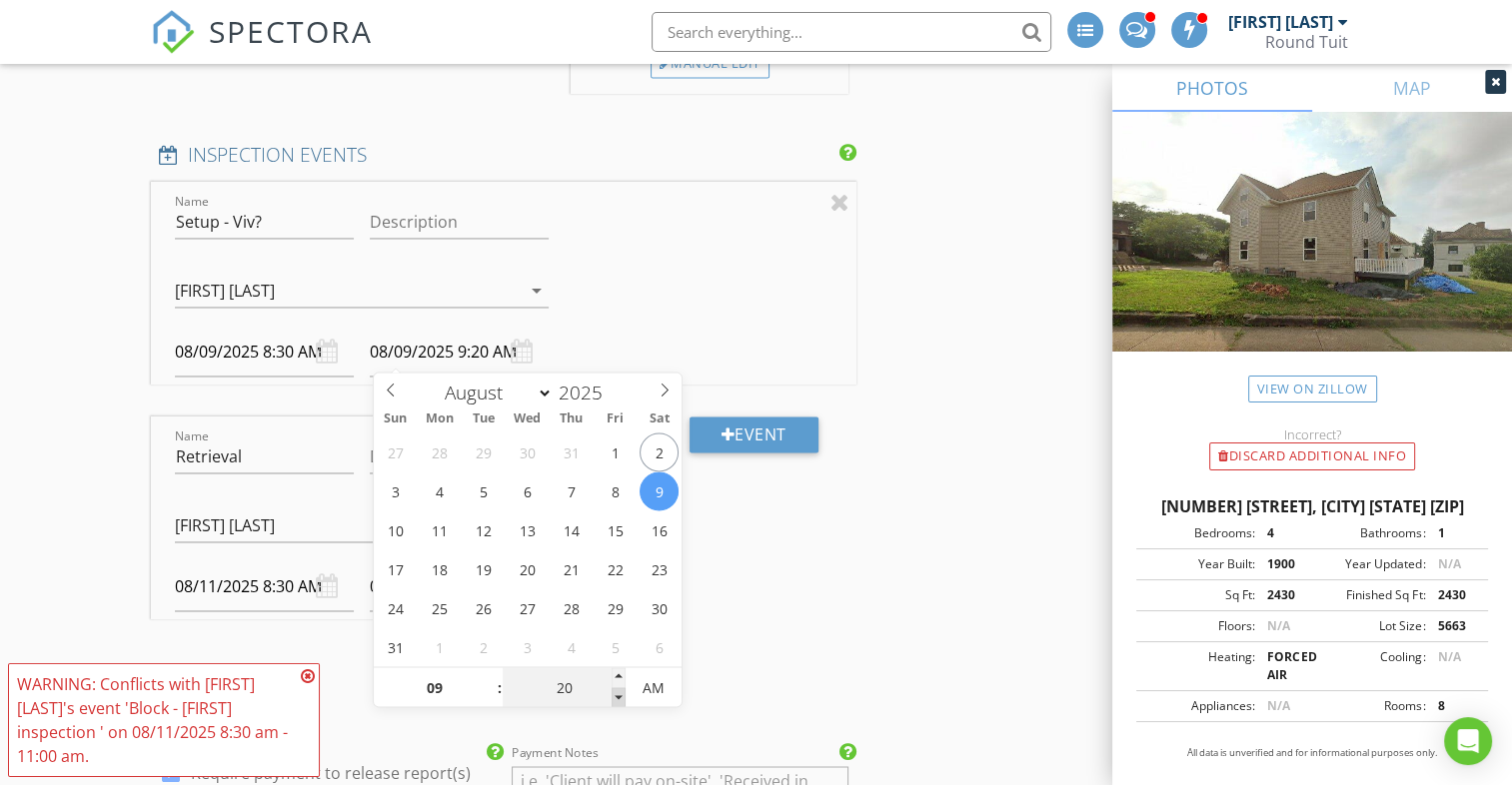 click at bounding box center [619, 697] 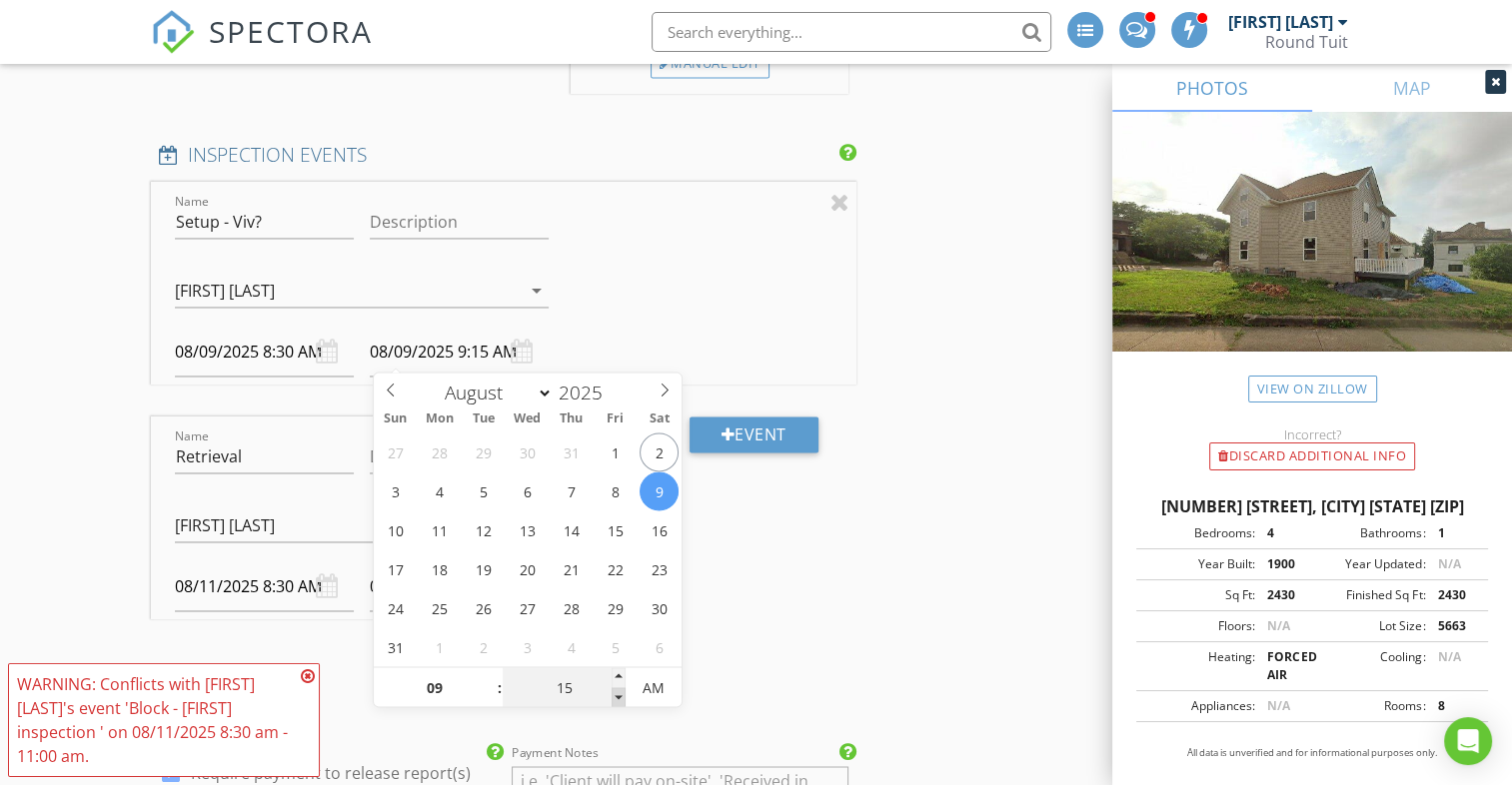 click at bounding box center (619, 697) 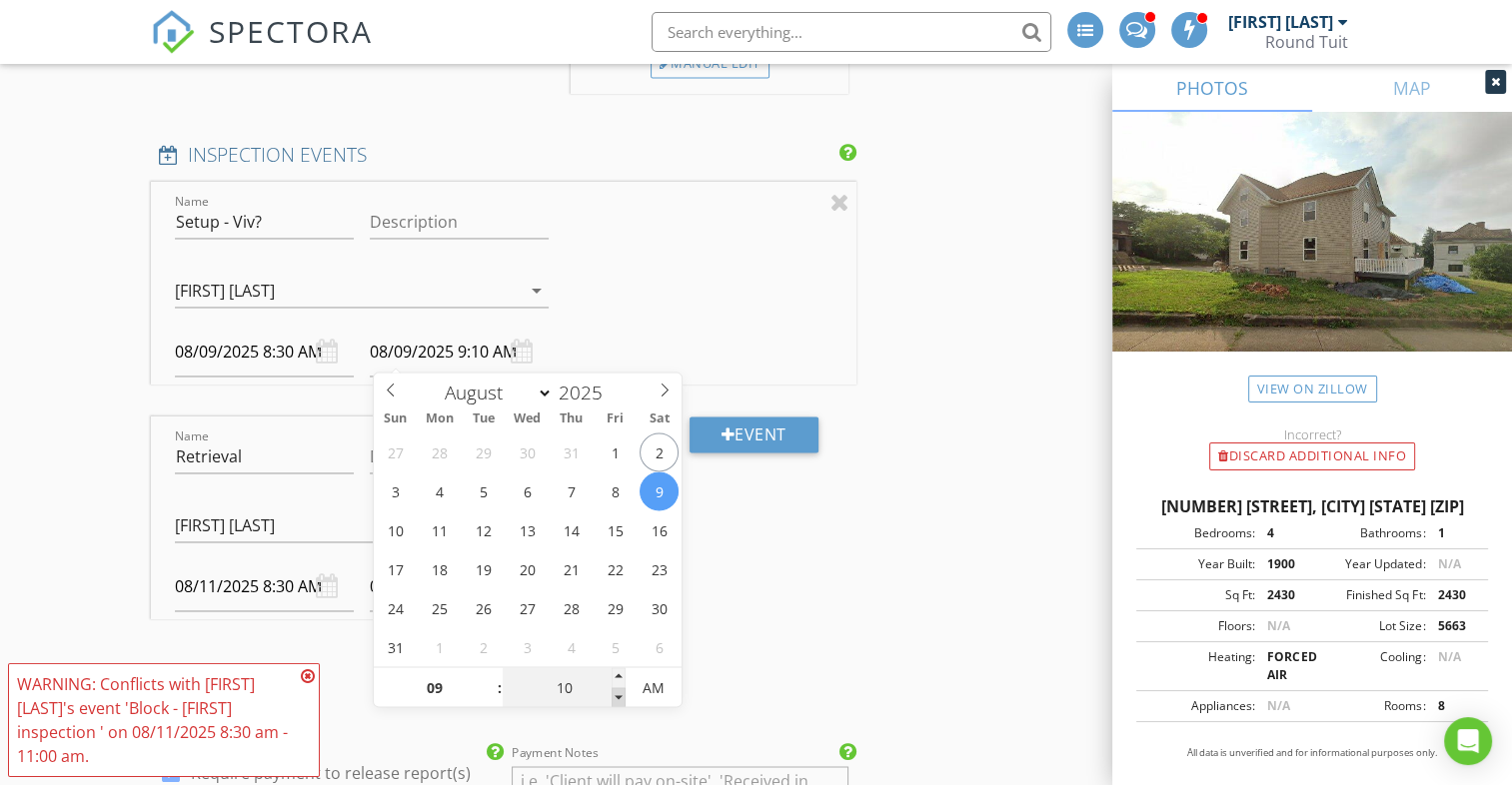 click at bounding box center [619, 697] 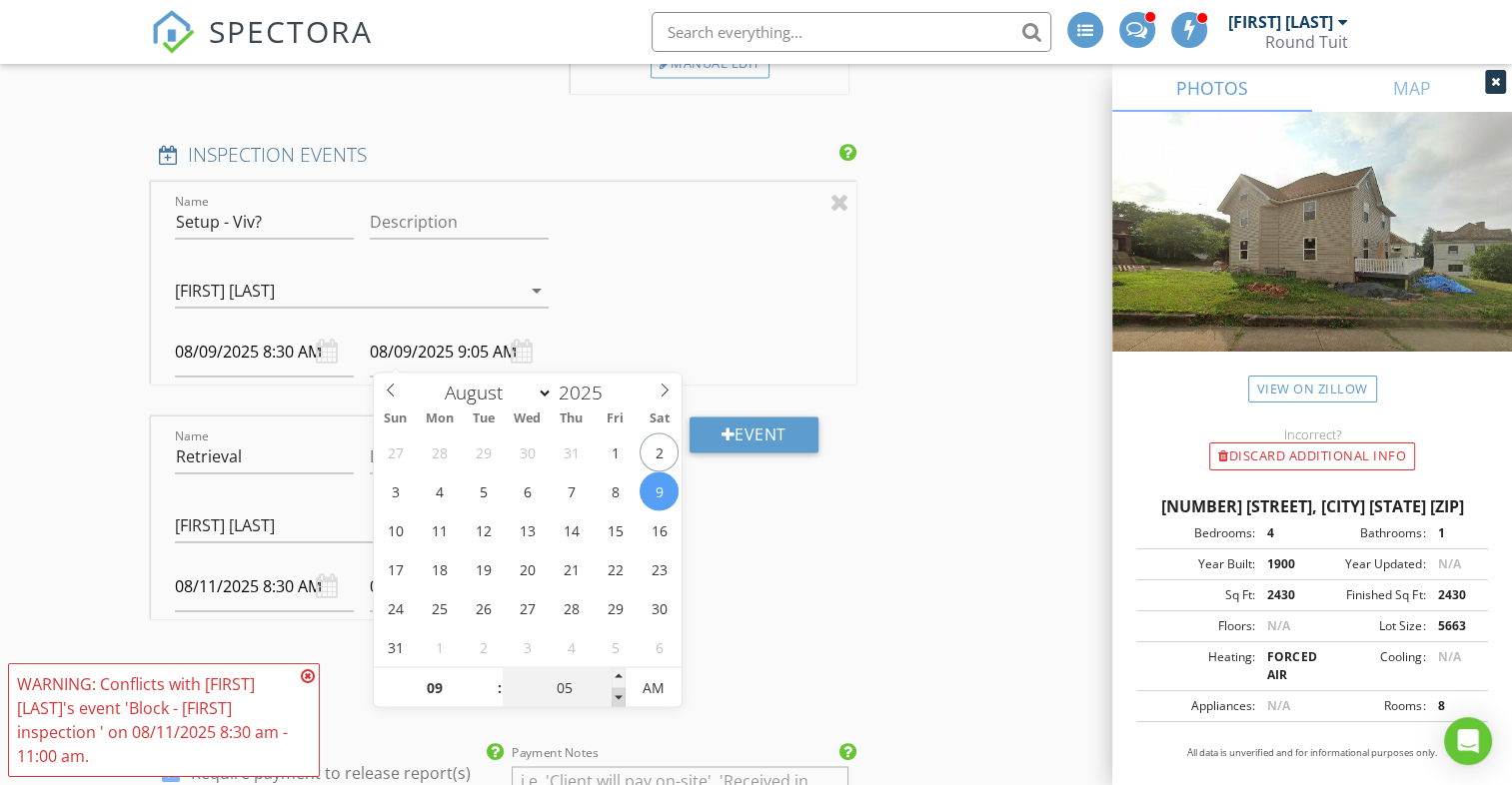 click at bounding box center [619, 697] 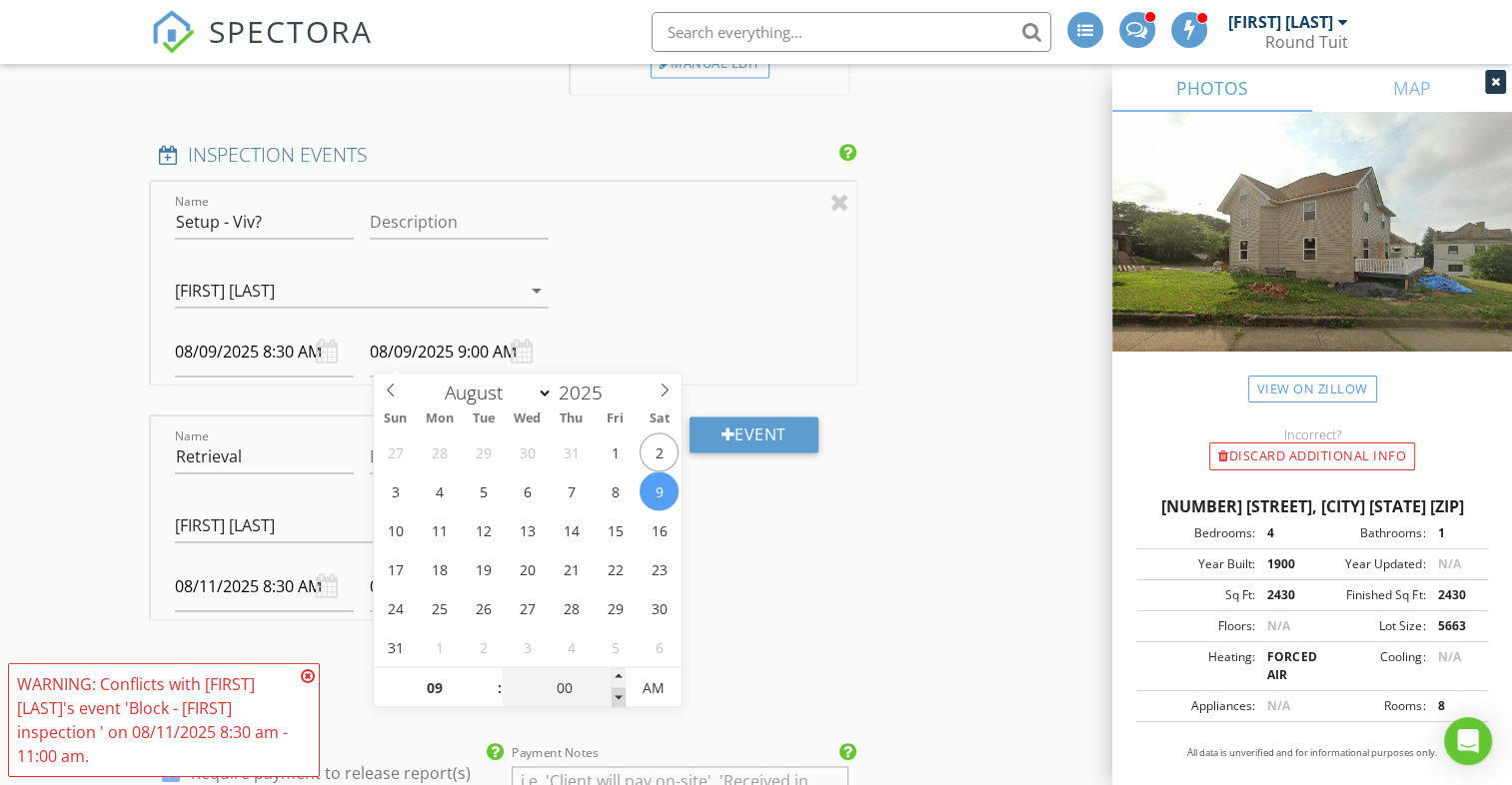 click at bounding box center (619, 697) 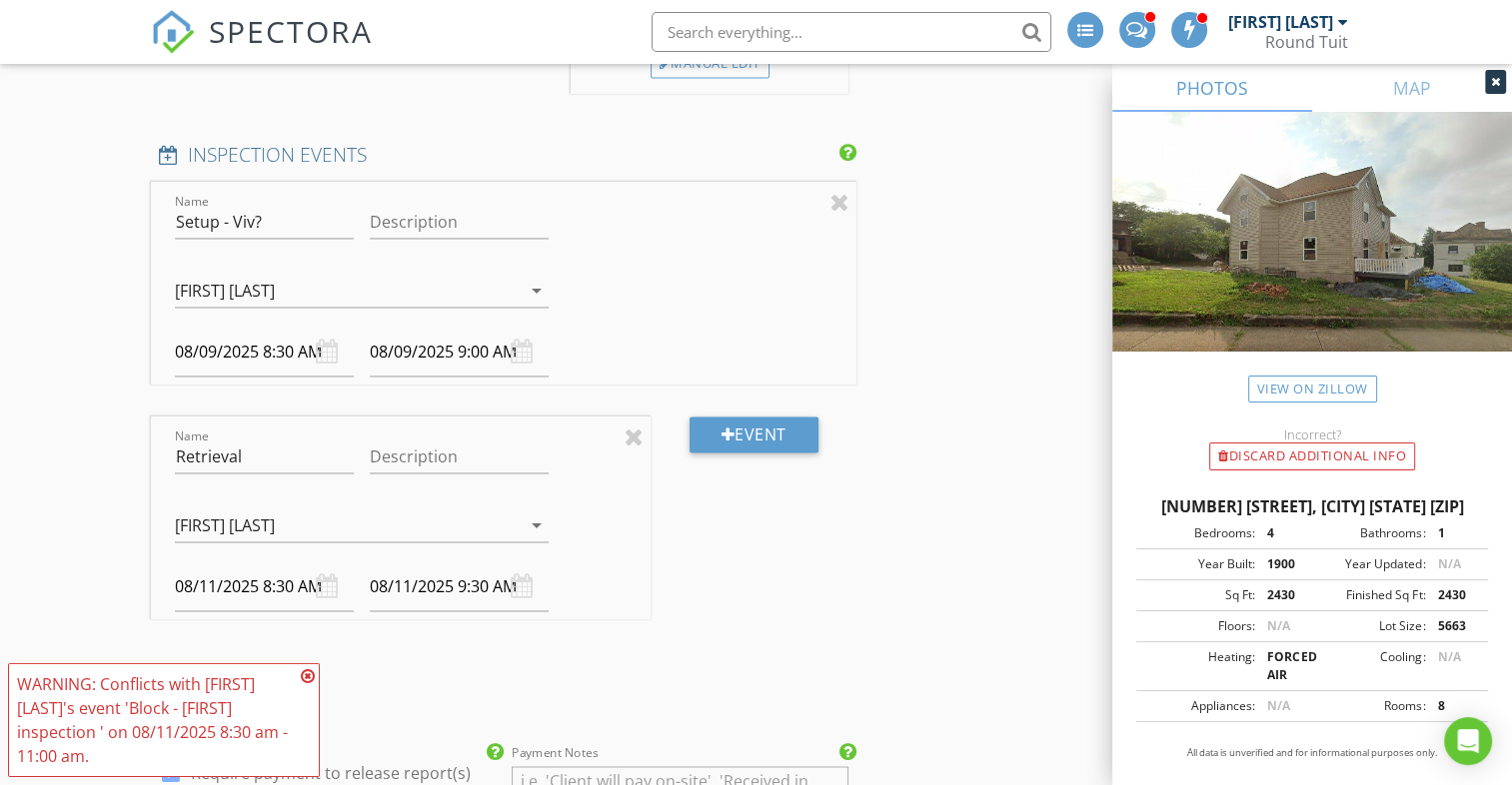 click on "Event" at bounding box center (754, 533) 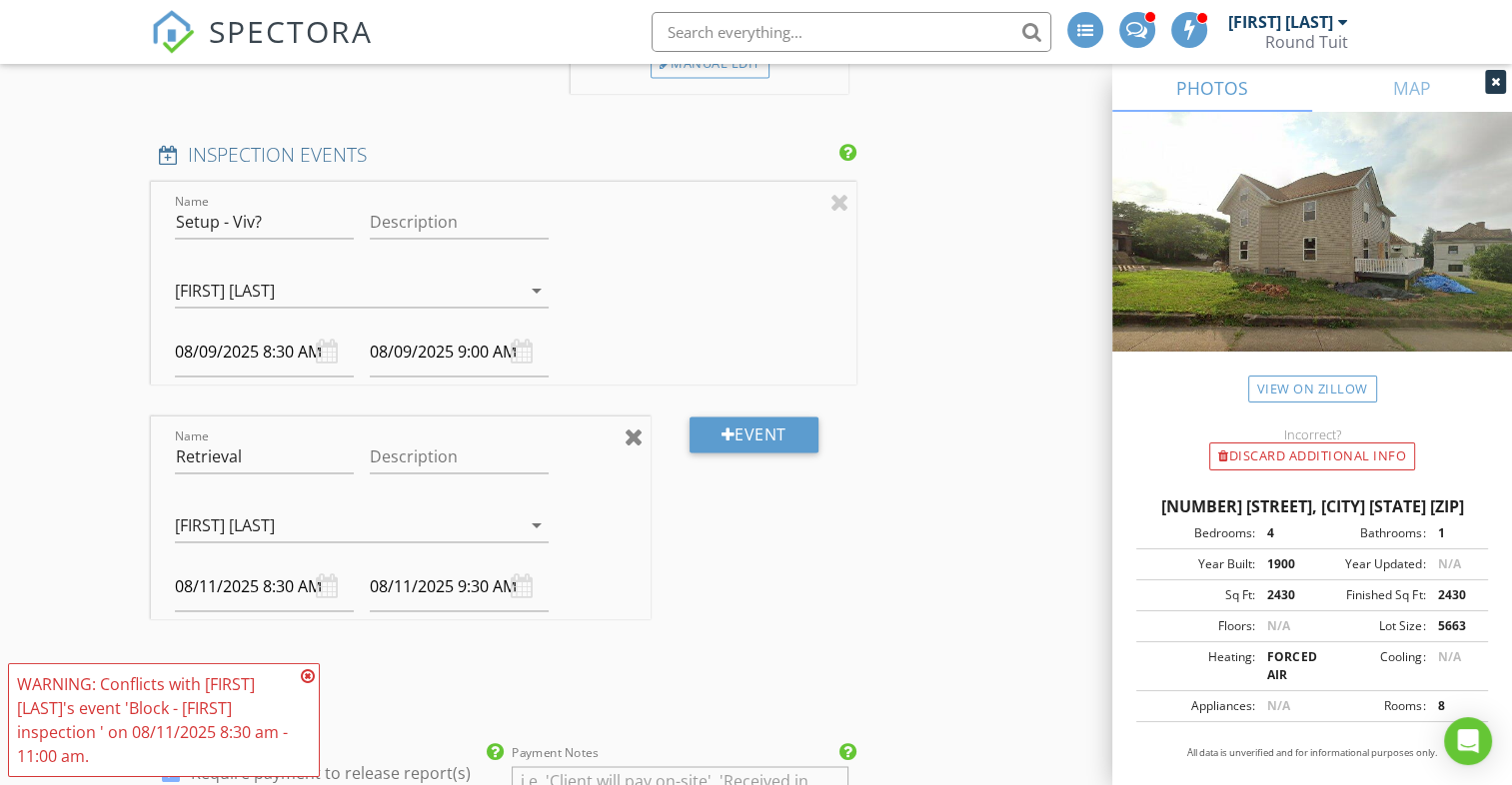 click at bounding box center (634, 436) 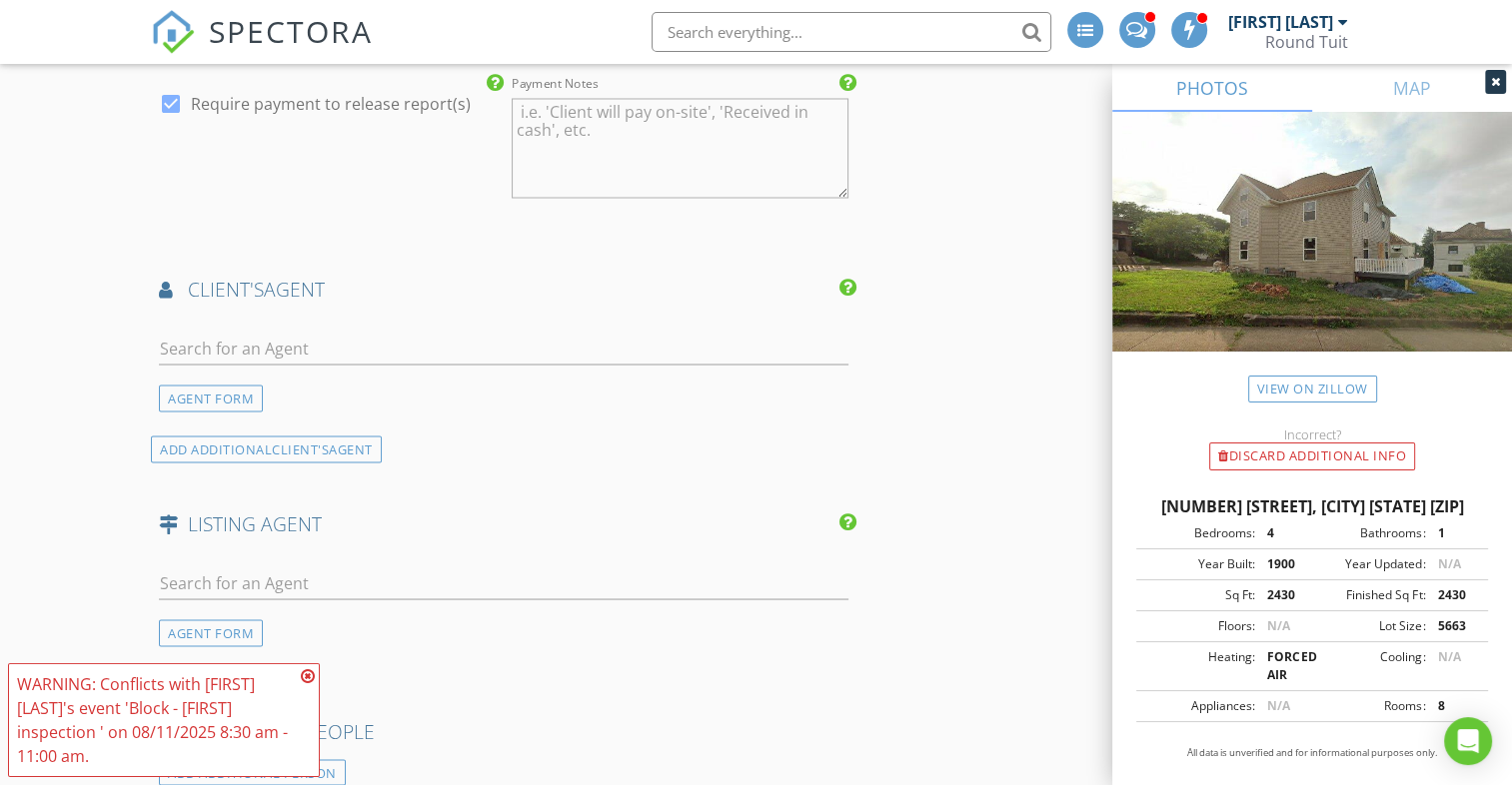 scroll, scrollTop: 3558, scrollLeft: 0, axis: vertical 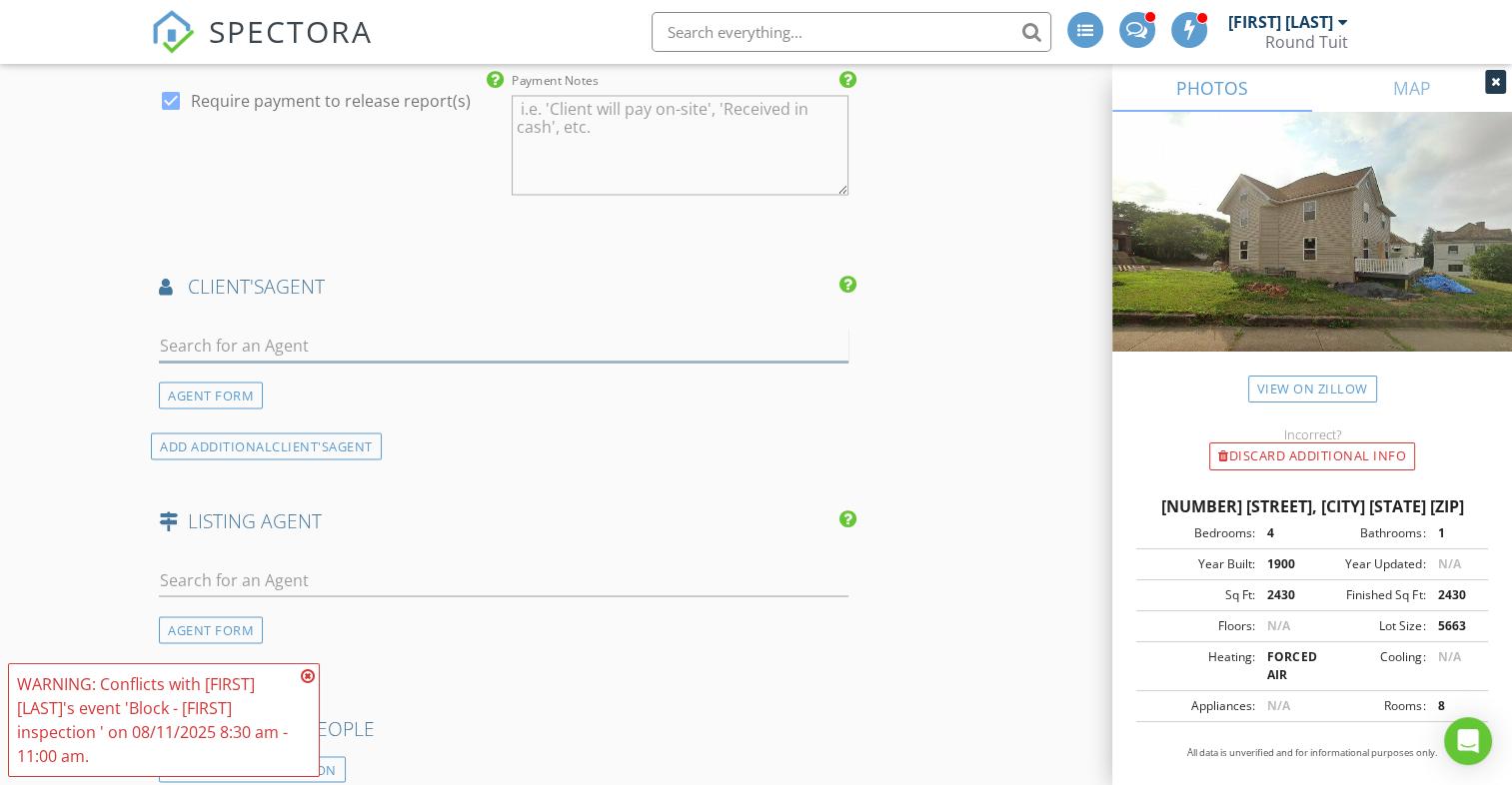 click at bounding box center (504, 345) 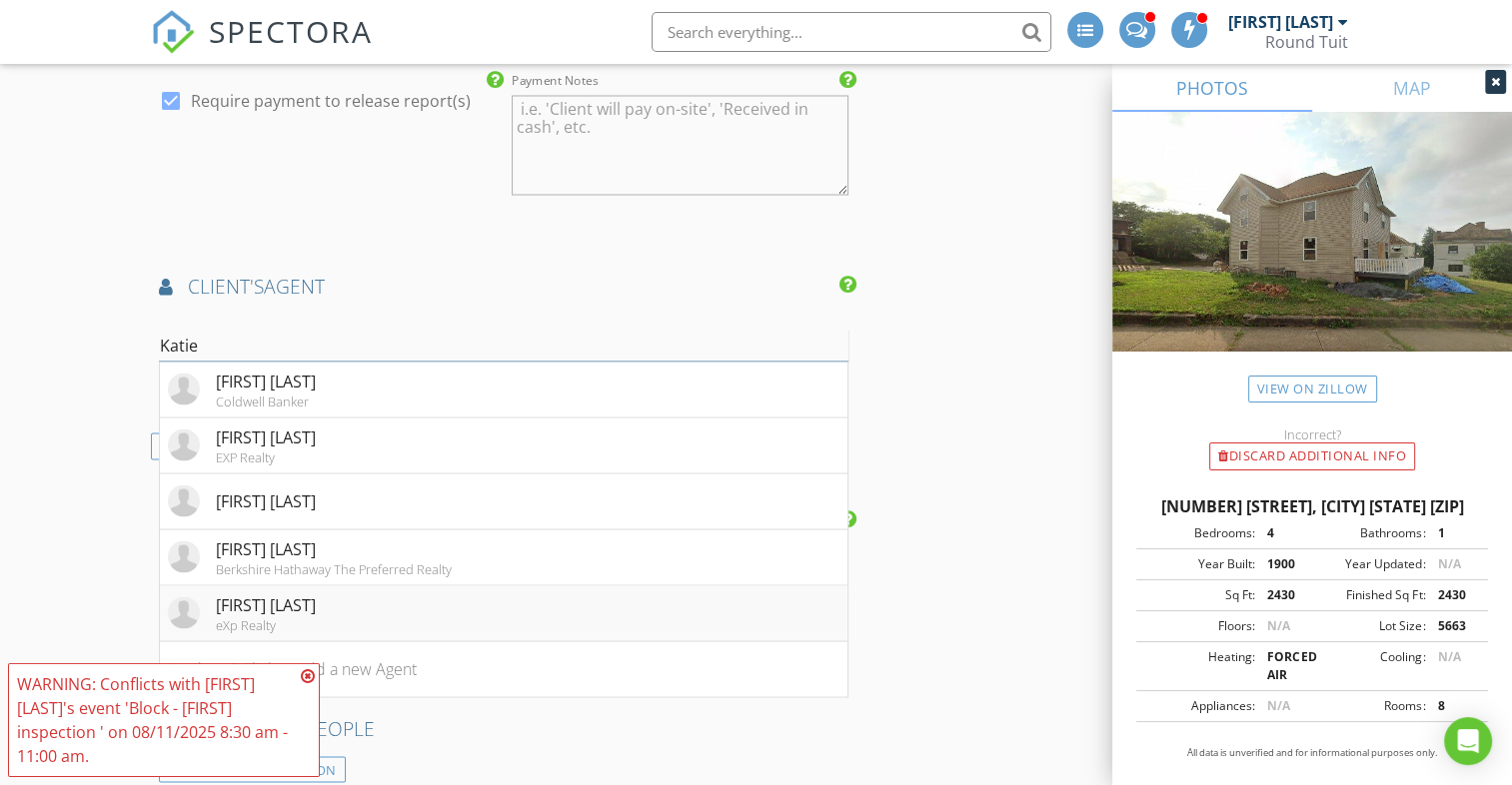 type on "Katie" 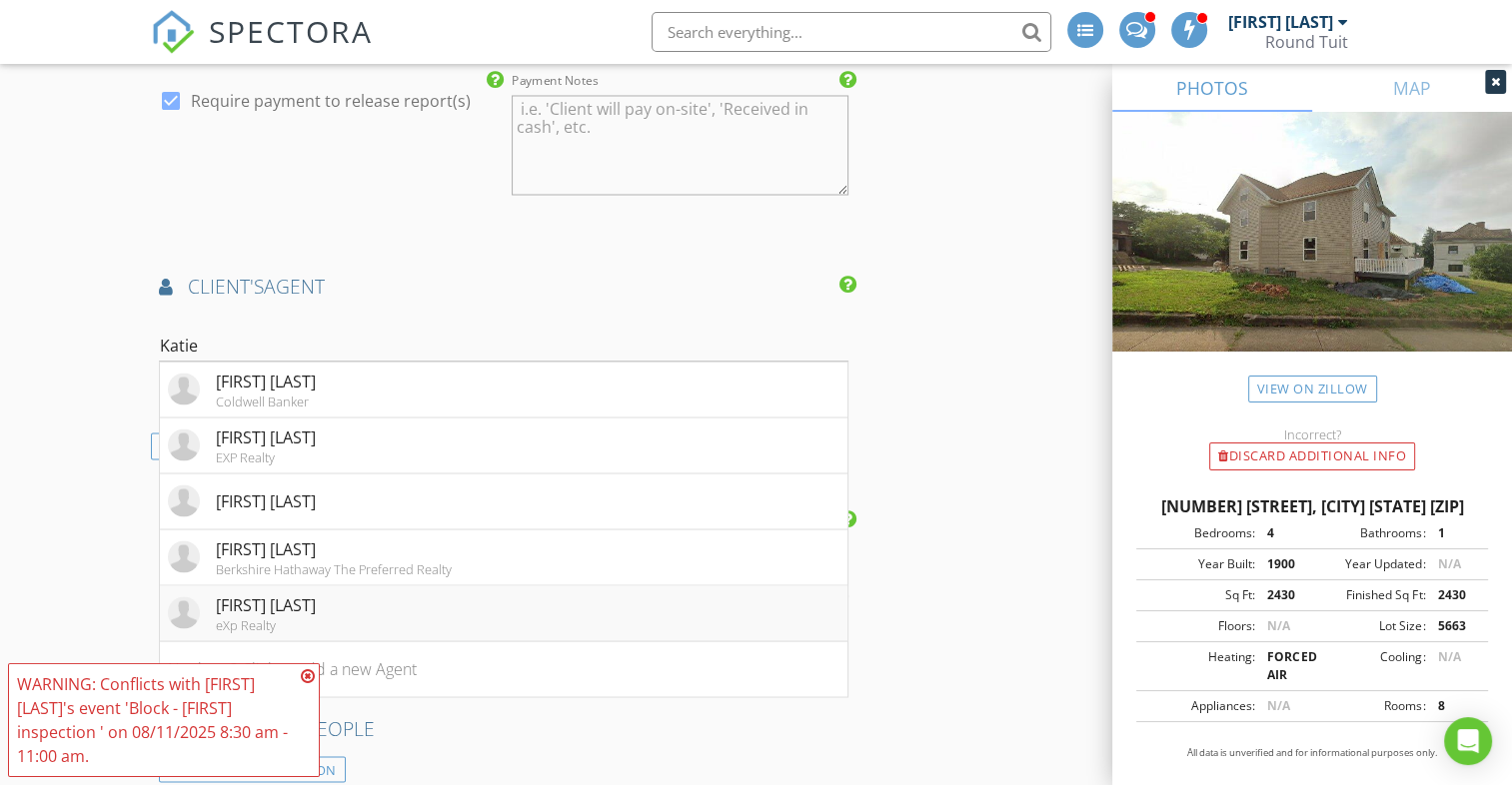 click on "[FIRST] [LAST]" at bounding box center [266, 604] 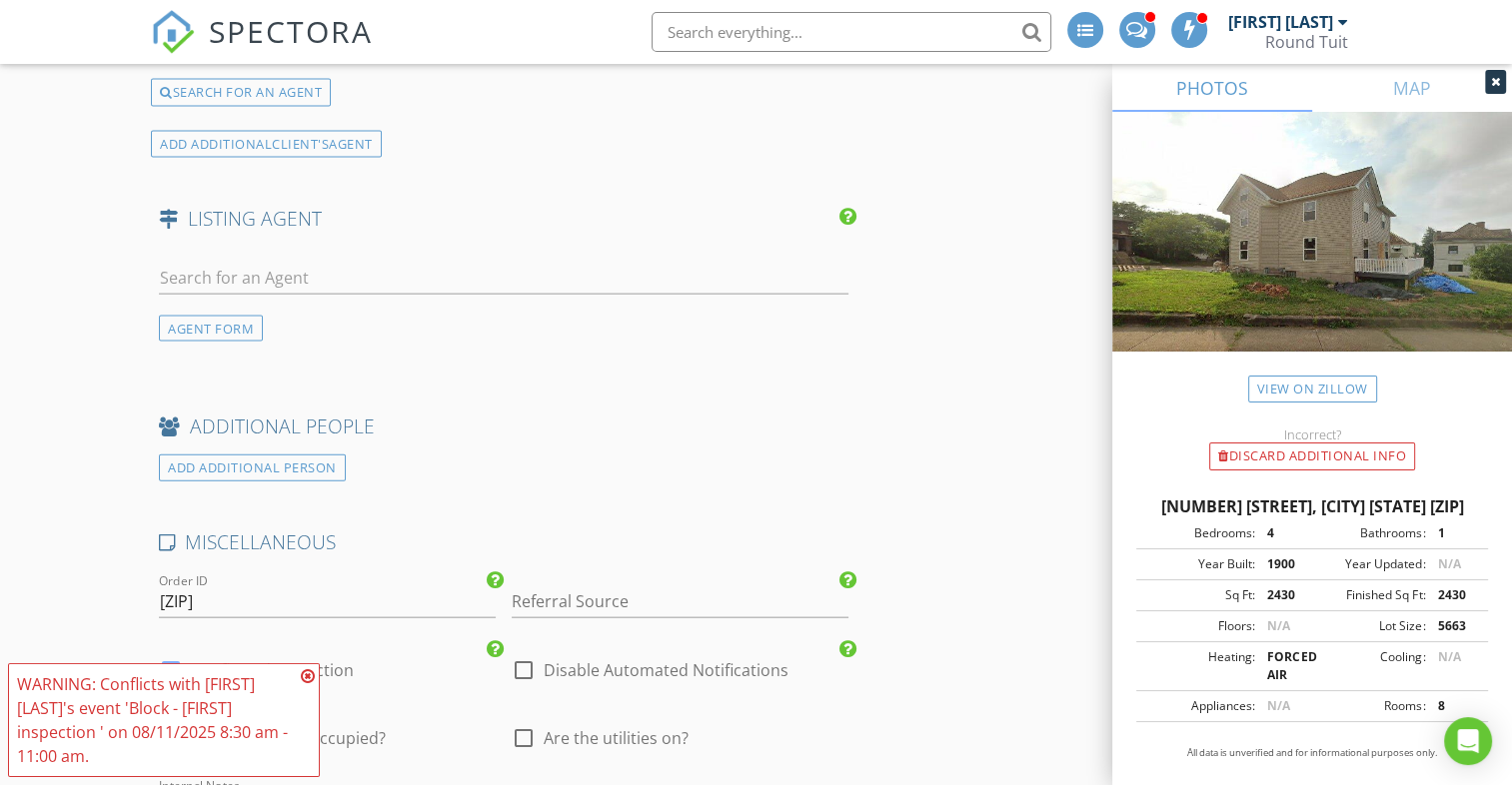 scroll, scrollTop: 4378, scrollLeft: 0, axis: vertical 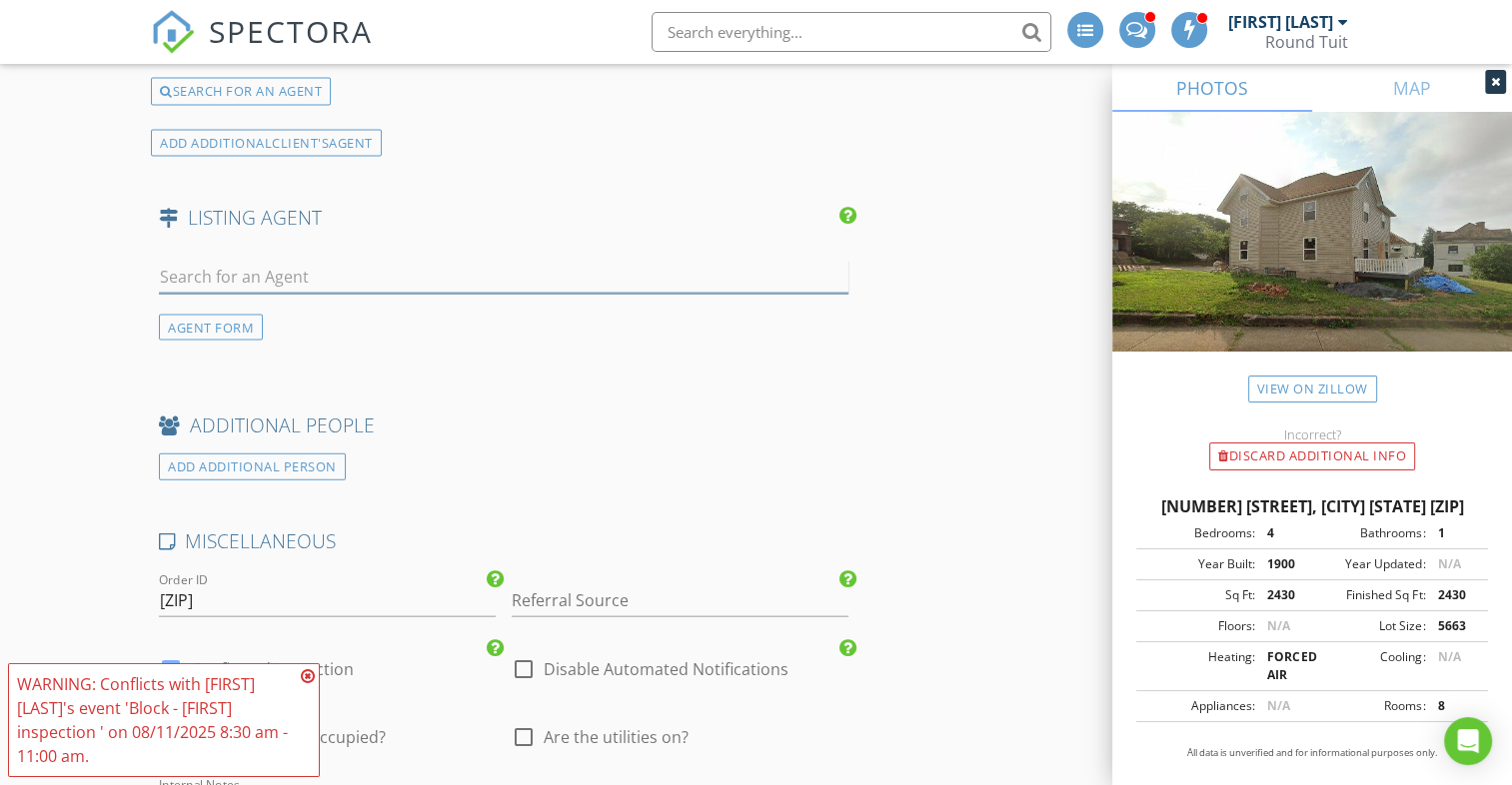 click at bounding box center [504, 277] 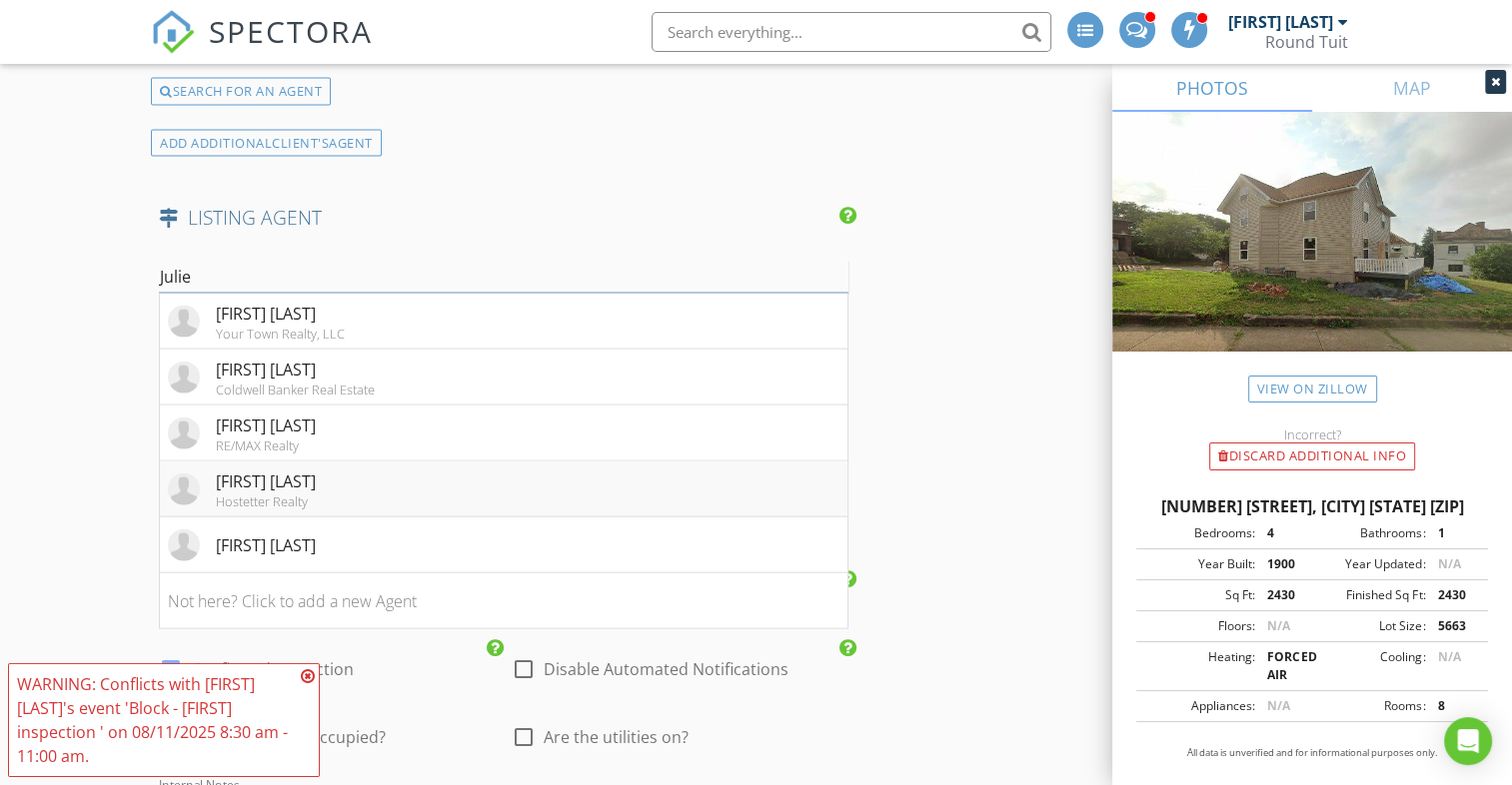 type on "Julie" 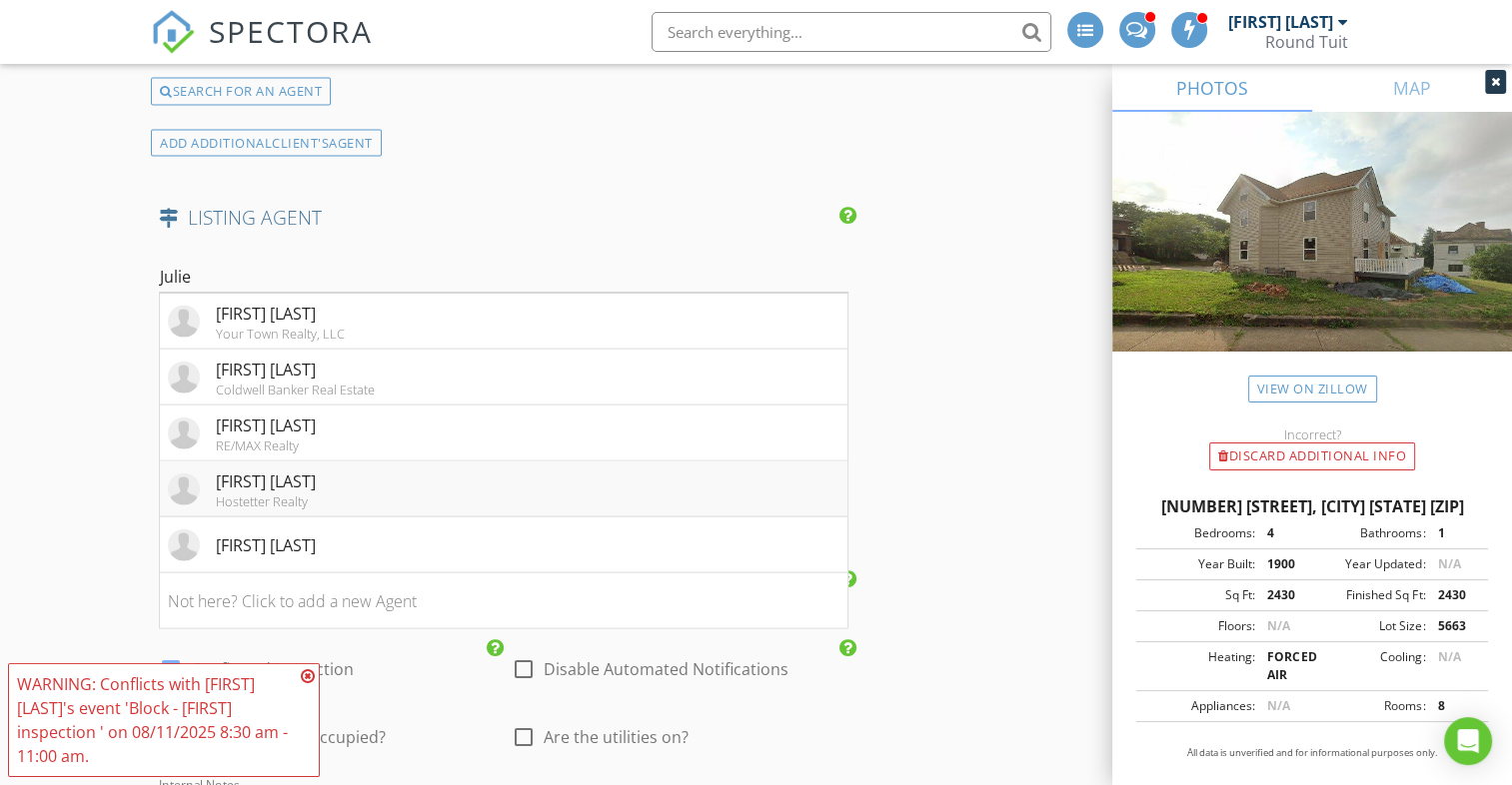 click on "Julie Adam
Hostetter Realty" at bounding box center [504, 489] 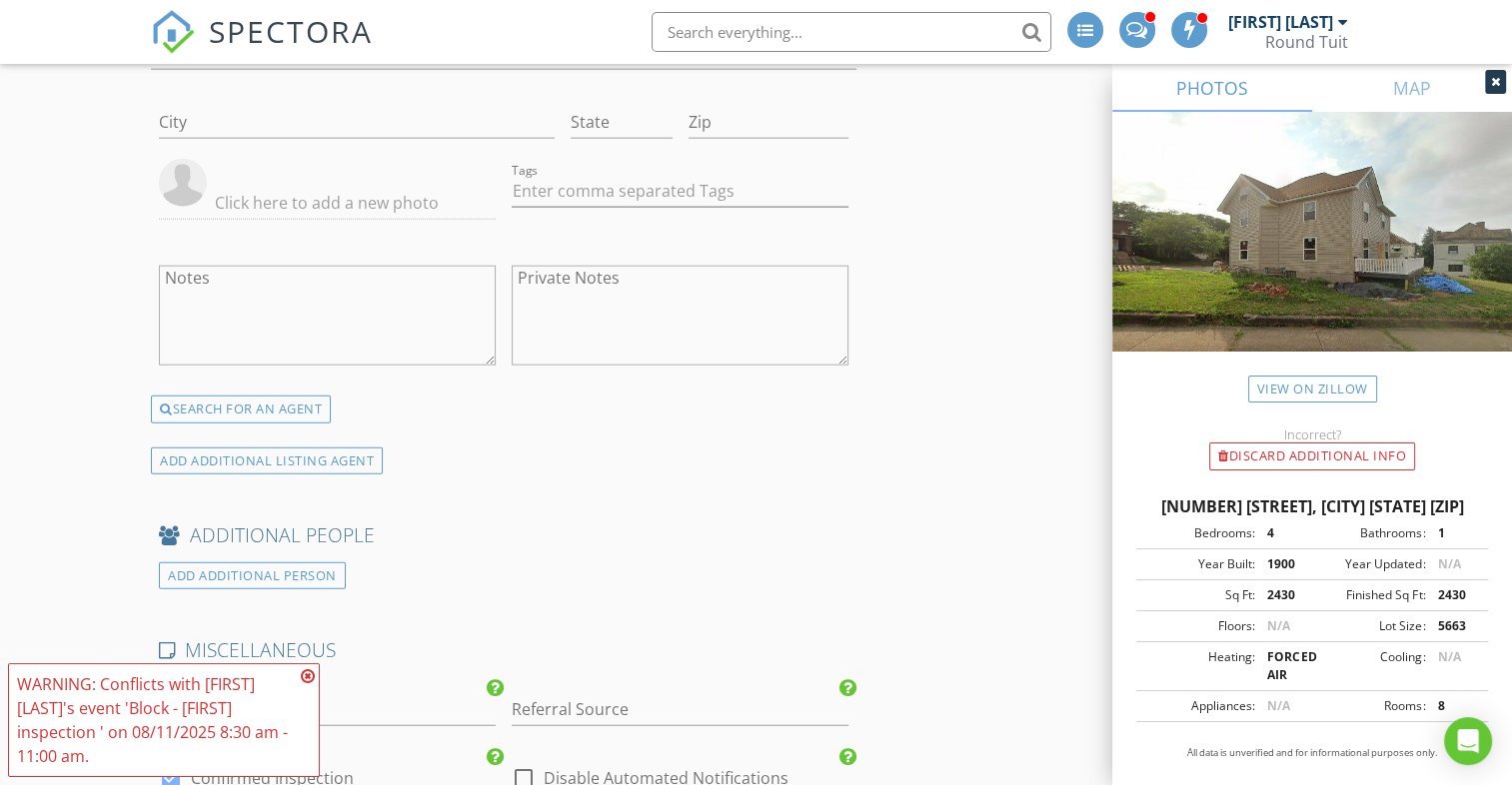 scroll, scrollTop: 4954, scrollLeft: 0, axis: vertical 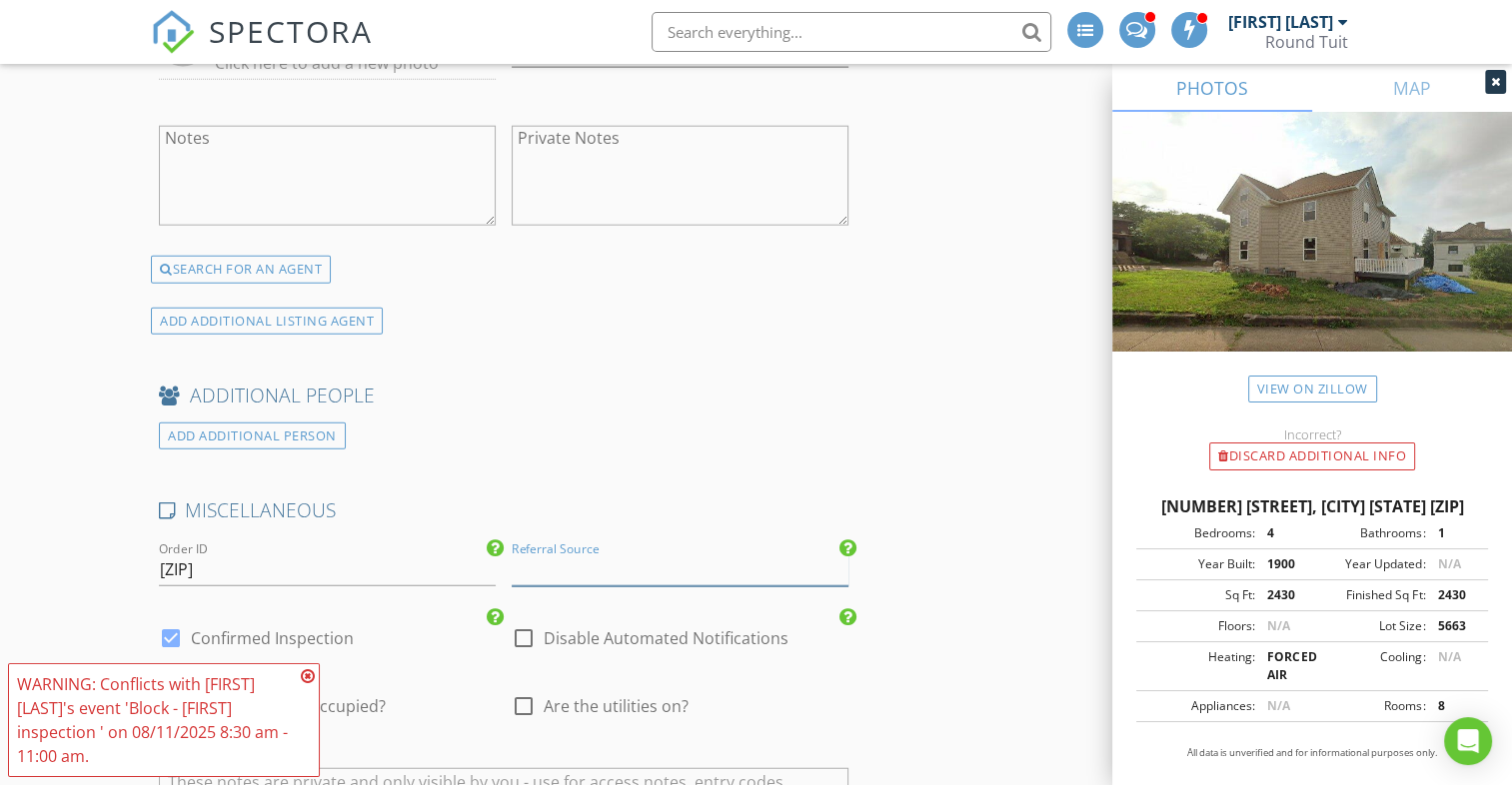 click at bounding box center [680, 569] 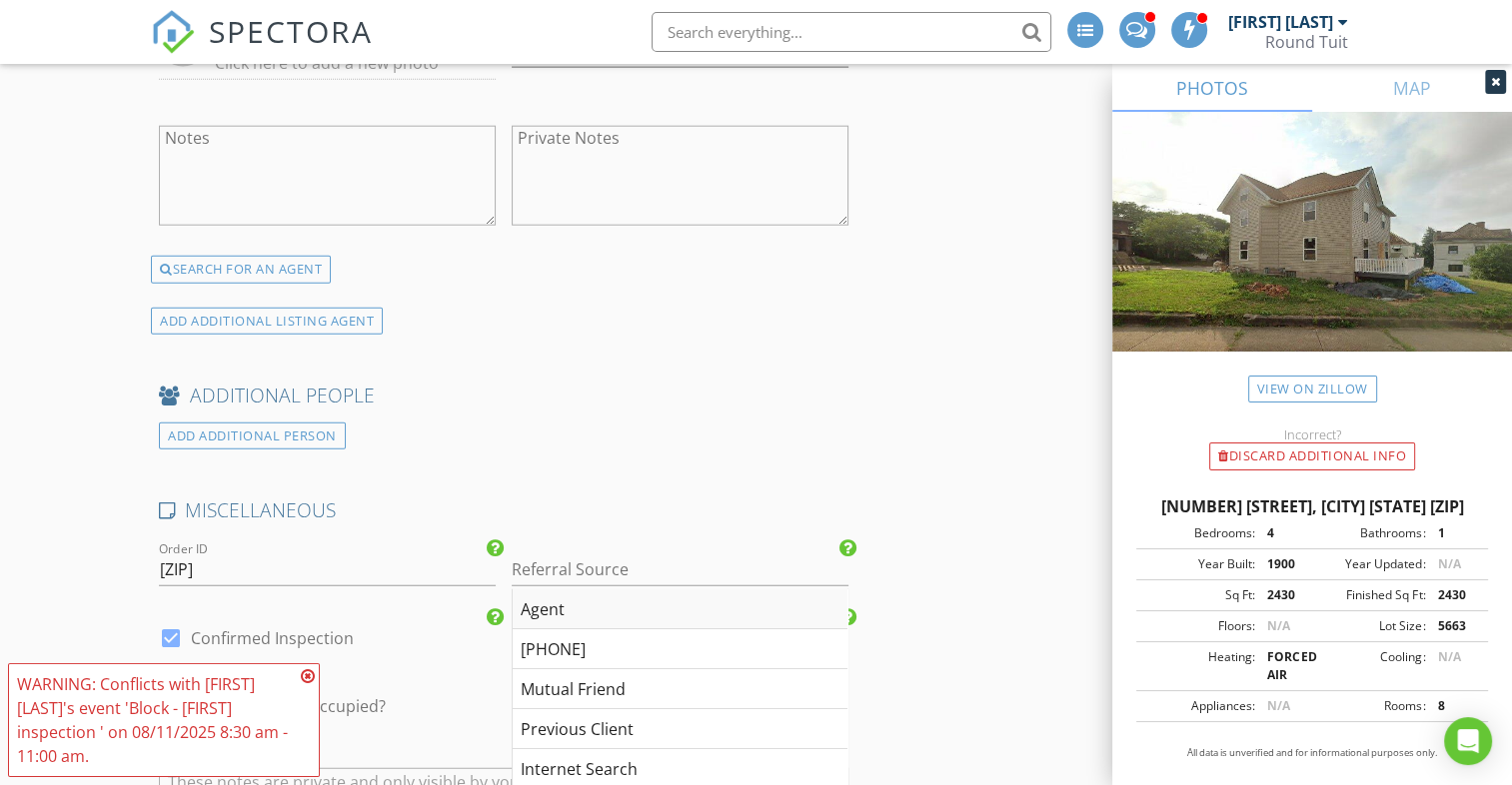 click on "Agent" at bounding box center (680, 609) 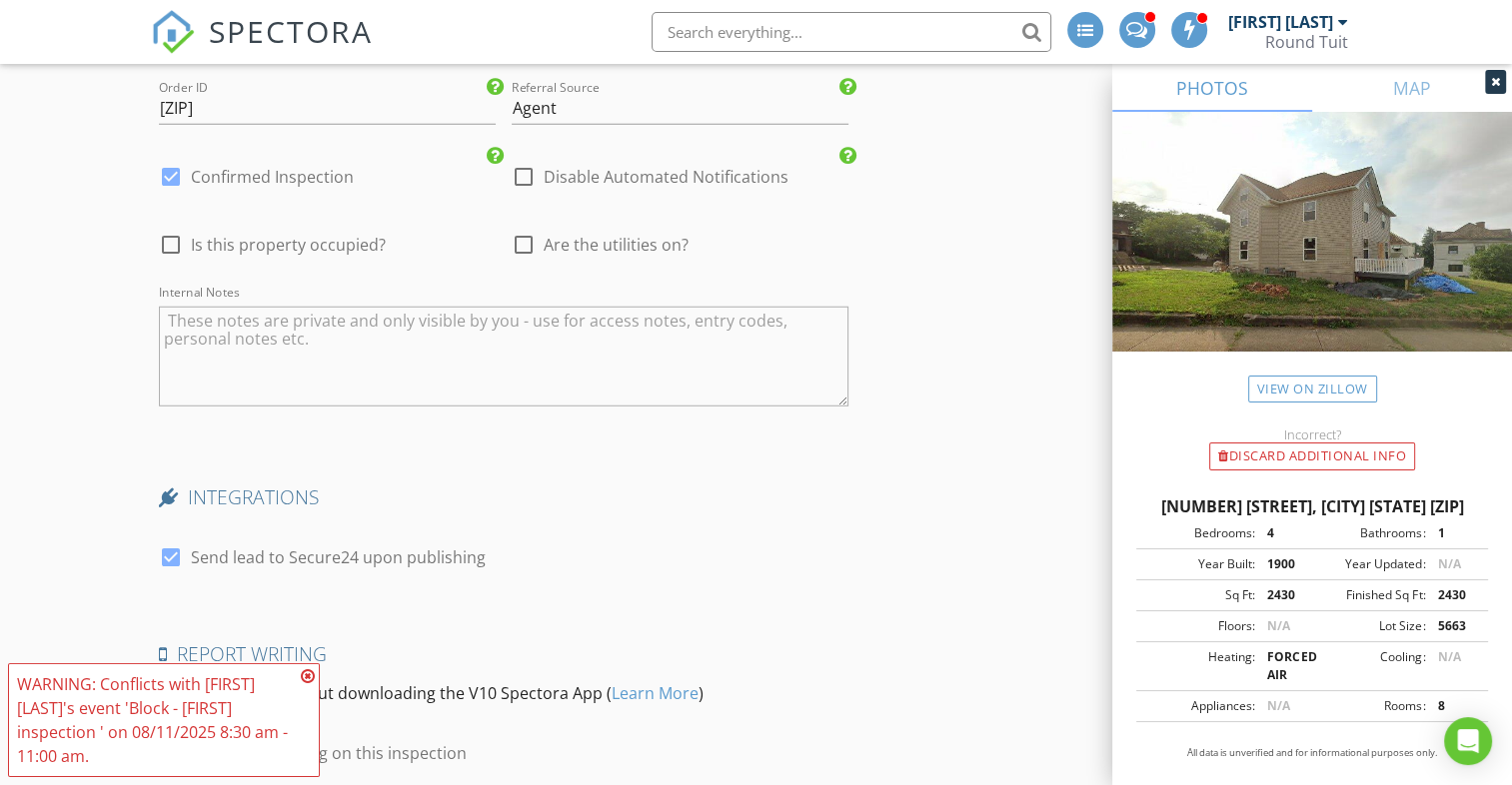 scroll, scrollTop: 5416, scrollLeft: 0, axis: vertical 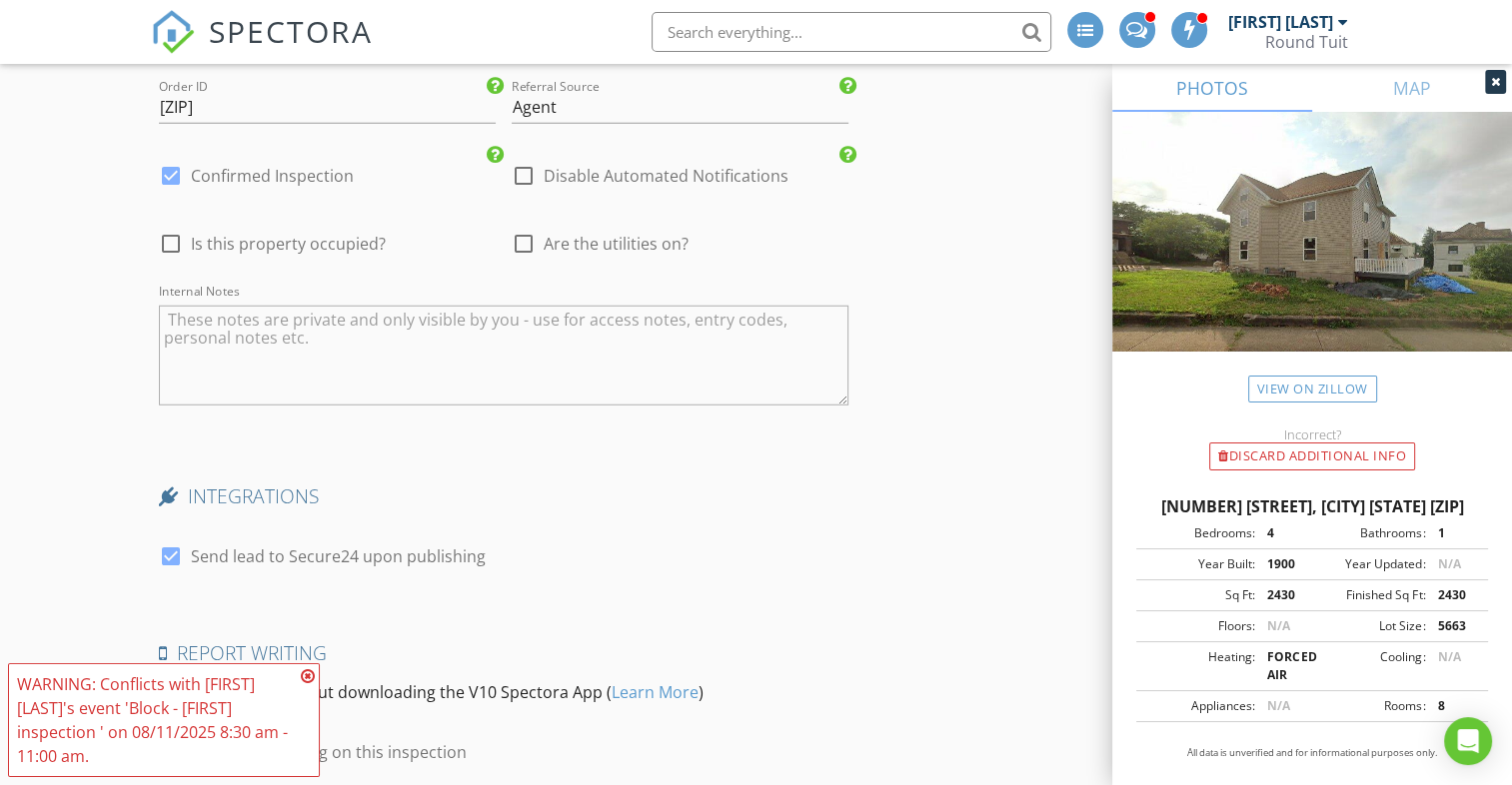 click at bounding box center (171, 244) 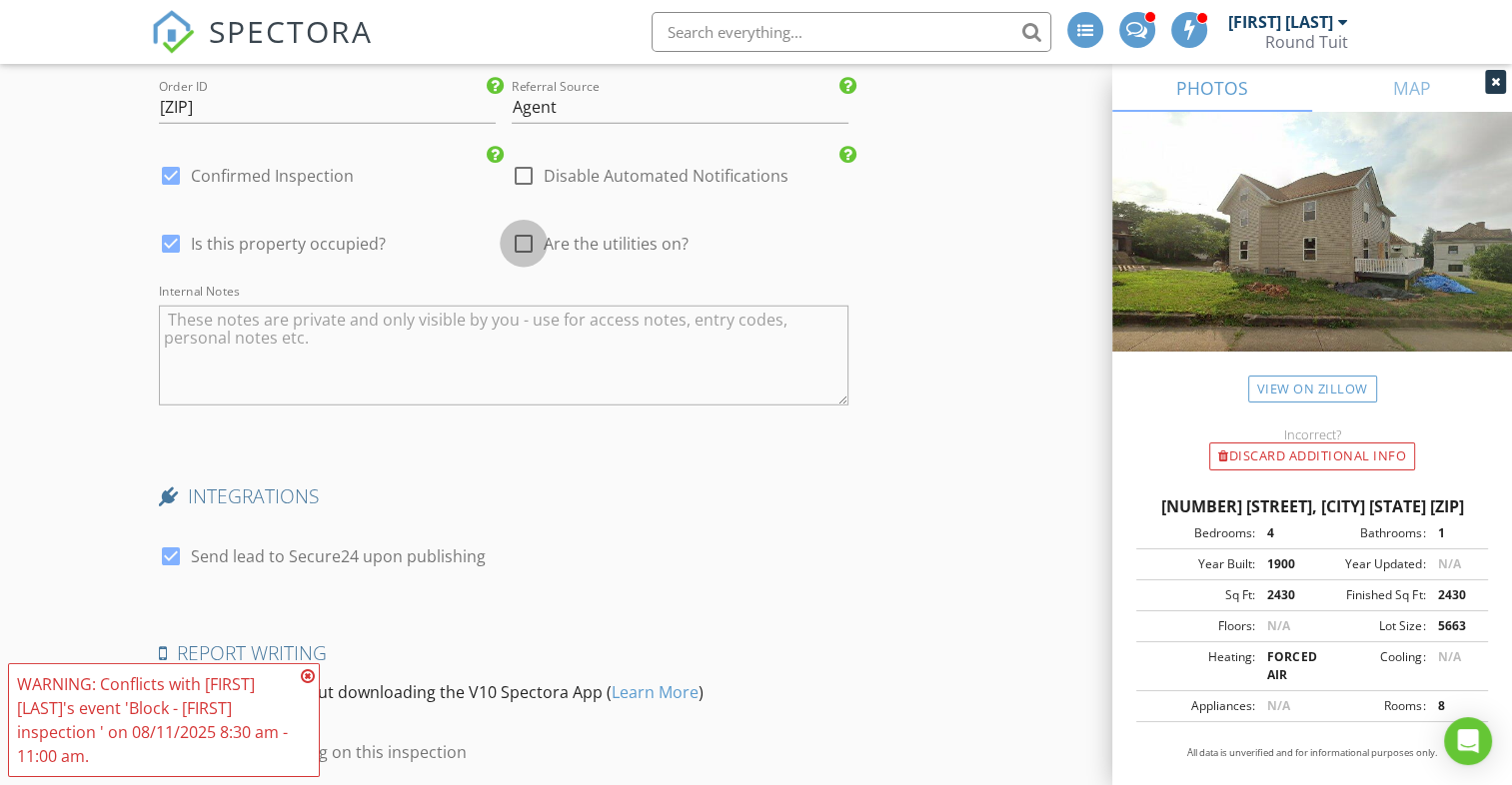 click at bounding box center [524, 244] 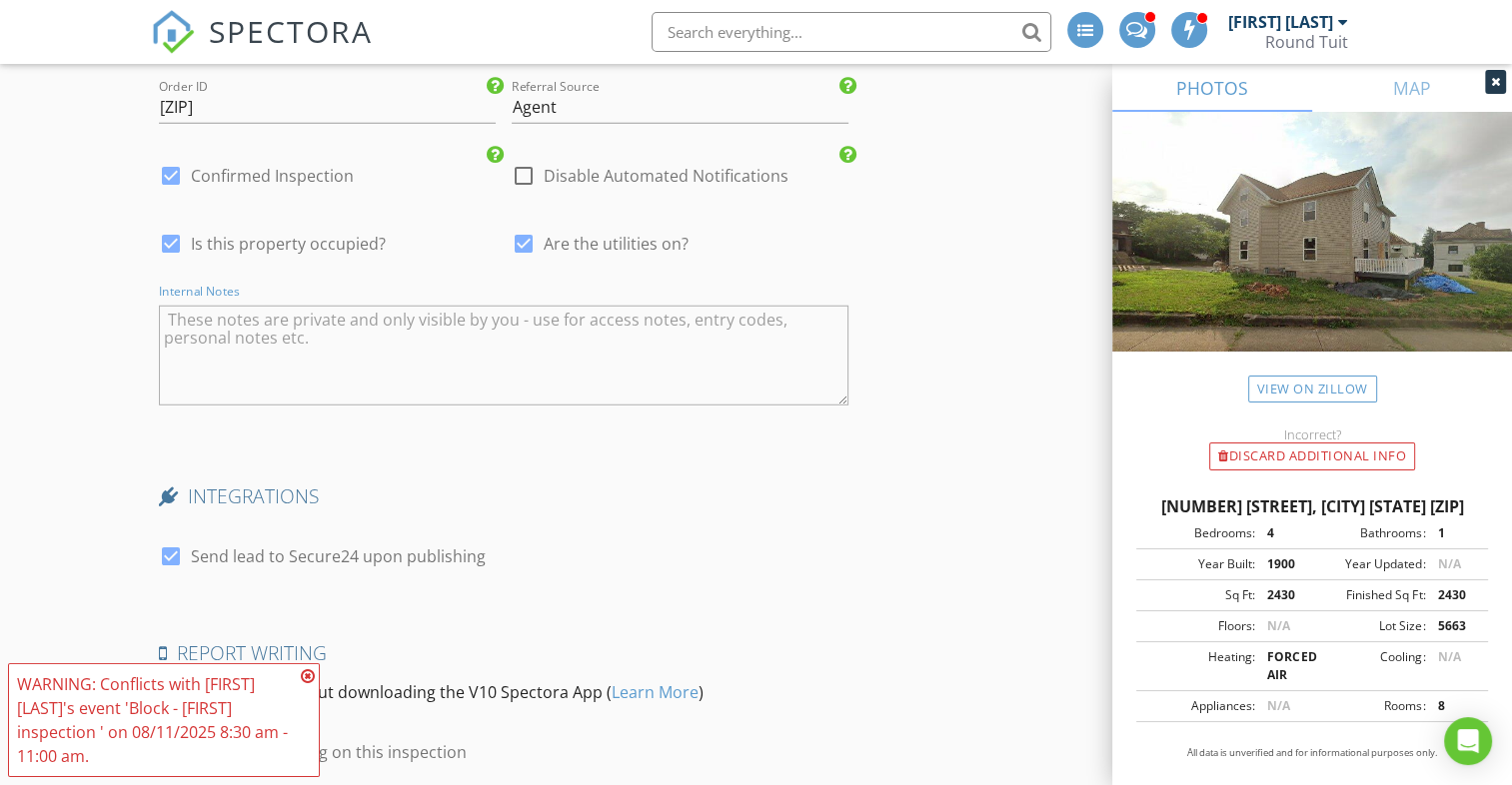 click at bounding box center [504, 356] 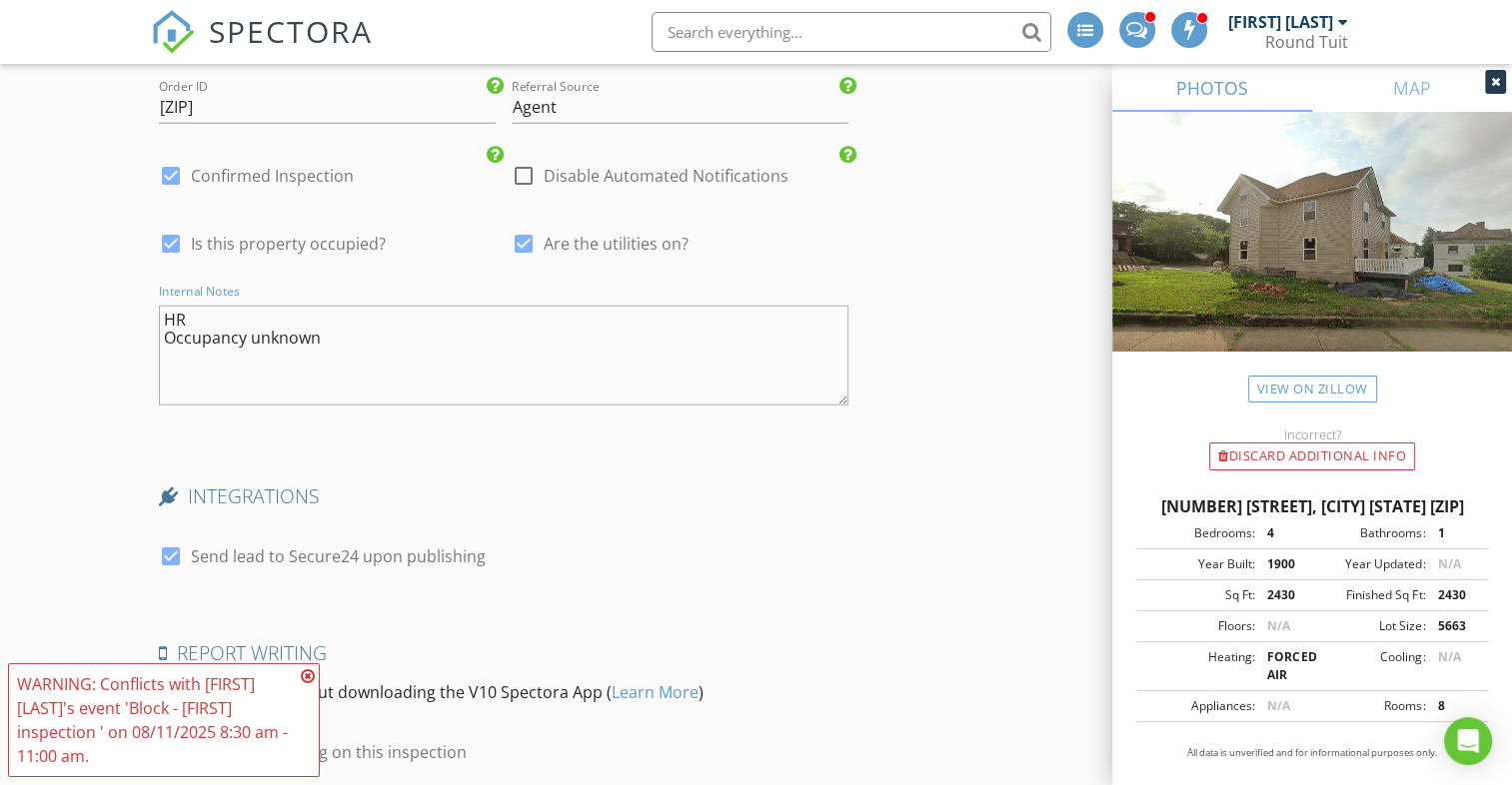 type on "HR
Occupancy unknown" 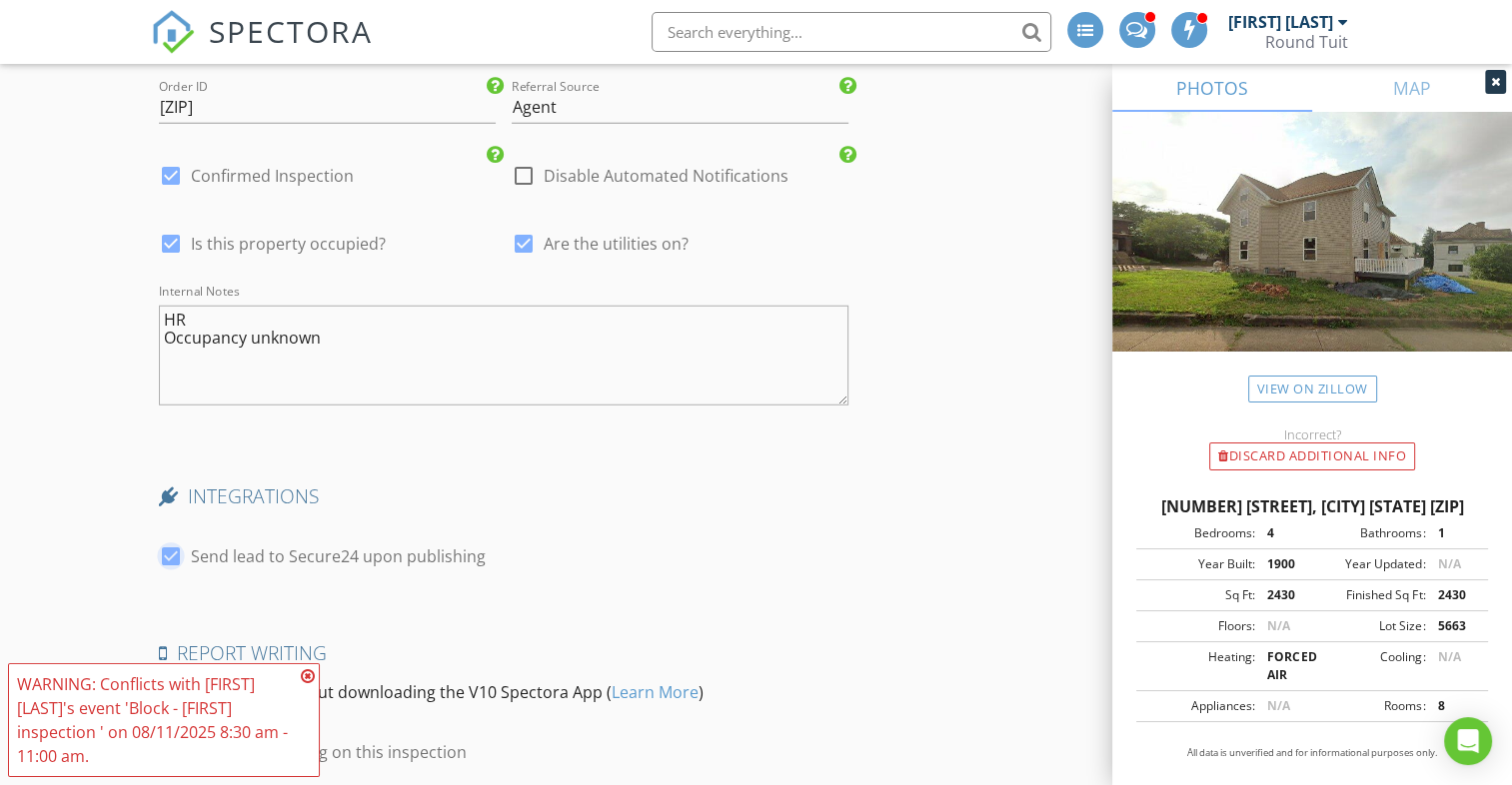 scroll, scrollTop: 5684, scrollLeft: 0, axis: vertical 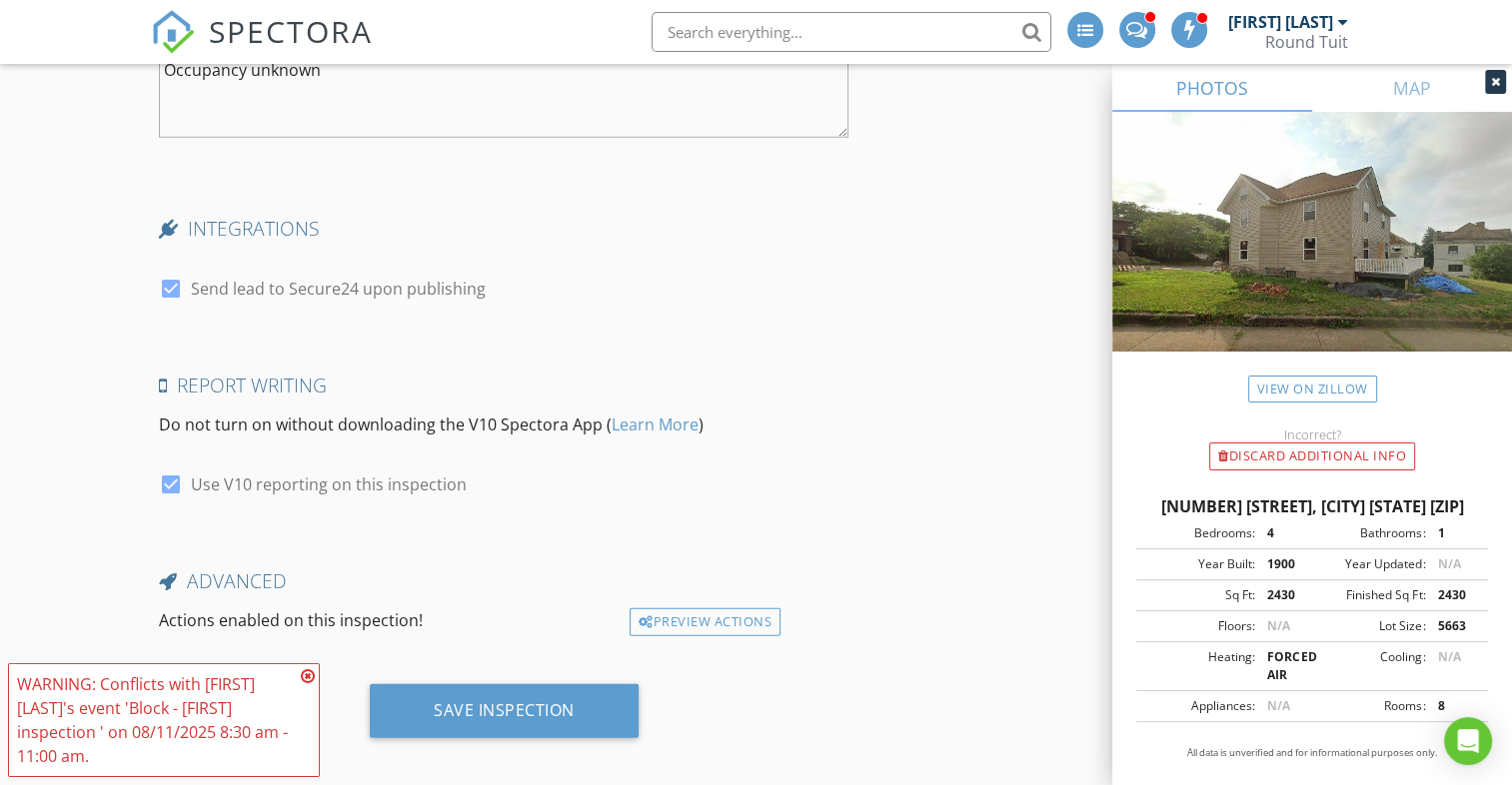 click at bounding box center (308, 676) 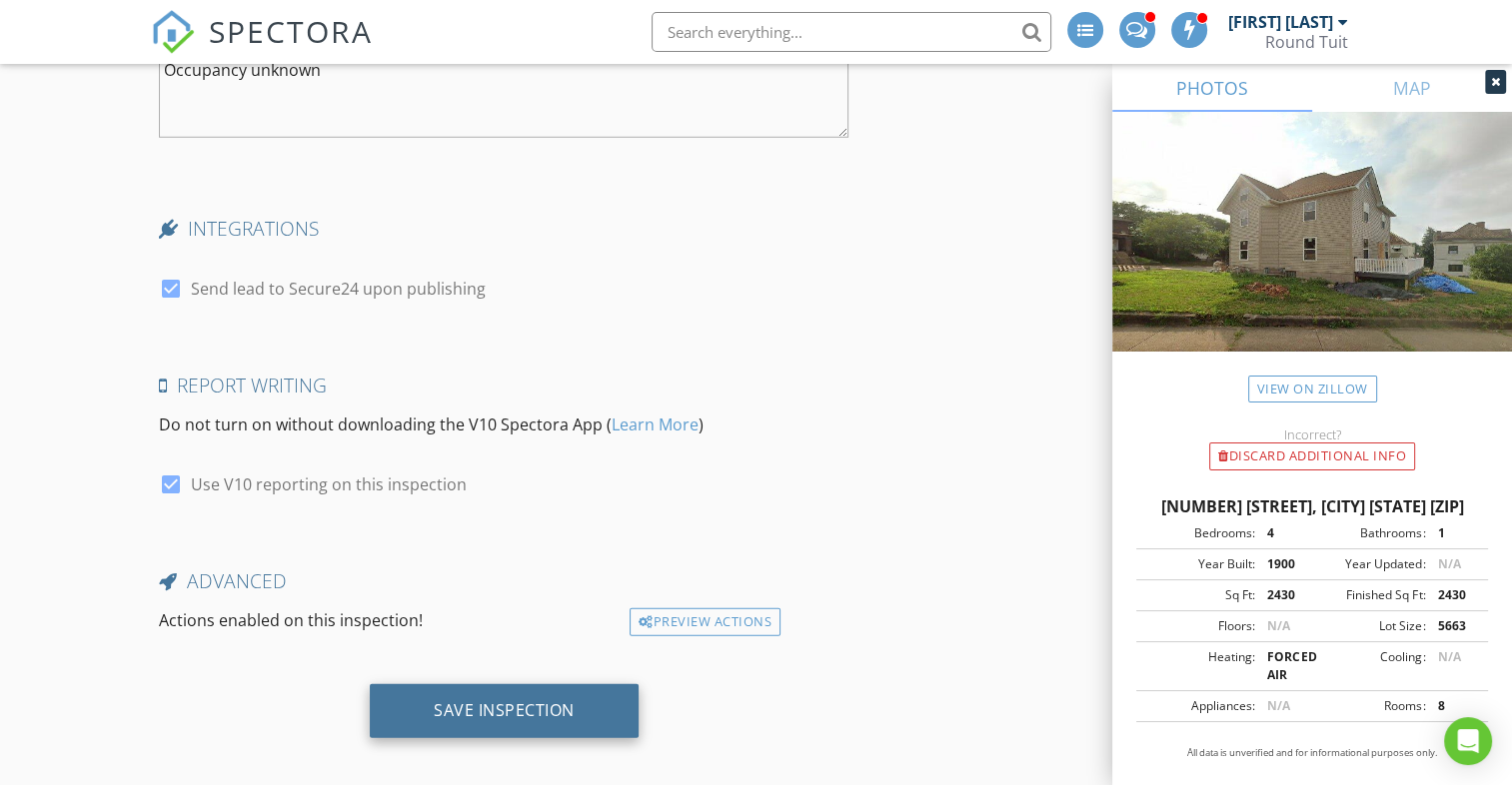 click on "Save Inspection" at bounding box center (504, 710) 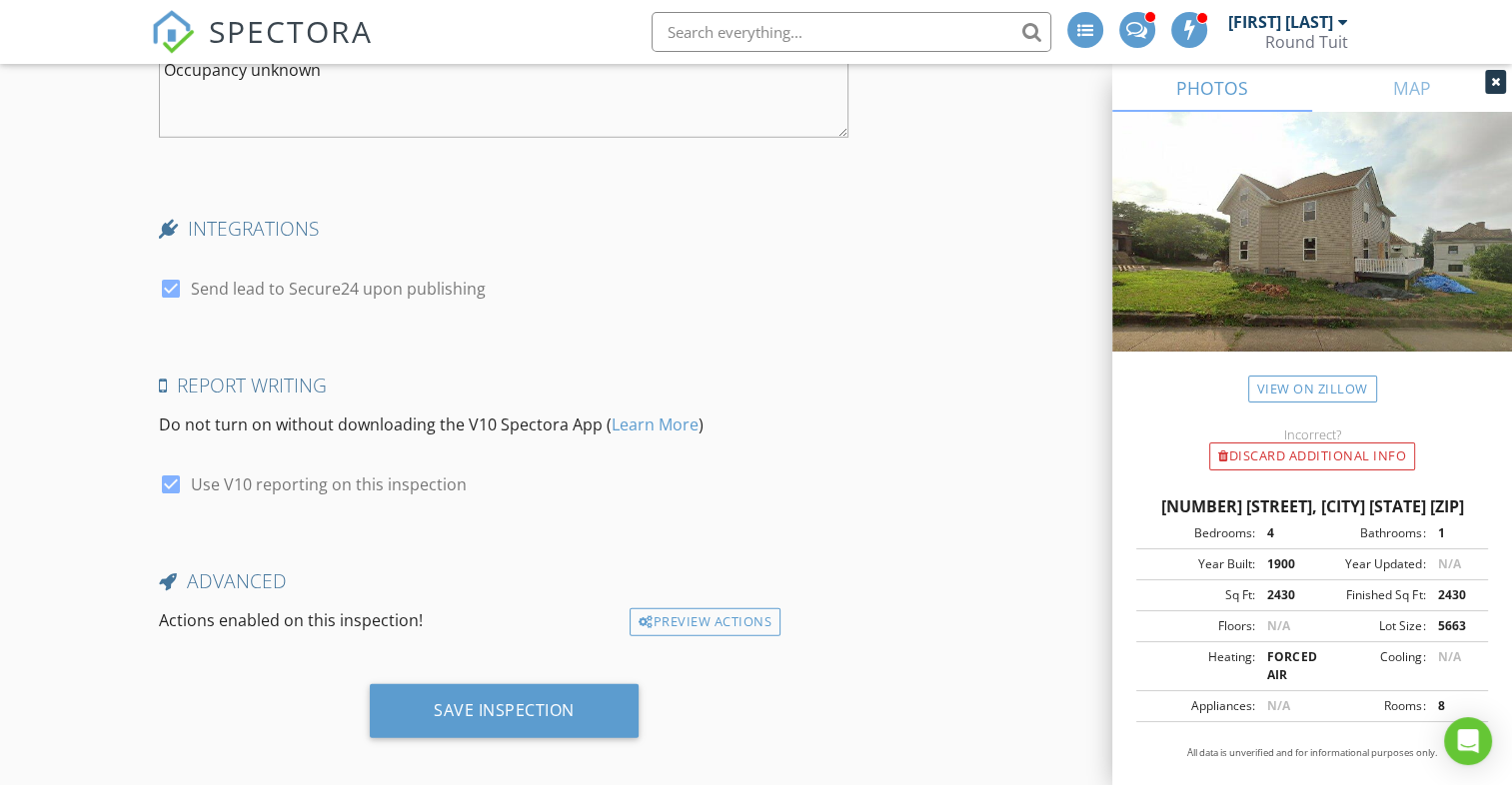 click at bounding box center [756, 392] 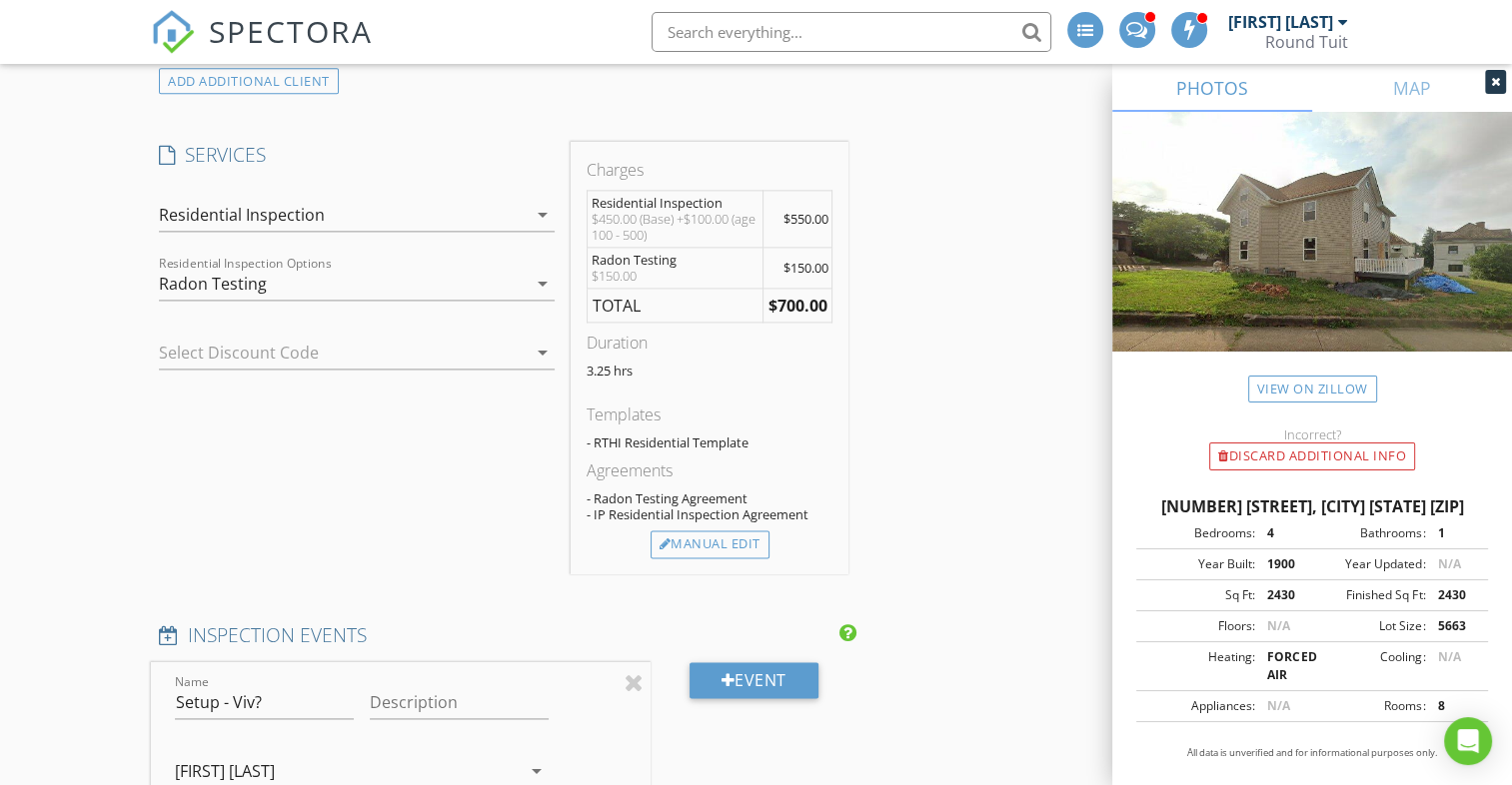scroll, scrollTop: 2644, scrollLeft: 0, axis: vertical 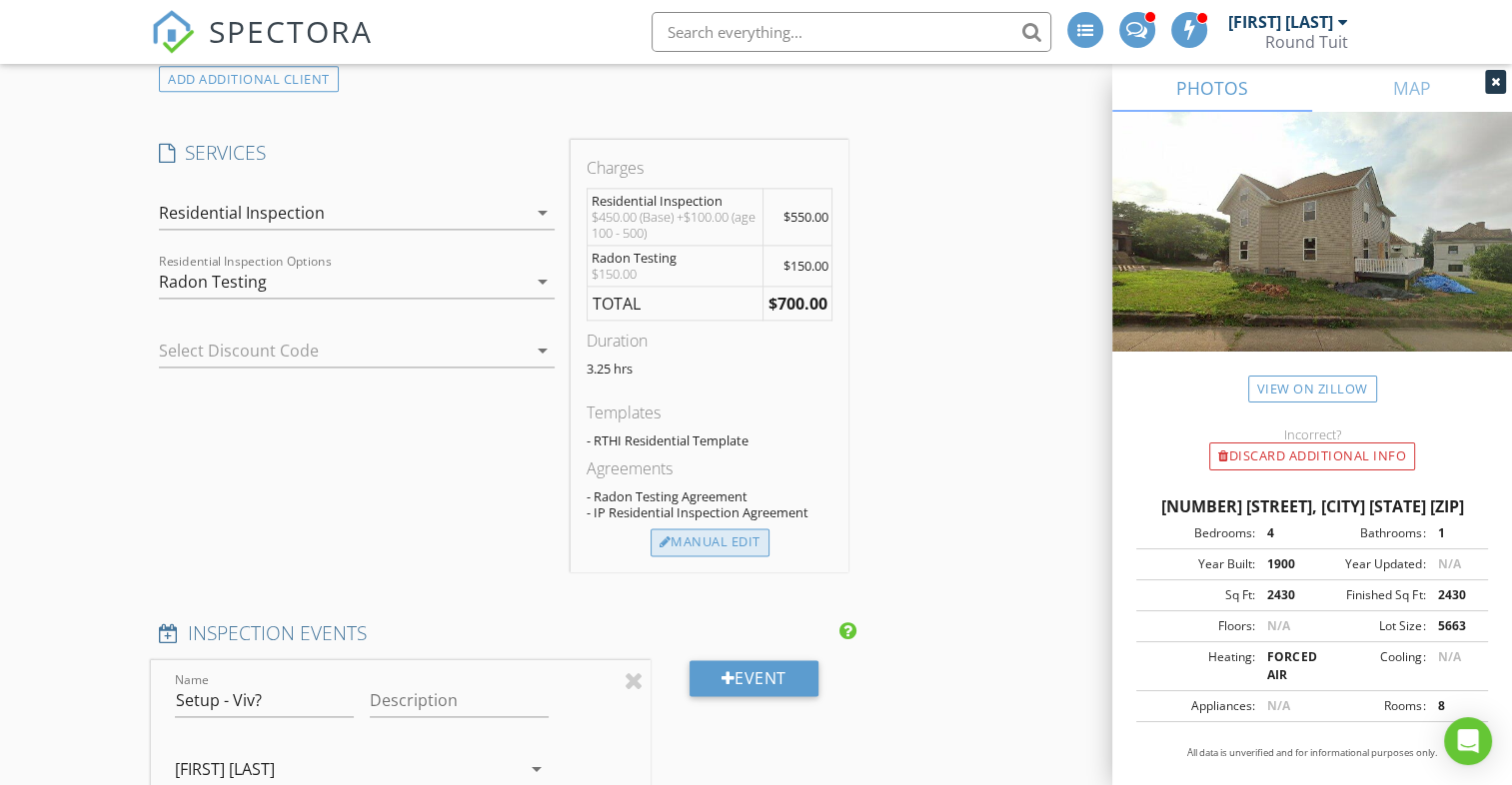 click on "Manual Edit" at bounding box center (710, 542) 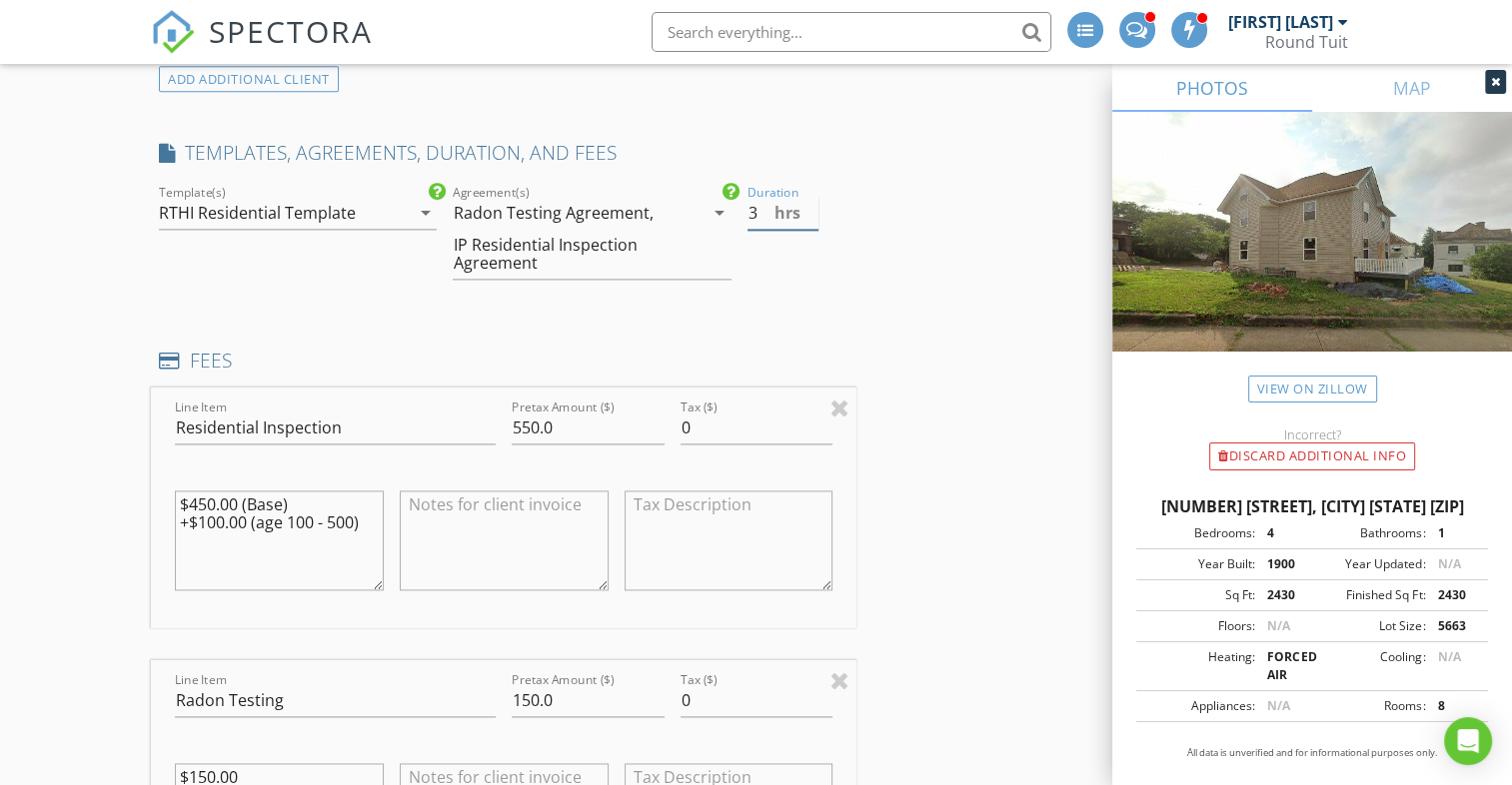 click on "3" at bounding box center (783, 213) 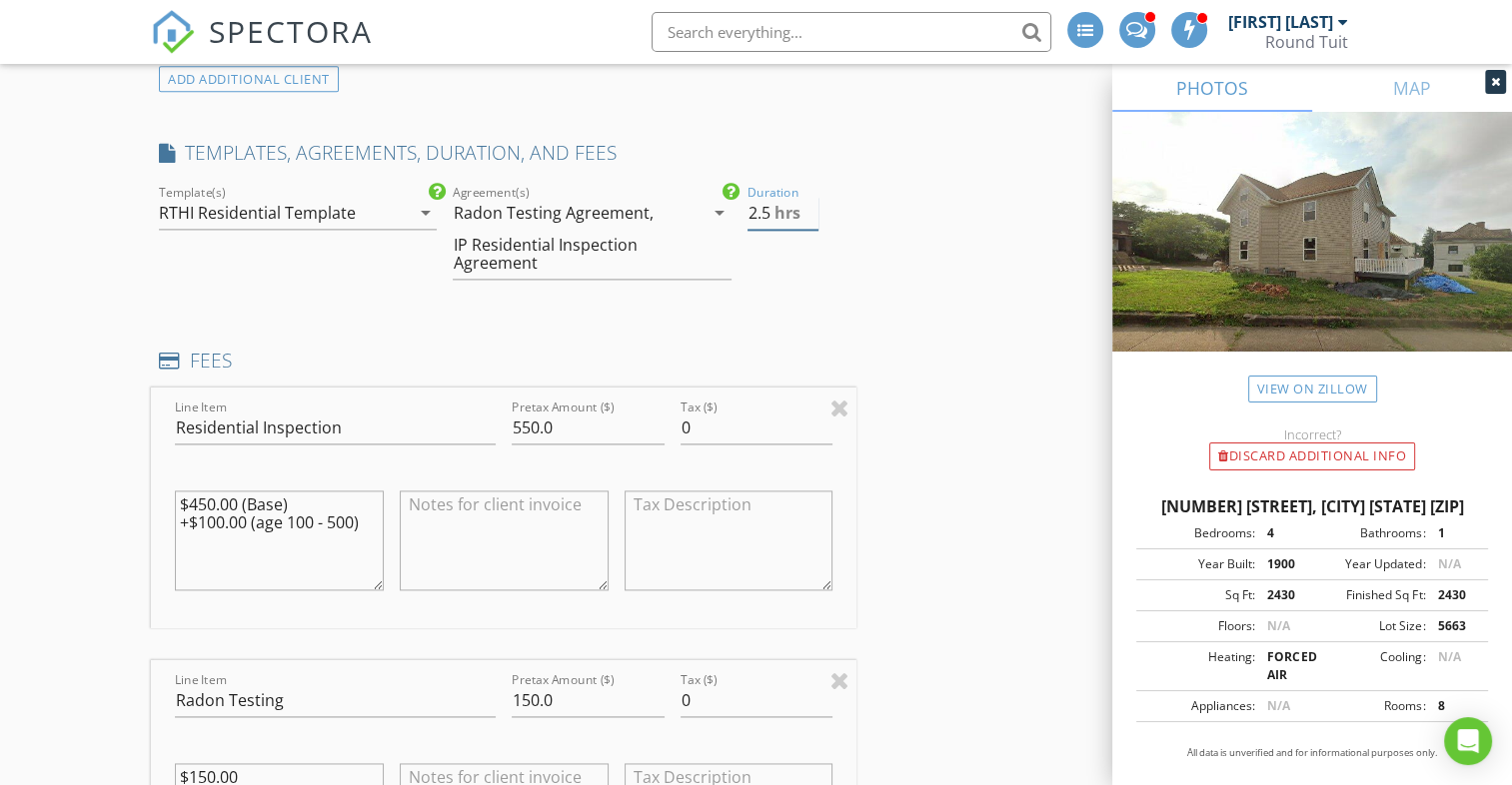 click on "2.5" at bounding box center [783, 213] 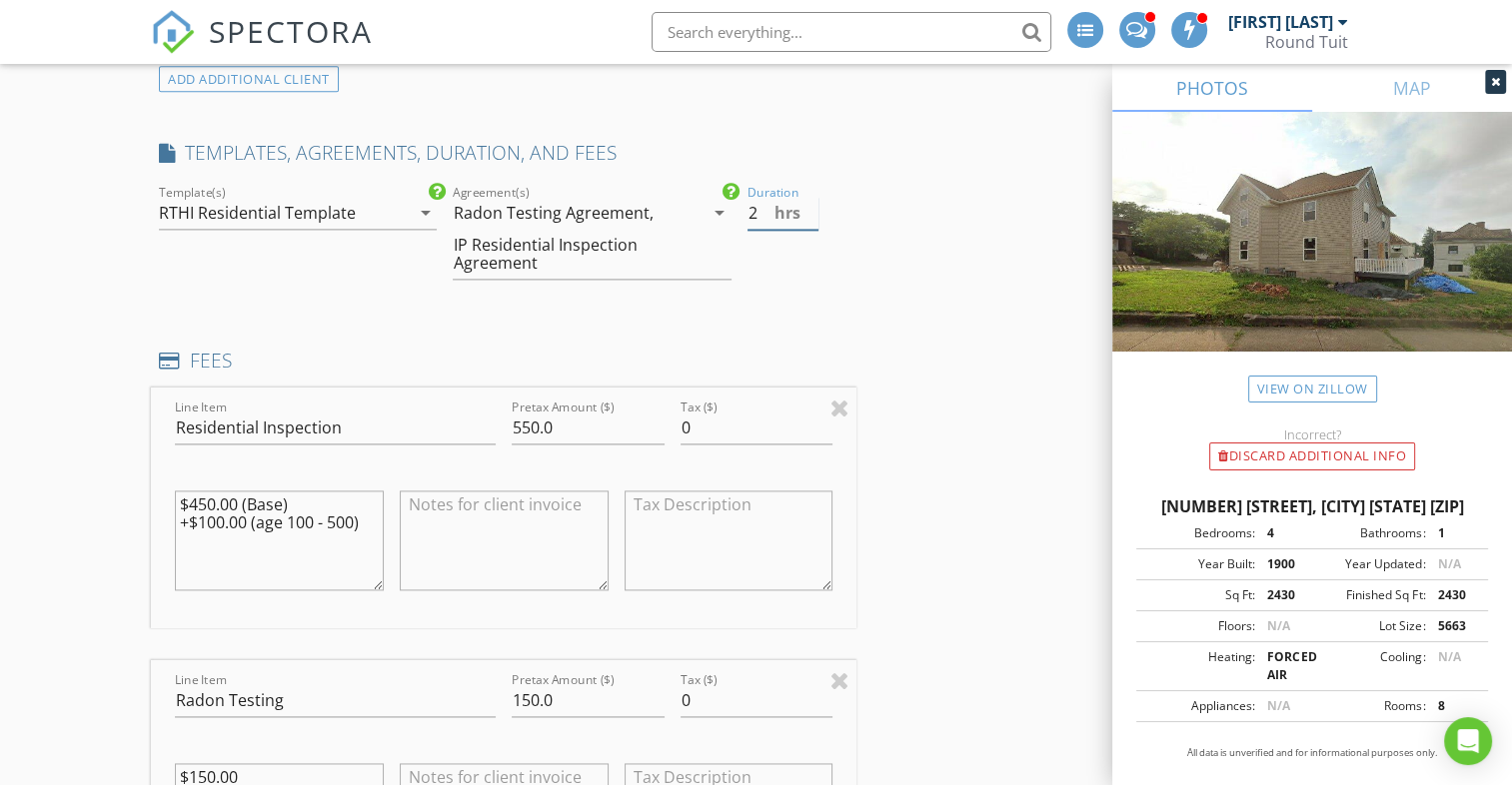 click on "2" at bounding box center (783, 213) 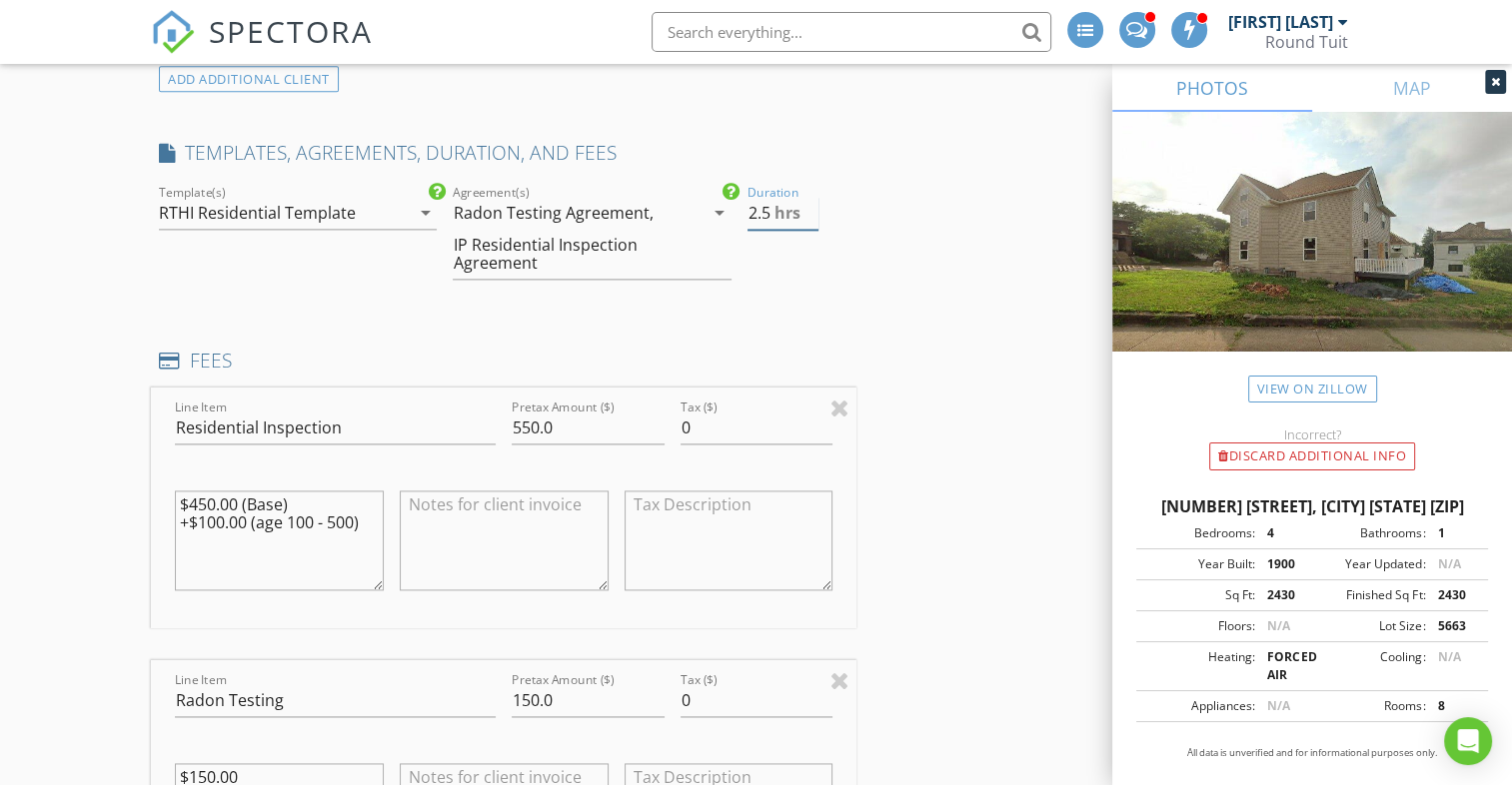type on "2.5" 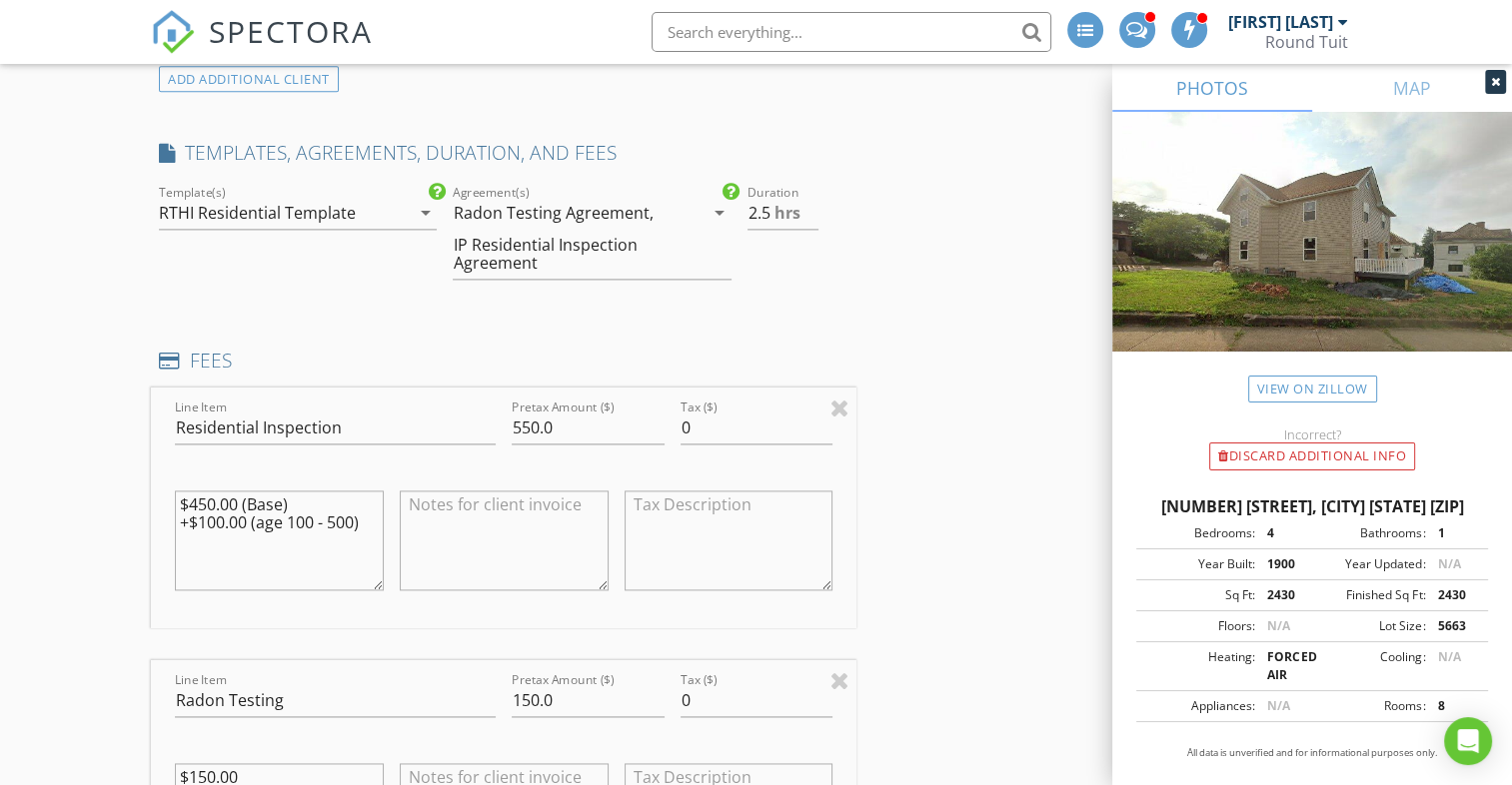 click on "INSPECTOR(S)
check_box   Erik Funkhouser   PRIMARY   check_box_outline_blank   Rich Churchfield     check_box_outline_blank   Brian Beck     check_box_outline_blank   Derek Price     check_box_outline_blank   Athina Sant     check_box_outline_blank   Ken Hacko     check_box_outline_blank   Victor Blandburg     check_box_outline_blank   Caelan Funkhouser     Erik Funkhouser arrow_drop_down   check_box_outline_blank Erik Funkhouser specifically requested
Date/Time
08/11/2025 8:30 AM
Location
Address Search       Address 454 Harmony Ave   Unit   City Rochester   State PA   Zip 15074   County Beaver     Square Feet 2430   Year Built 1900   Foundation Basement arrow_drop_down     Erik Funkhouser     12.0 miles     (21 minutes)
client
check_box Enable Client CC email for this inspection   Client Search     check_box_outline_blank Client is a Company/Organization" at bounding box center [756, 949] 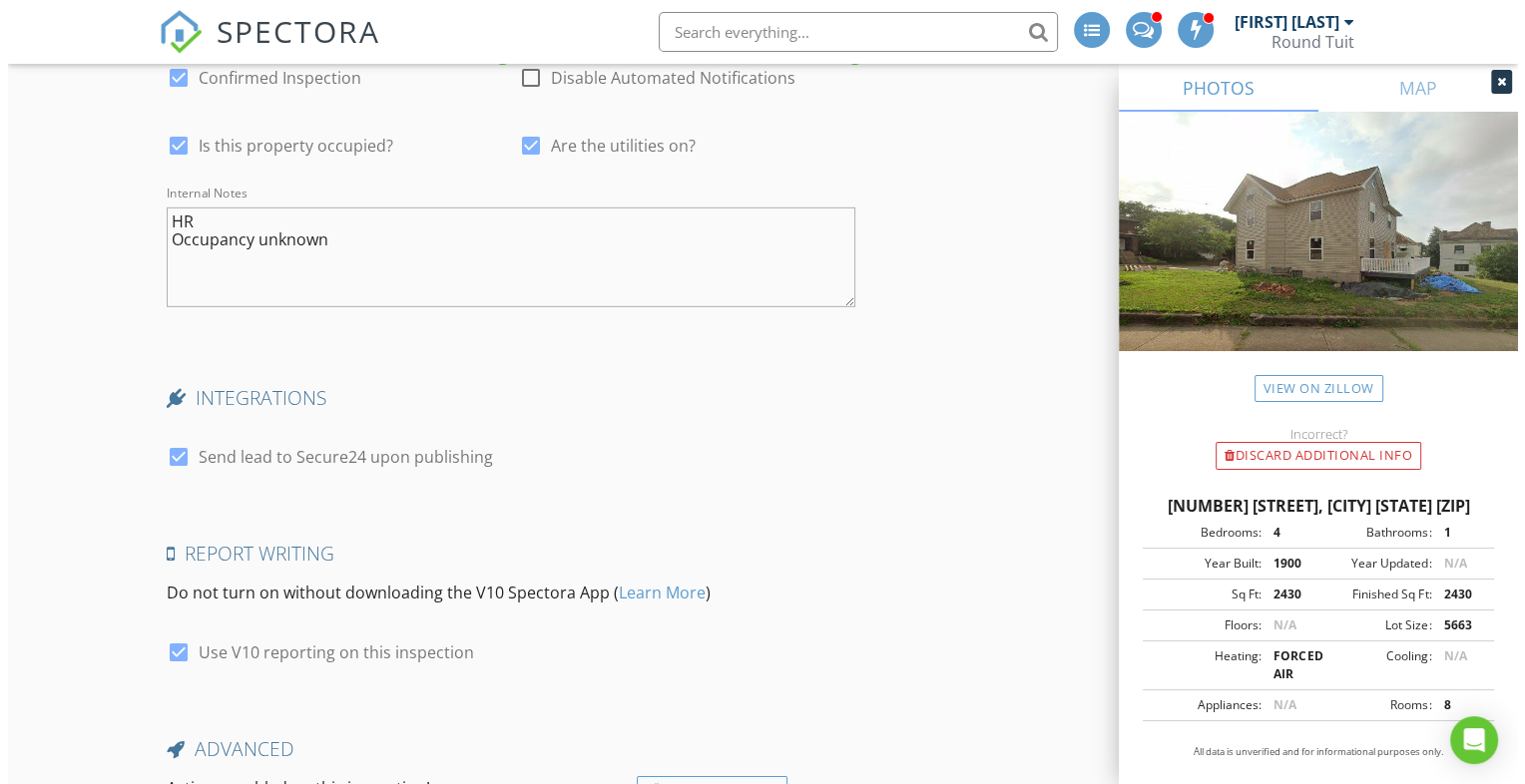 scroll, scrollTop: 6130, scrollLeft: 0, axis: vertical 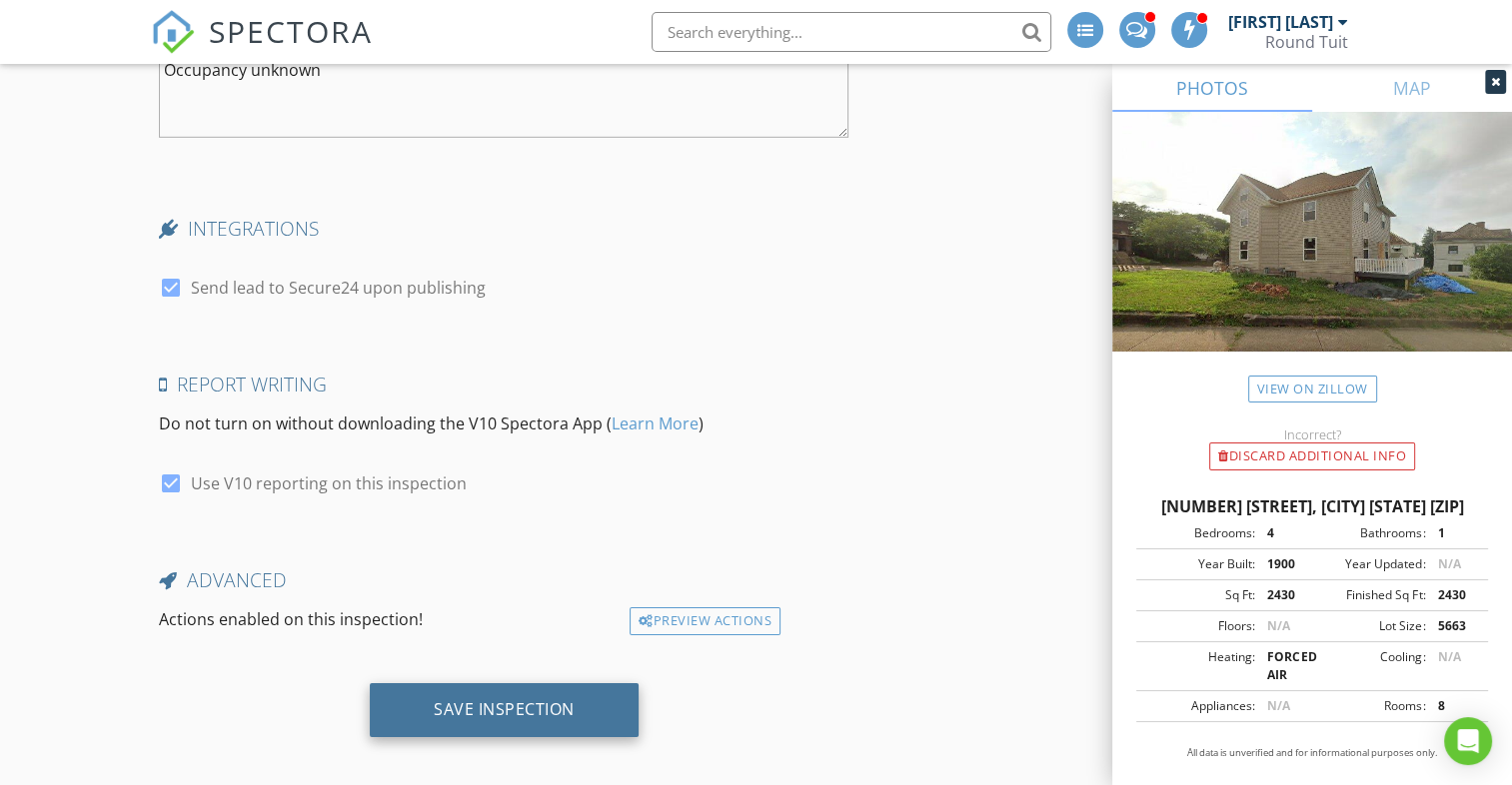 click on "Save Inspection" at bounding box center (504, 709) 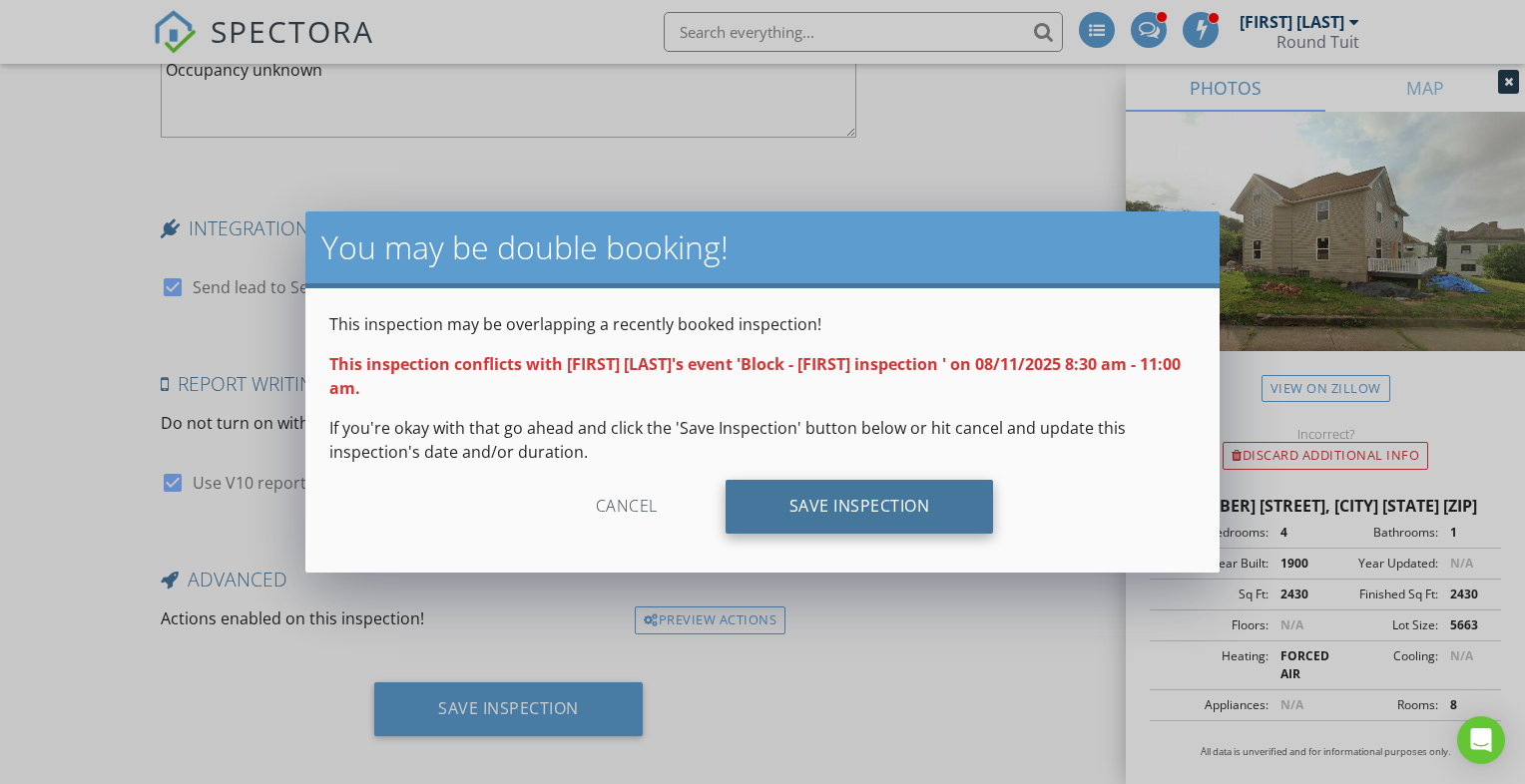 click on "Save Inspection" at bounding box center (859, 507) 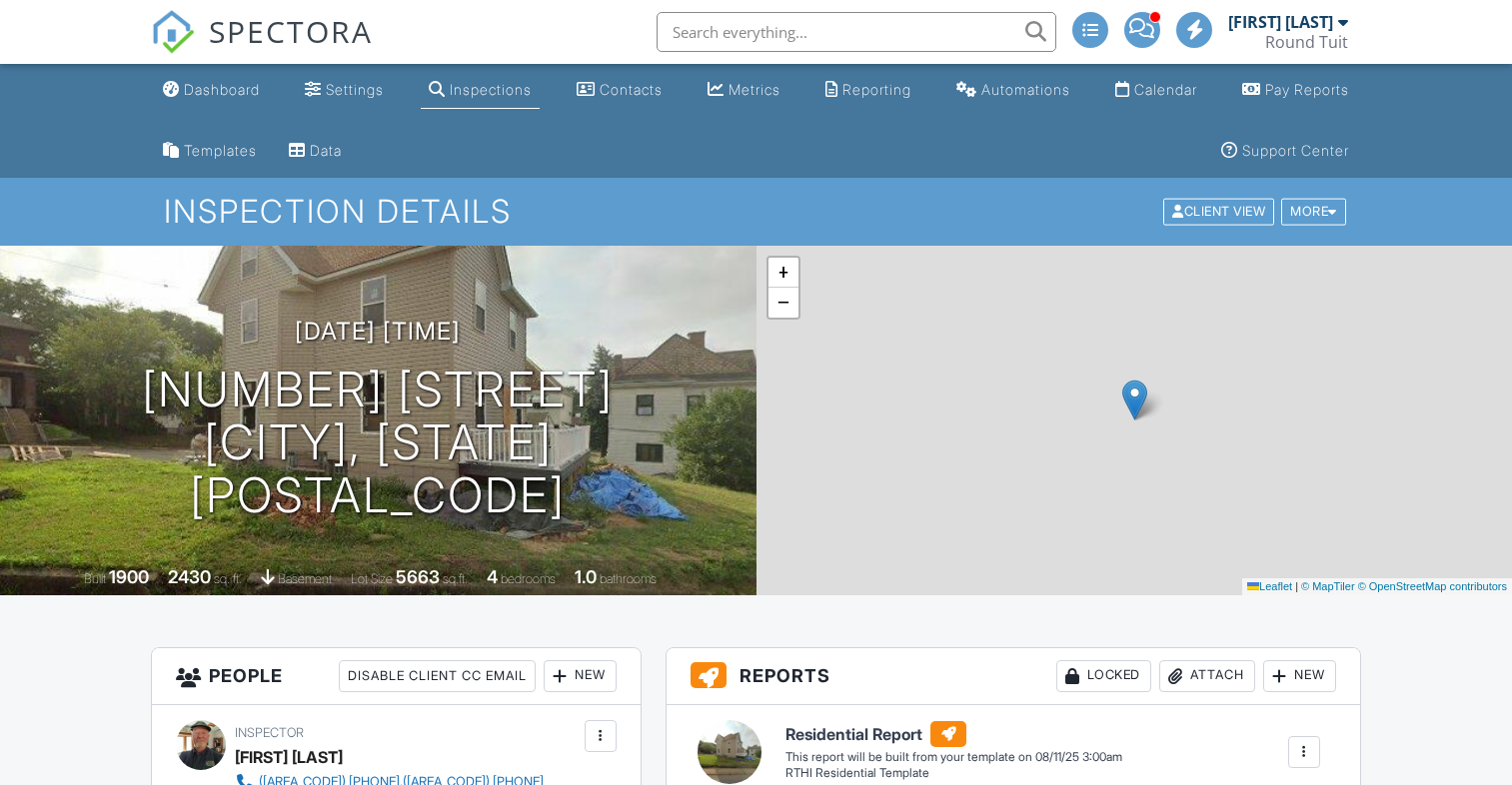scroll, scrollTop: 0, scrollLeft: 0, axis: both 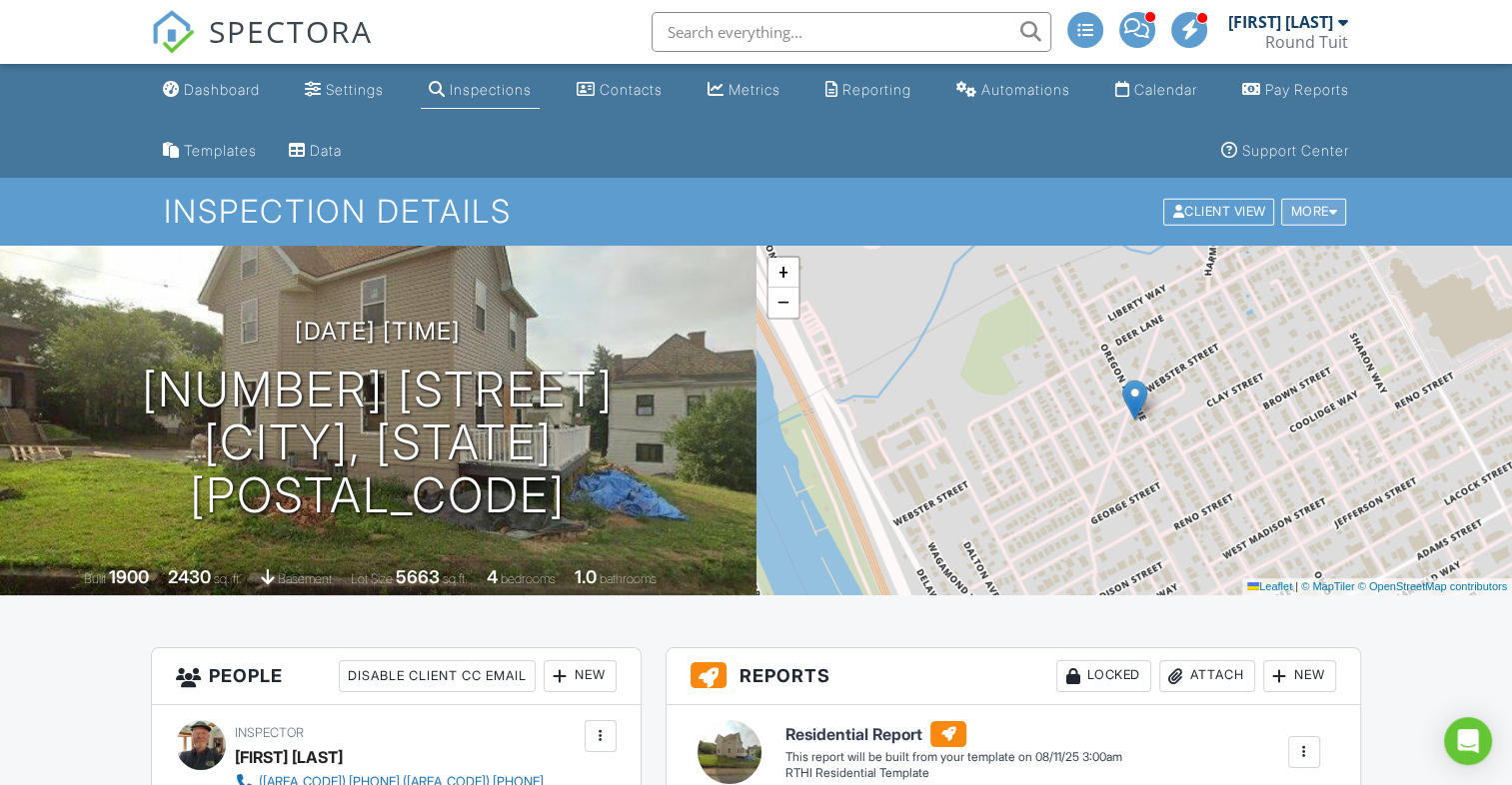 click on "More" at bounding box center (1313, 212) 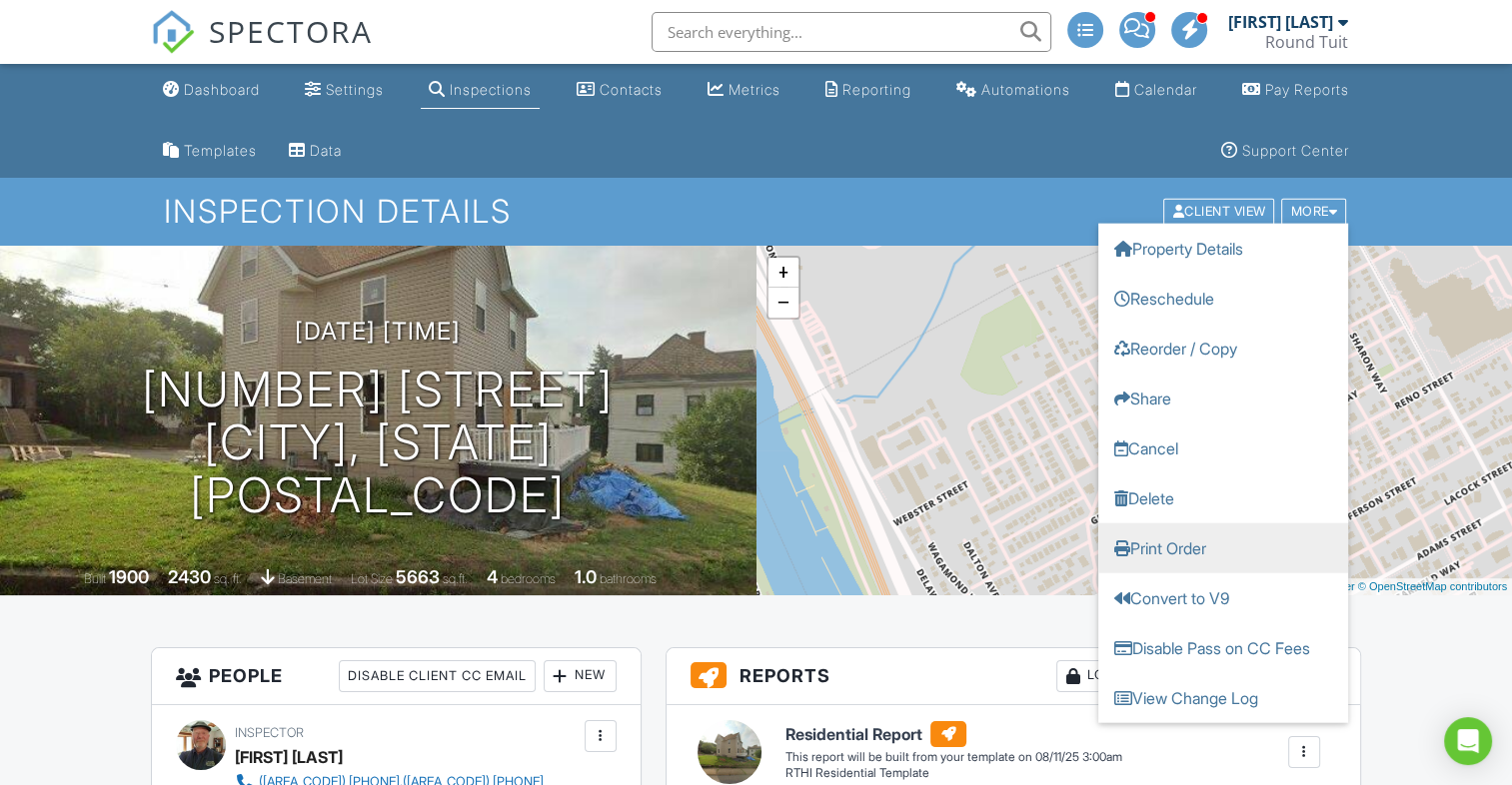 click on "Print Order" at bounding box center (1223, 548) 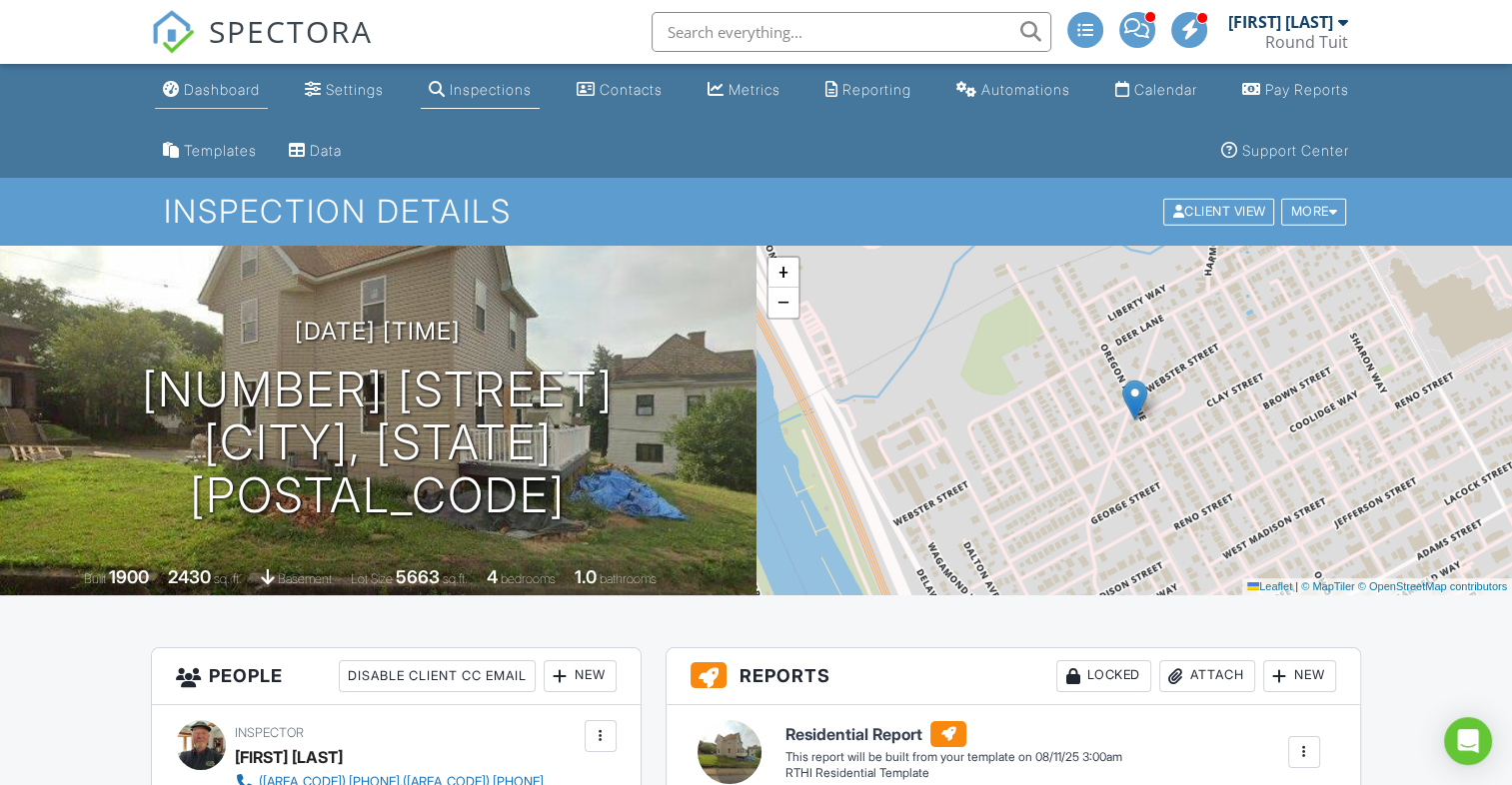 click on "Dashboard" at bounding box center (222, 89) 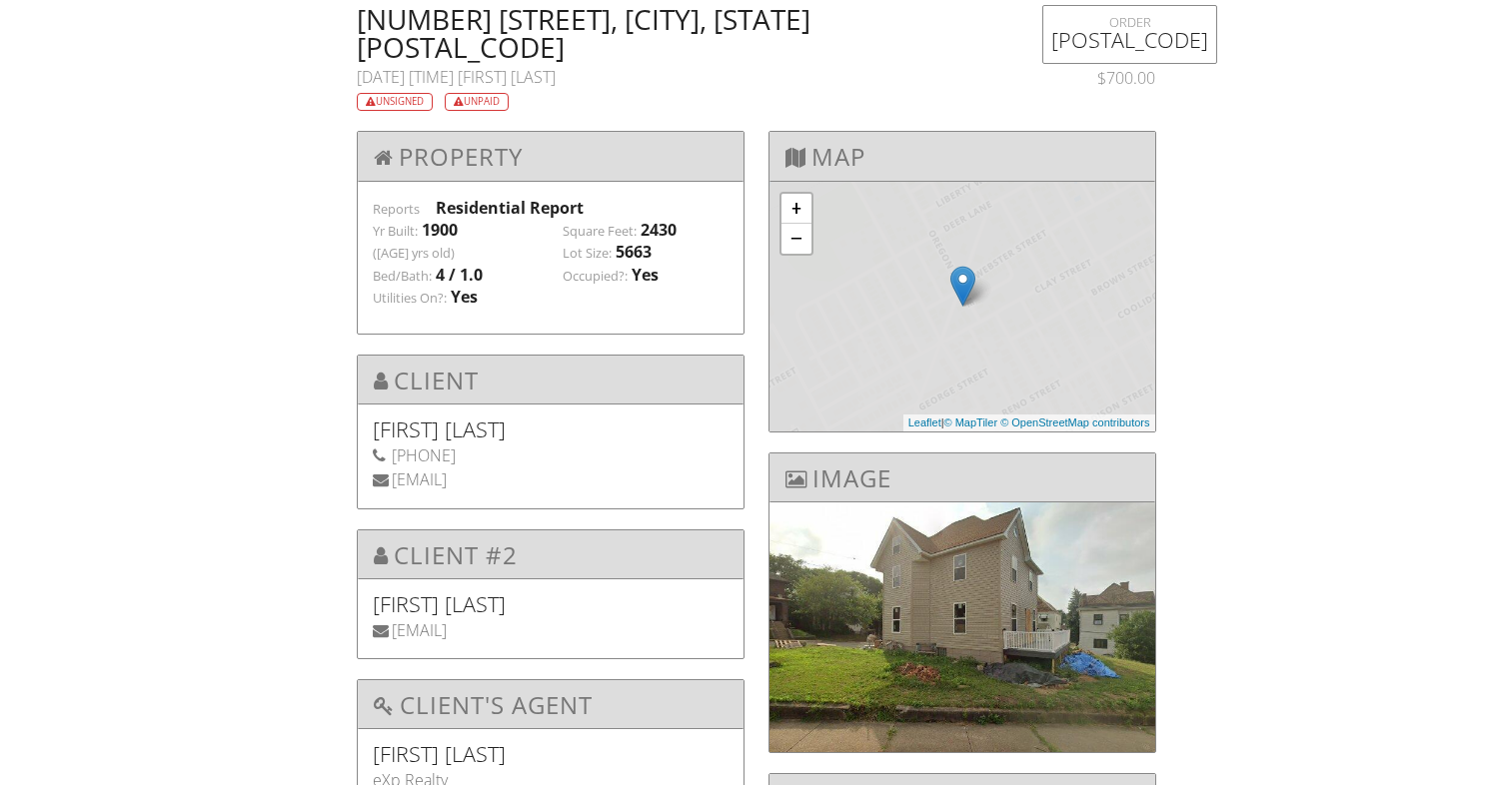 scroll, scrollTop: 0, scrollLeft: 0, axis: both 